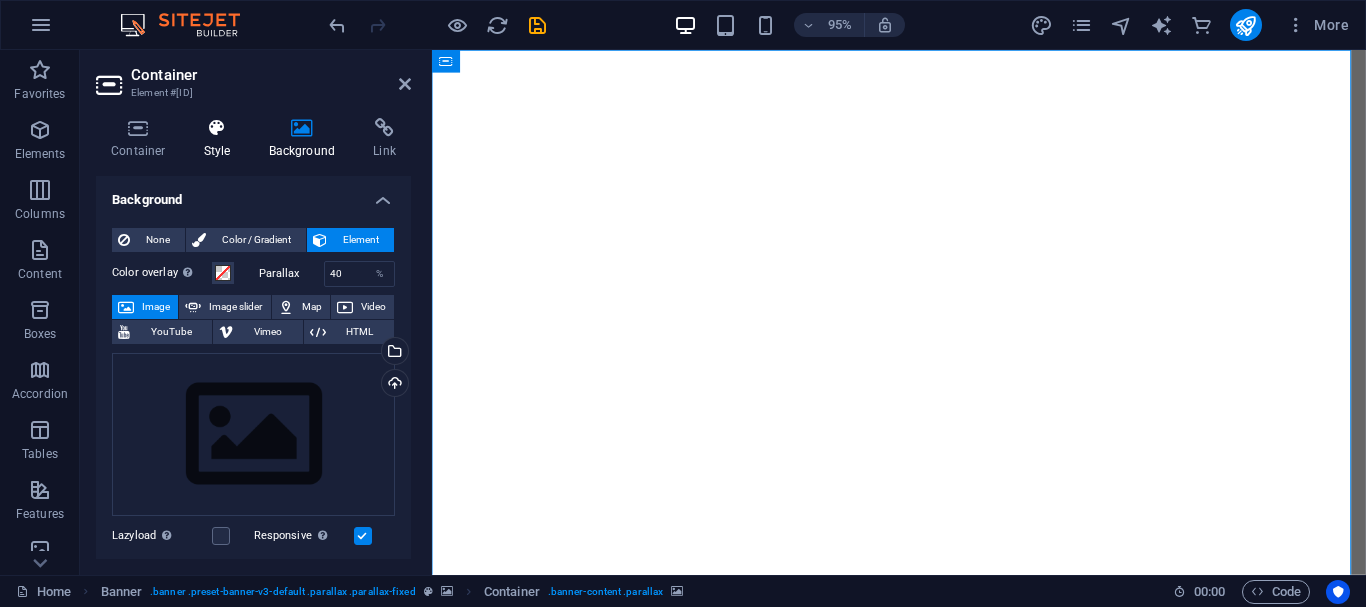 scroll, scrollTop: 0, scrollLeft: 0, axis: both 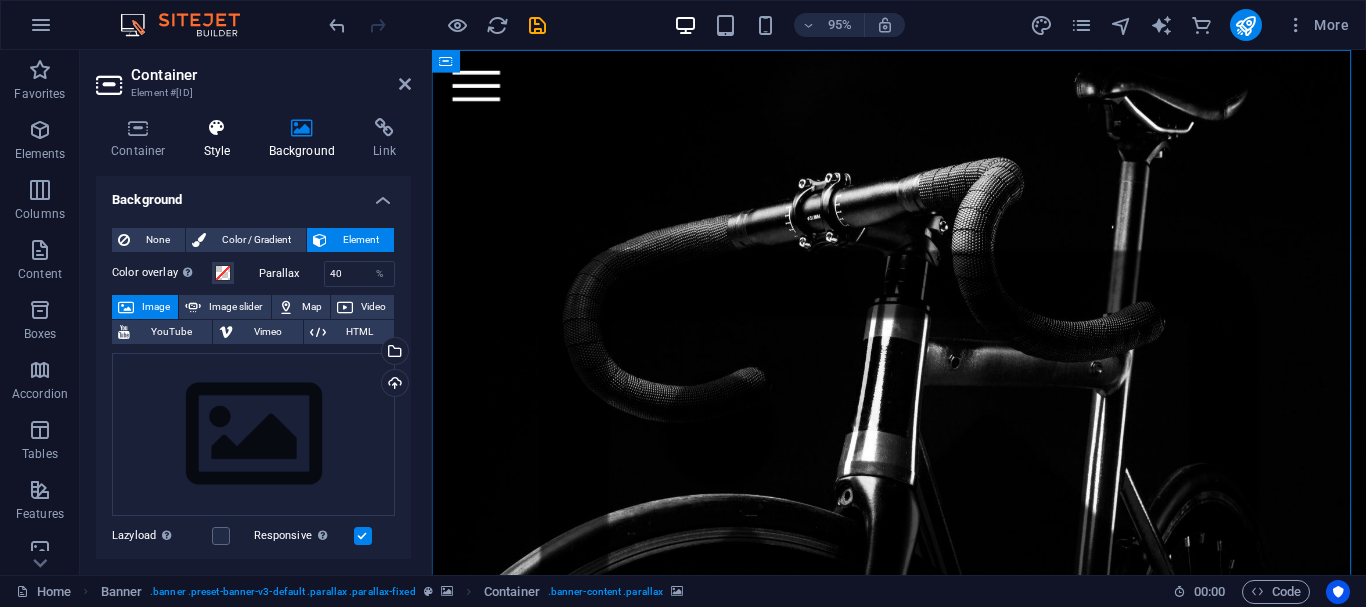 click at bounding box center (217, 128) 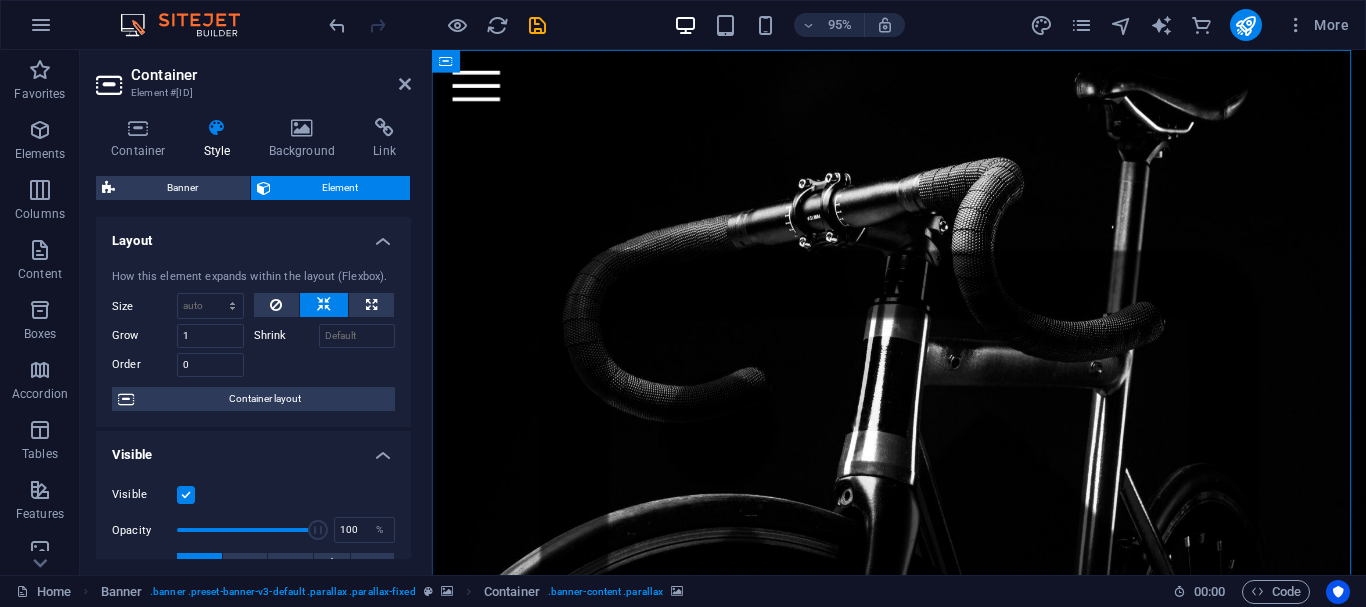 scroll, scrollTop: 0, scrollLeft: 0, axis: both 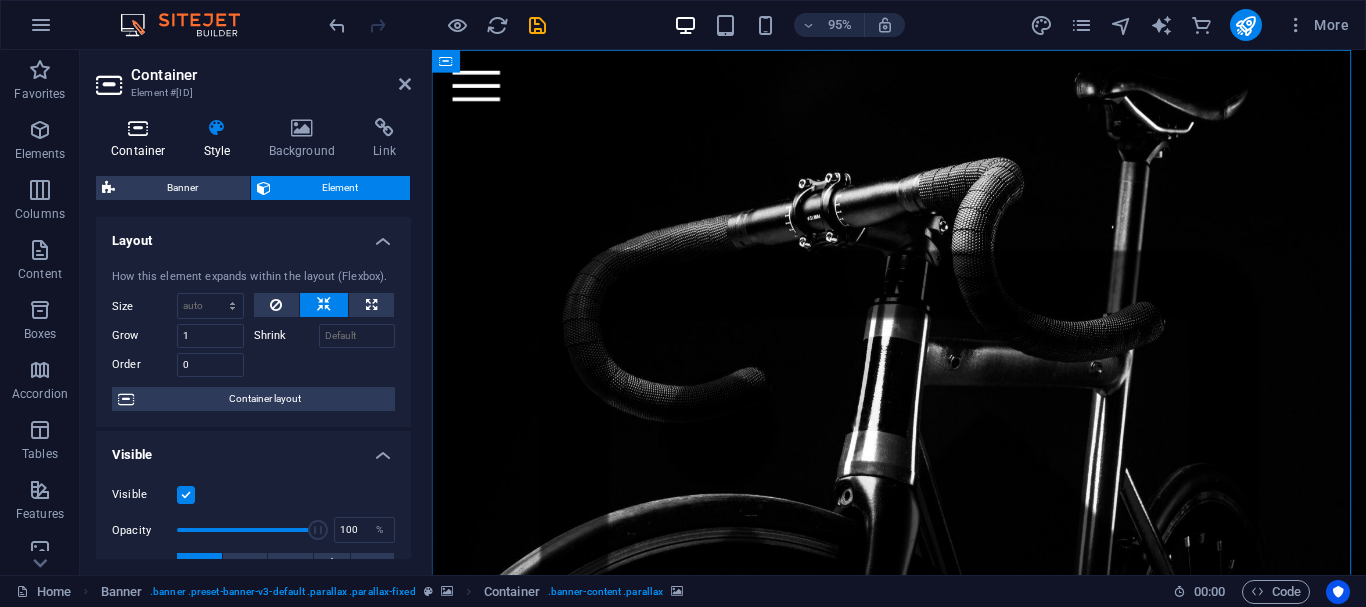 click at bounding box center (138, 128) 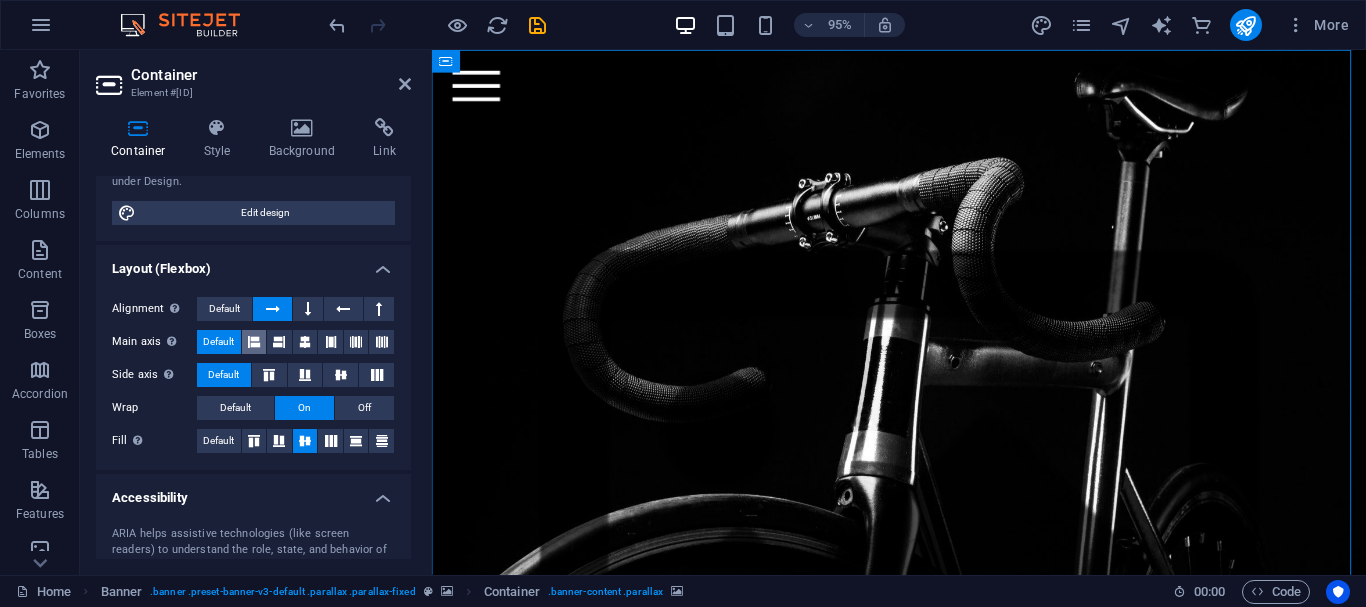 scroll, scrollTop: 0, scrollLeft: 0, axis: both 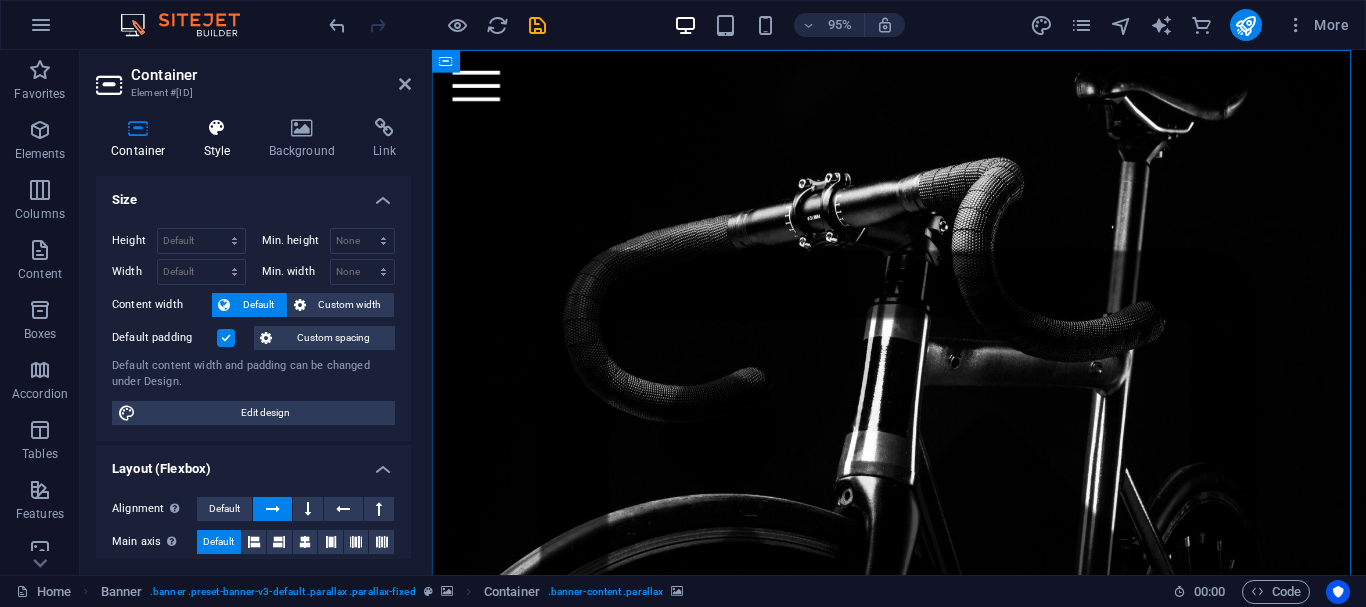 click at bounding box center [217, 128] 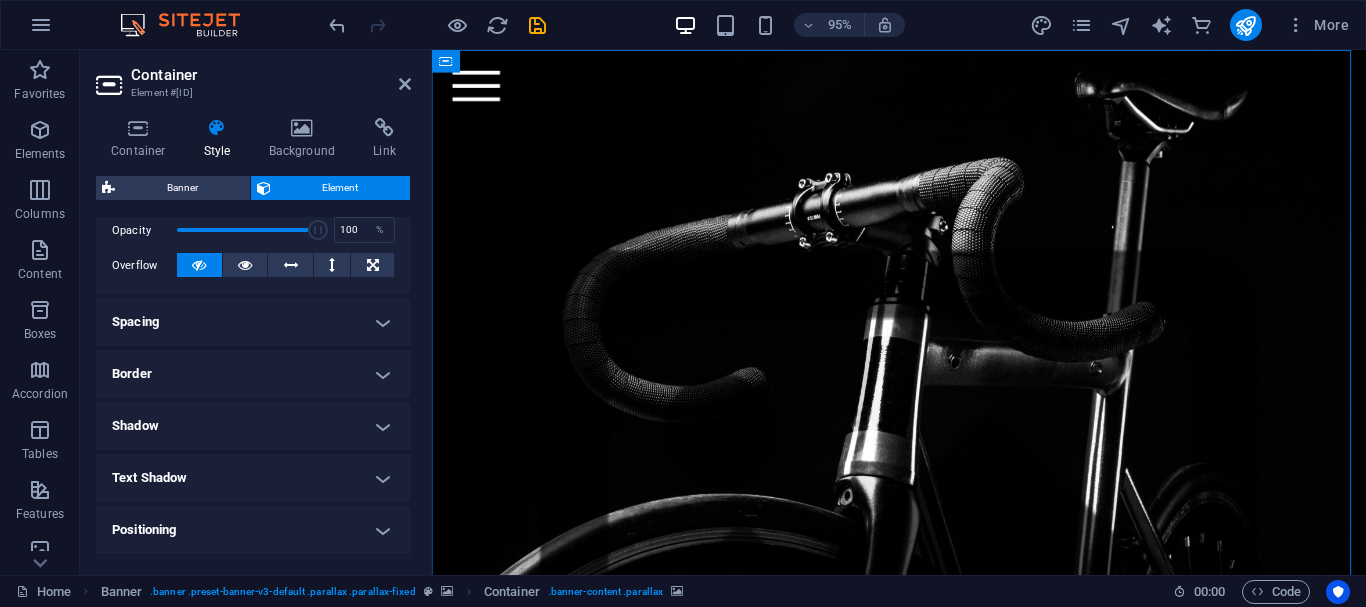 scroll, scrollTop: 0, scrollLeft: 0, axis: both 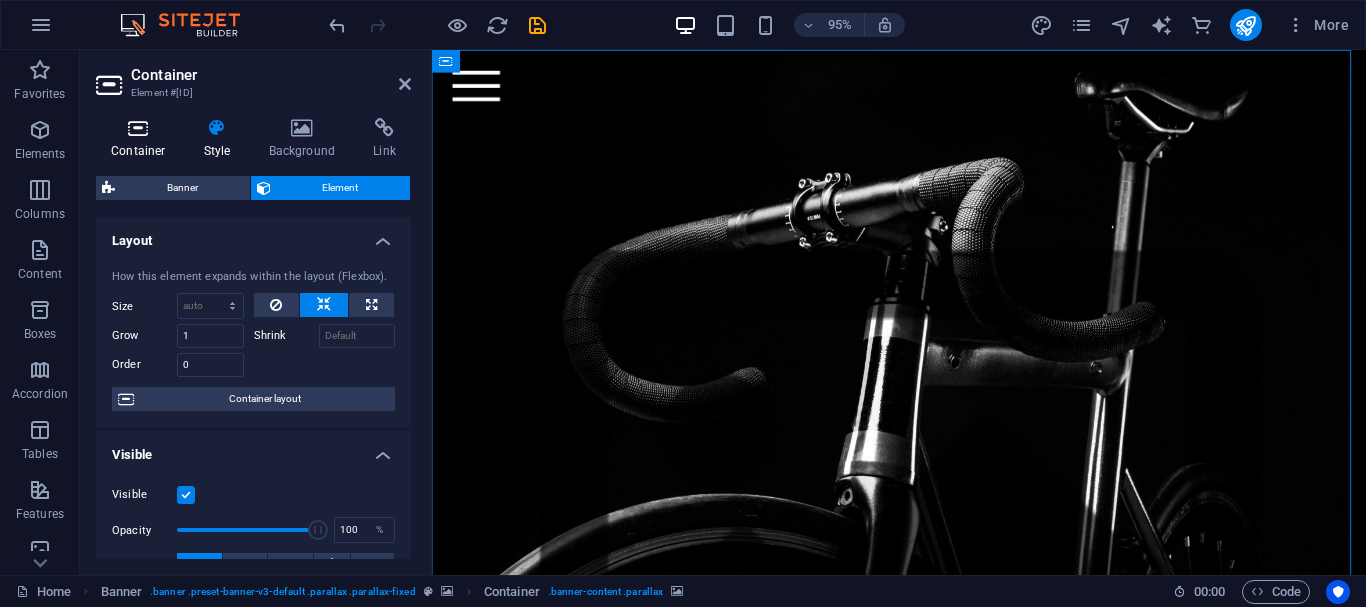 click on "Container" at bounding box center [142, 139] 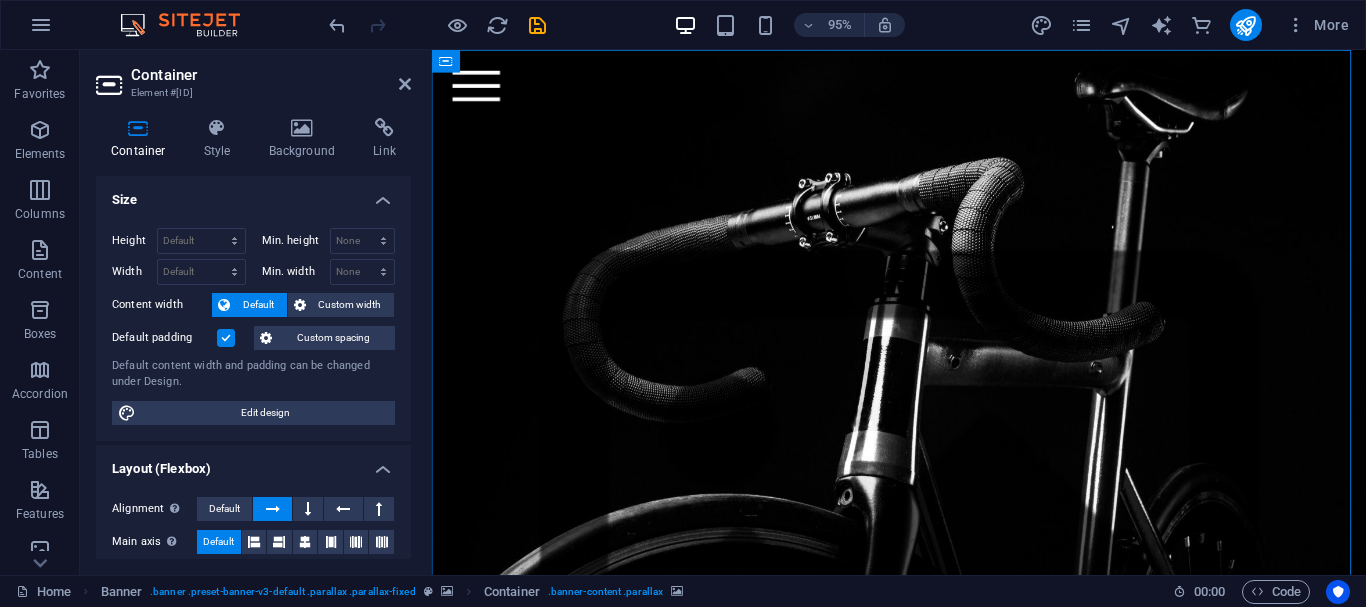 click on "Container Style Background Link Size Height Default px rem % vh vw Min. height None px rem % vh vw Width Default px rem % em vh vw Min. width None px rem % vh vw Content width Default Custom width Width Default px rem % em vh vw Min. width None px rem % vh vw Default padding Custom spacing Default content width and padding can be changed under Design. Edit design Layout (Flexbox) Alignment Determines the flex direction. Default Main axis Determine how elements should behave along the main axis inside this container (justify content). Default Side axis Control the vertical direction of the element inside of the container (align items). Default Wrap Default On Off Fill Controls the distances and direction of elements on the y-axis across several lines (align content). Default Accessibility ARIA helps assistive technologies (like screen readers) to understand the role, state, and behavior of web elements Role The ARIA role defines the purpose of an element.  None Alert Article Banner Comment Fan" at bounding box center [253, 338] 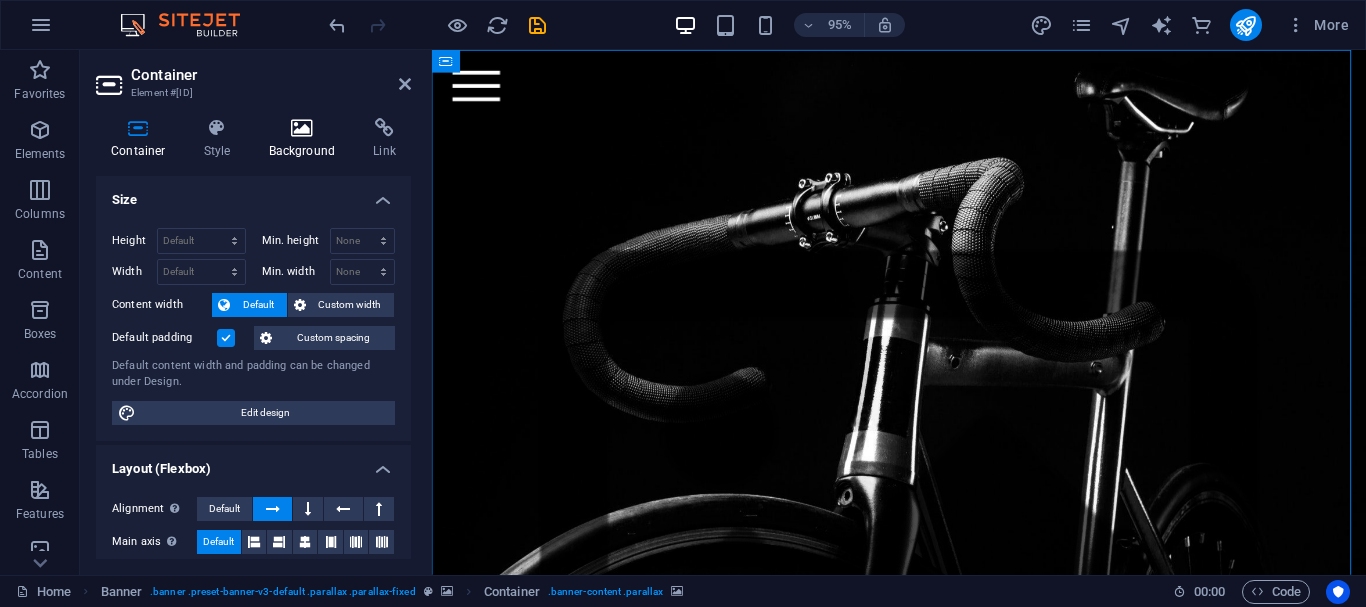 click at bounding box center [302, 128] 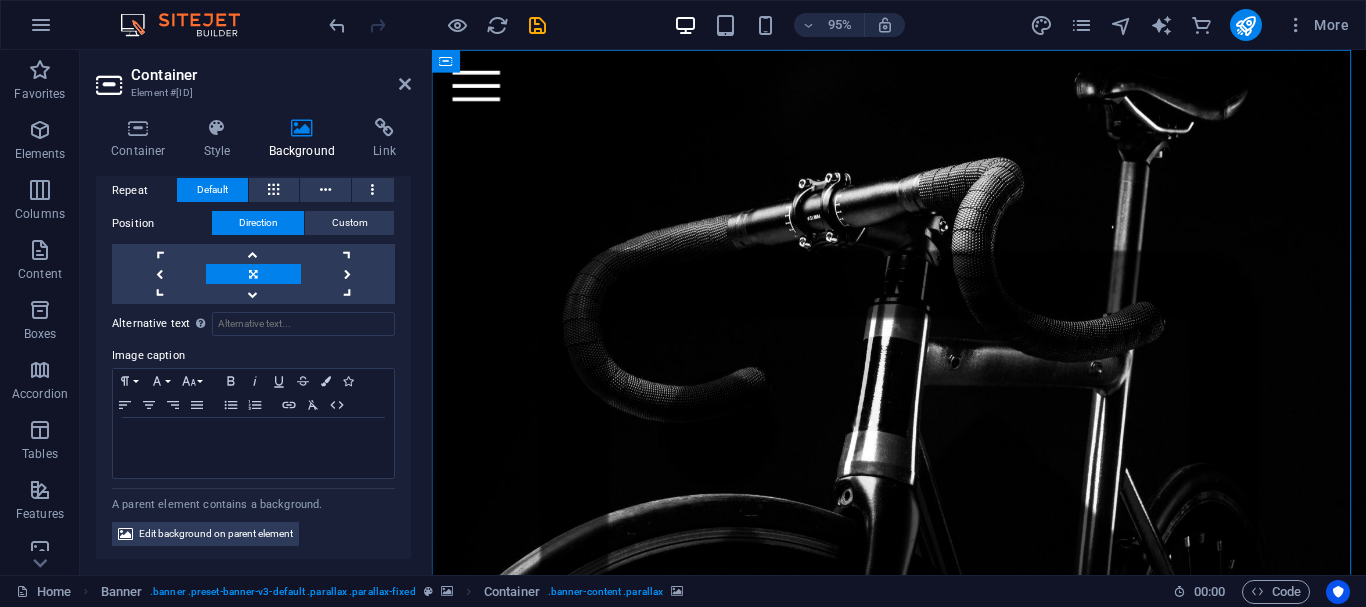 scroll, scrollTop: 0, scrollLeft: 0, axis: both 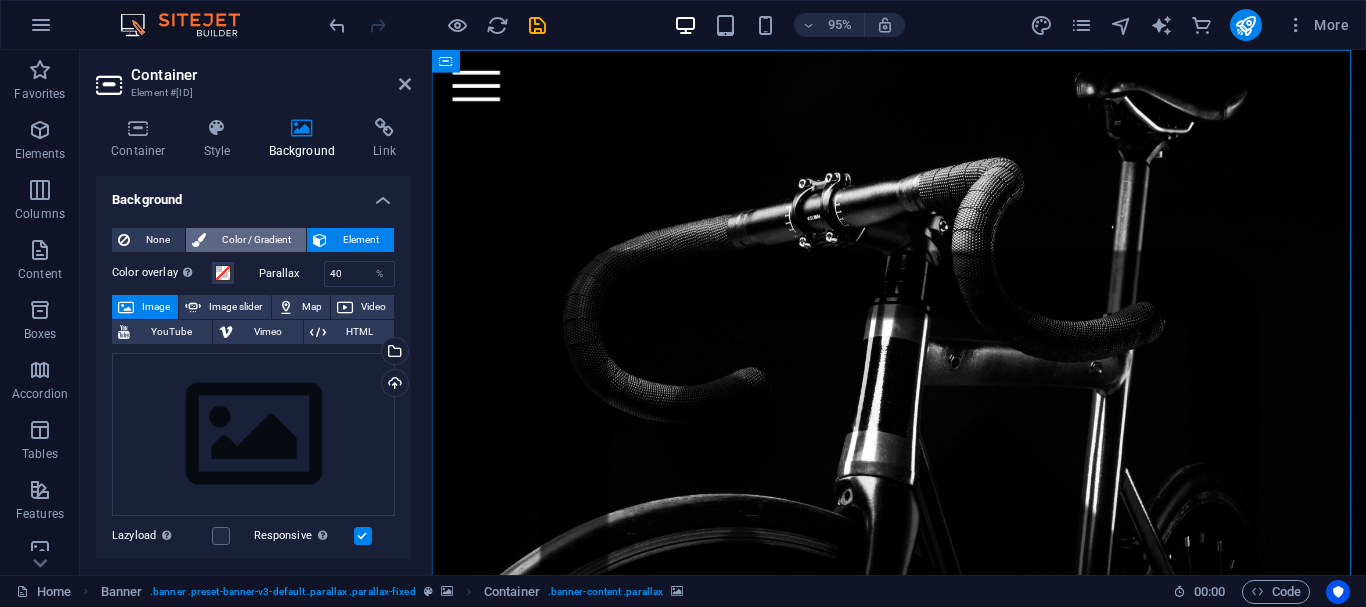 click on "Color / Gradient" at bounding box center (256, 240) 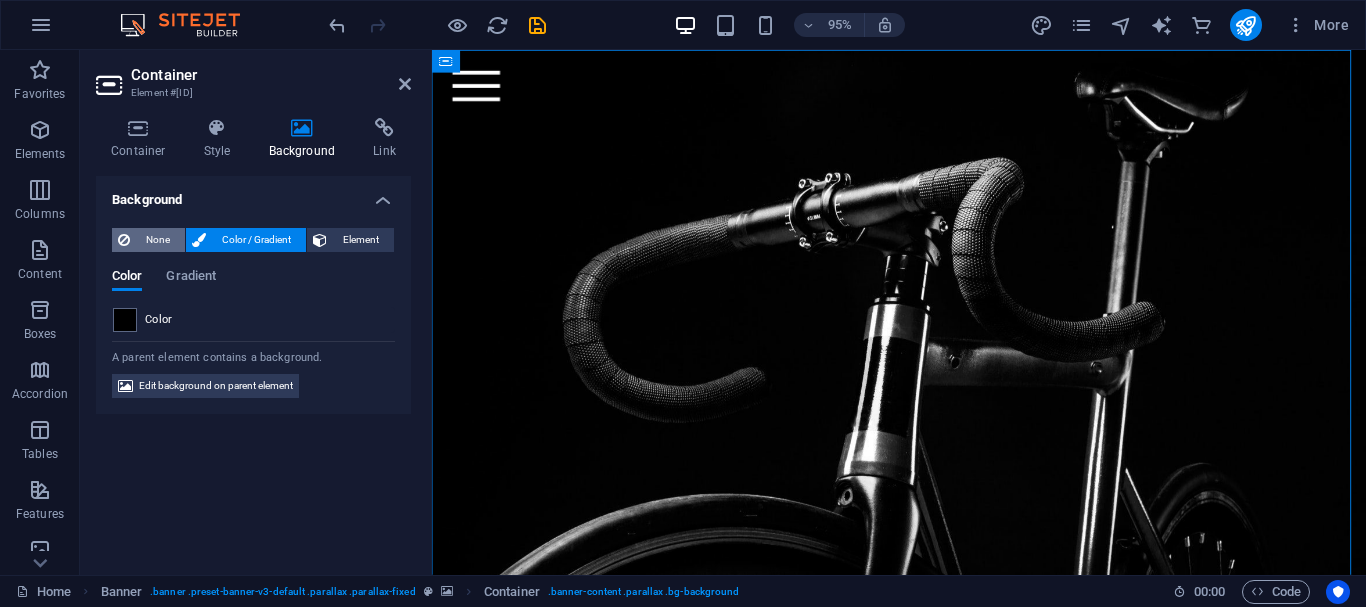 click on "None" at bounding box center (157, 240) 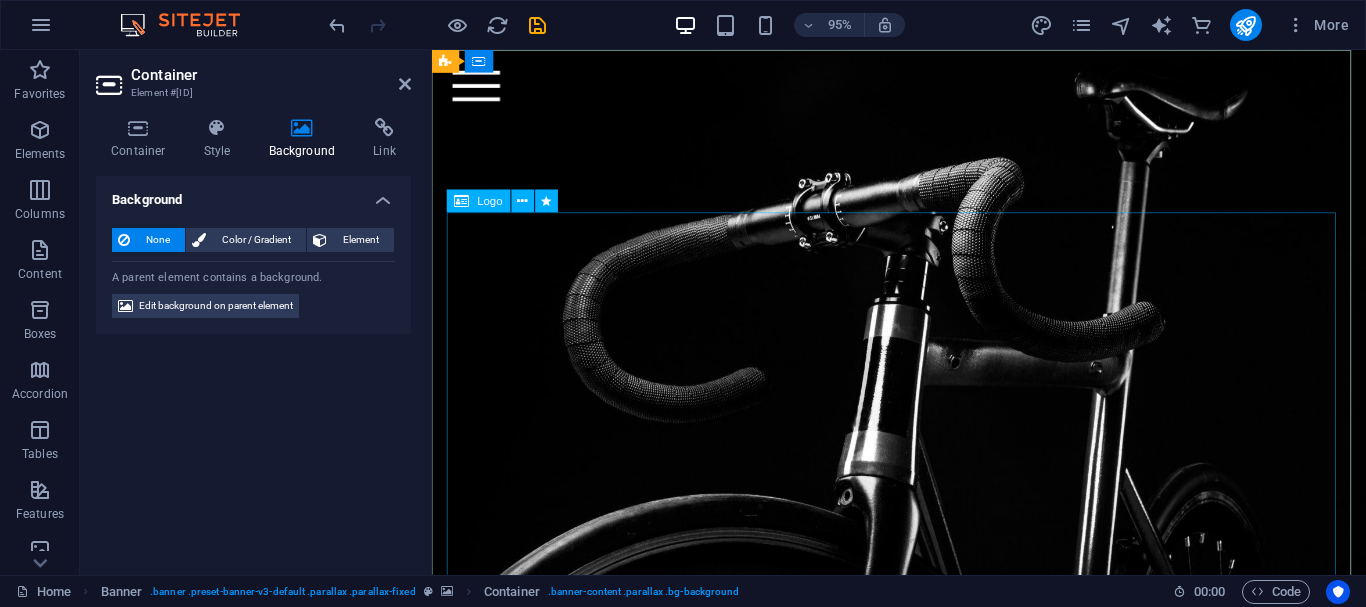 click at bounding box center [924, 611] 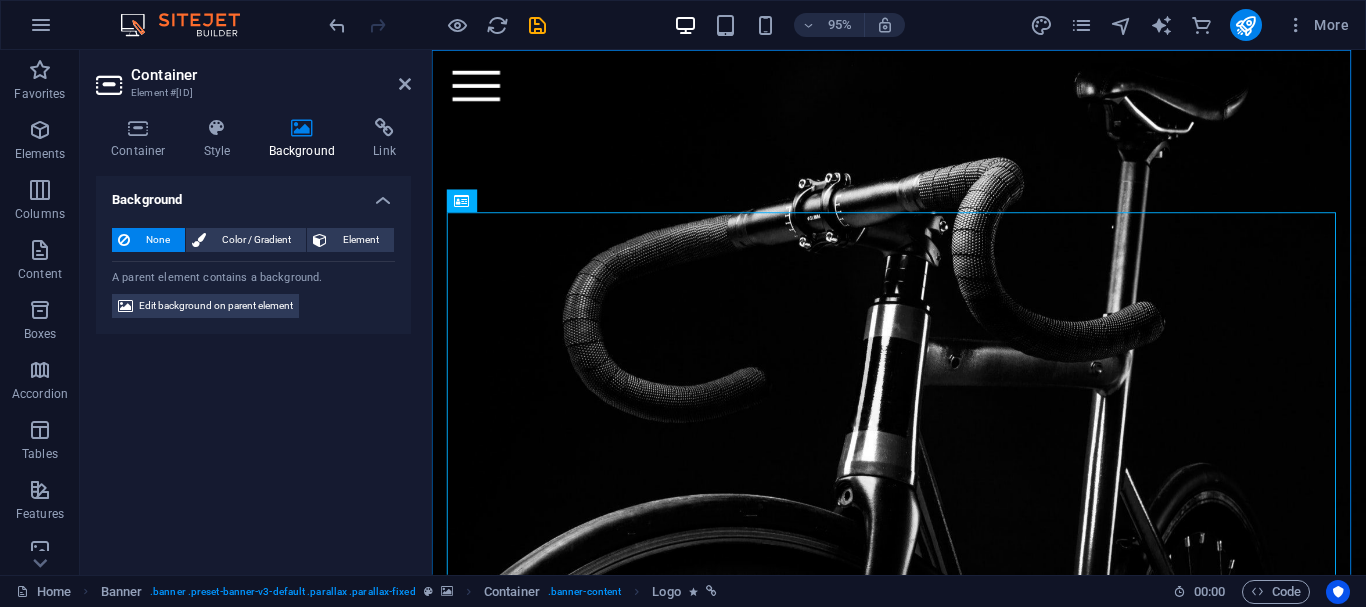 click on "Container Element #[ID]
Container Style Background Link Size Height Default px rem % vh vw Min. height None px rem % vh vw Width Default px rem % em vh vw Min. width None px rem % vh vw Content width Default Custom width Width Default px rem % em vh vw Min. width None px rem % vh vw Default padding Custom spacing Default content width and padding can be changed under Design. Edit design Layout (Flexbox) Alignment Determines the flex direction. Default Main axis Determine how elements should behave along the main axis inside this container (justify content). Default Side axis Control the vertical direction of the element inside of the container (align items). Default Wrap Default On Off Fill Controls the distances and direction of elements on the y-axis across several lines (align content). Default Accessibility ARIA helps assistive technologies (like screen readers) to understand the role, state, and behavior of web elements Role The ARIA role defines the purpose of an element.  None" at bounding box center [256, 312] 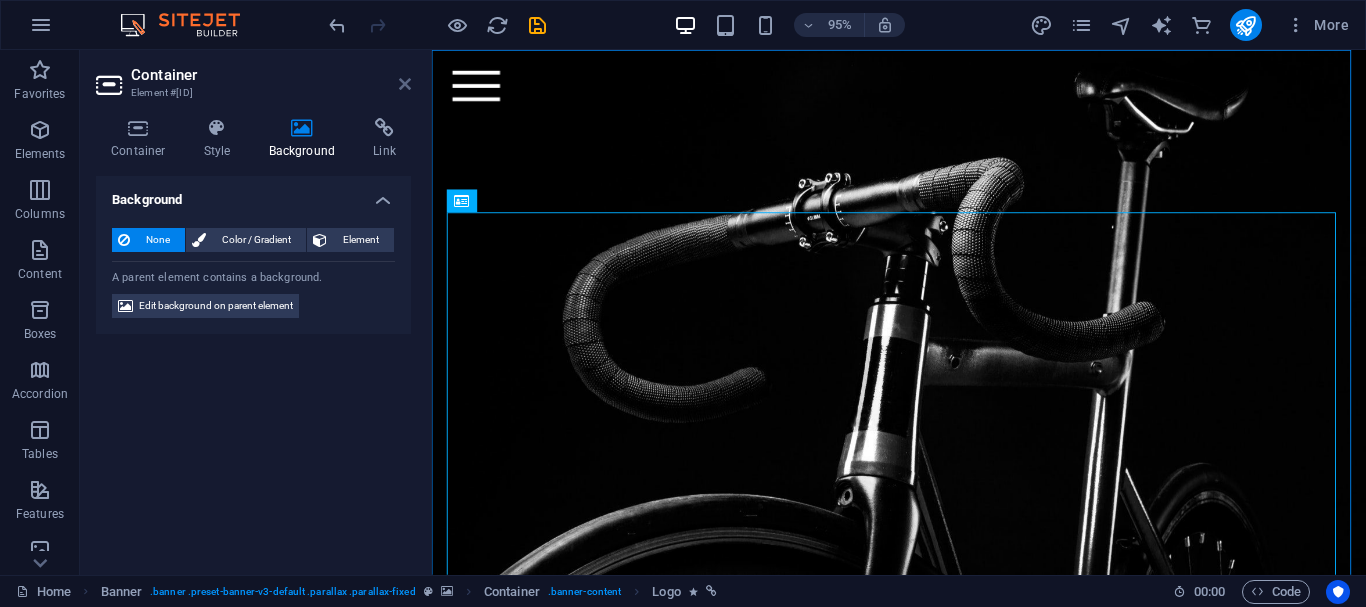 click at bounding box center [405, 84] 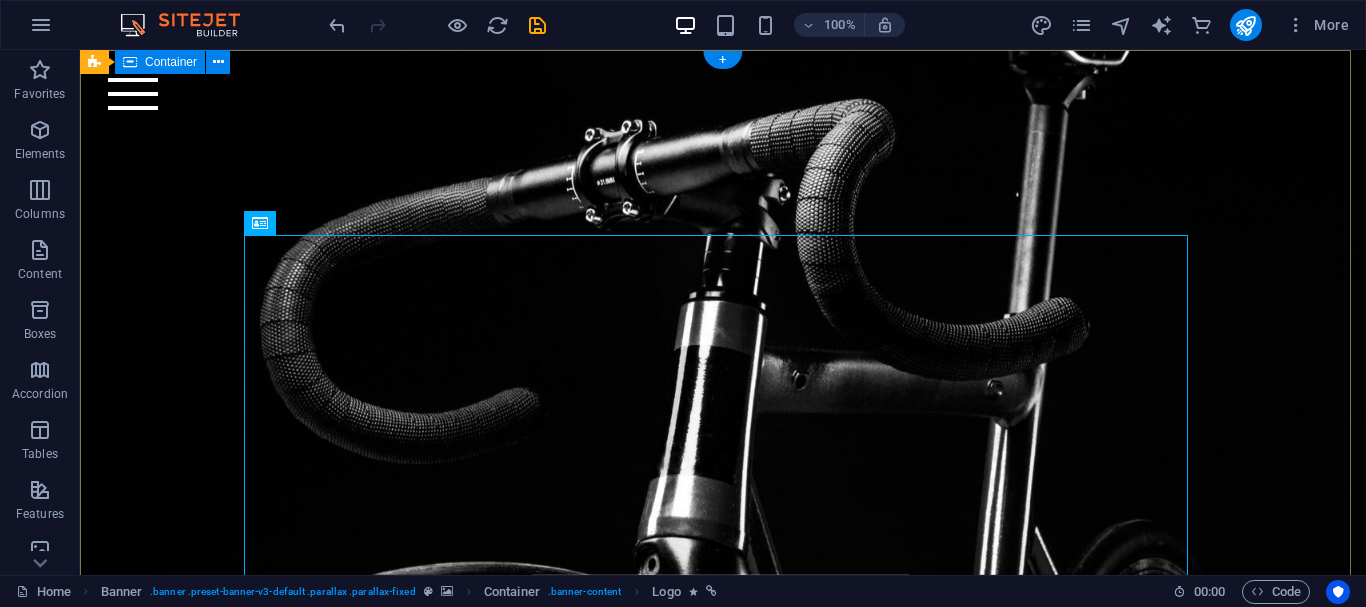 click at bounding box center (723, 580) 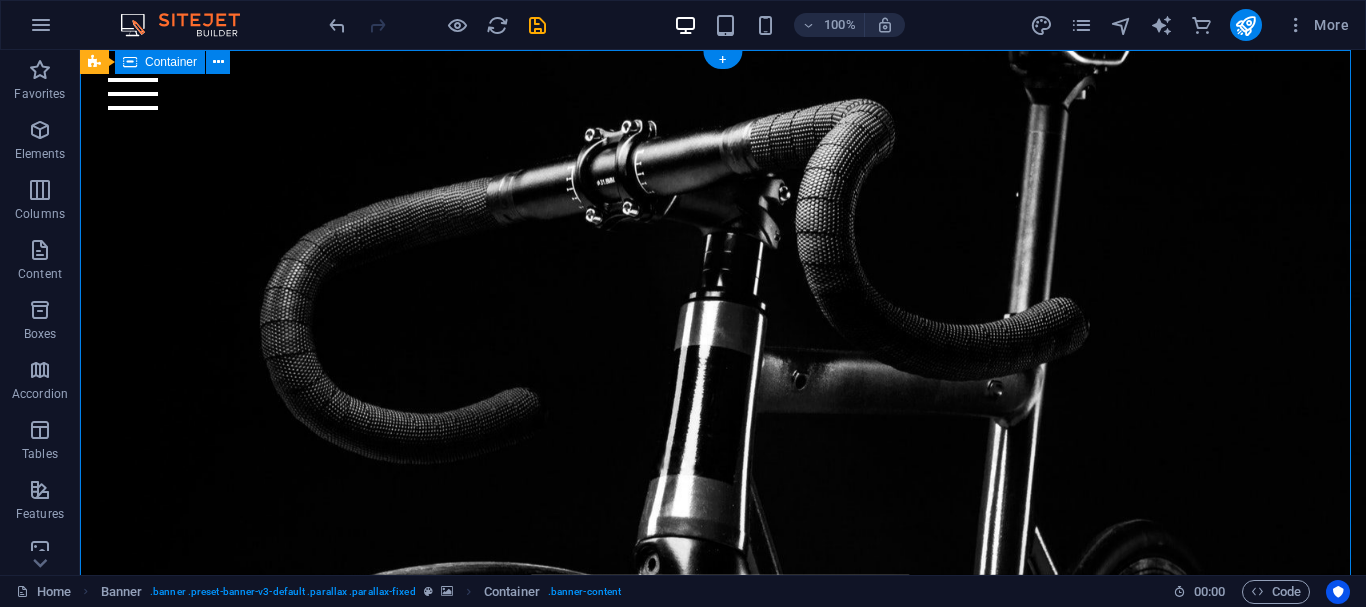 click at bounding box center (723, 580) 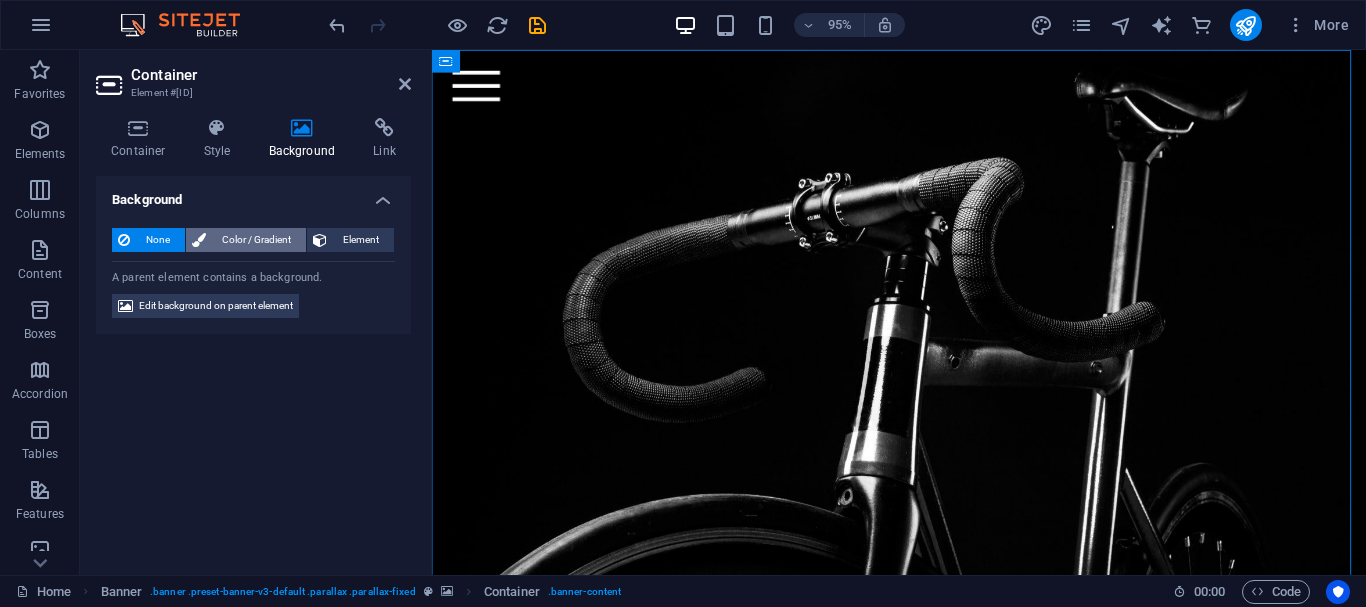 click on "Color / Gradient" at bounding box center (256, 240) 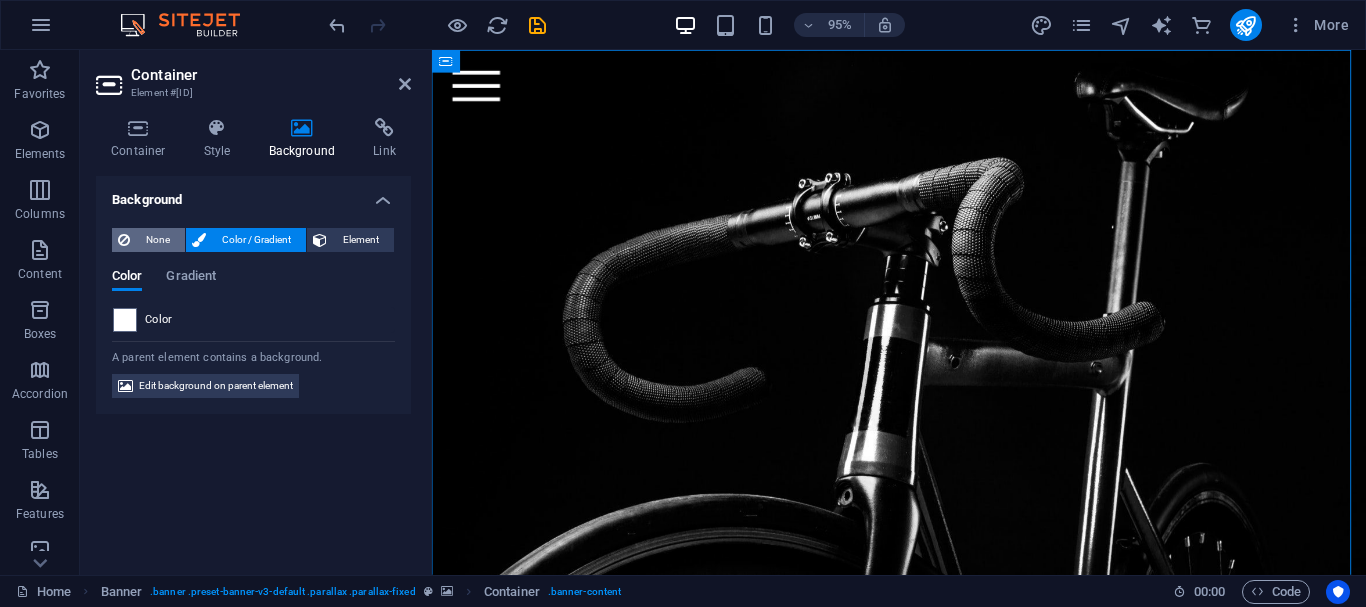 click on "None" at bounding box center (157, 240) 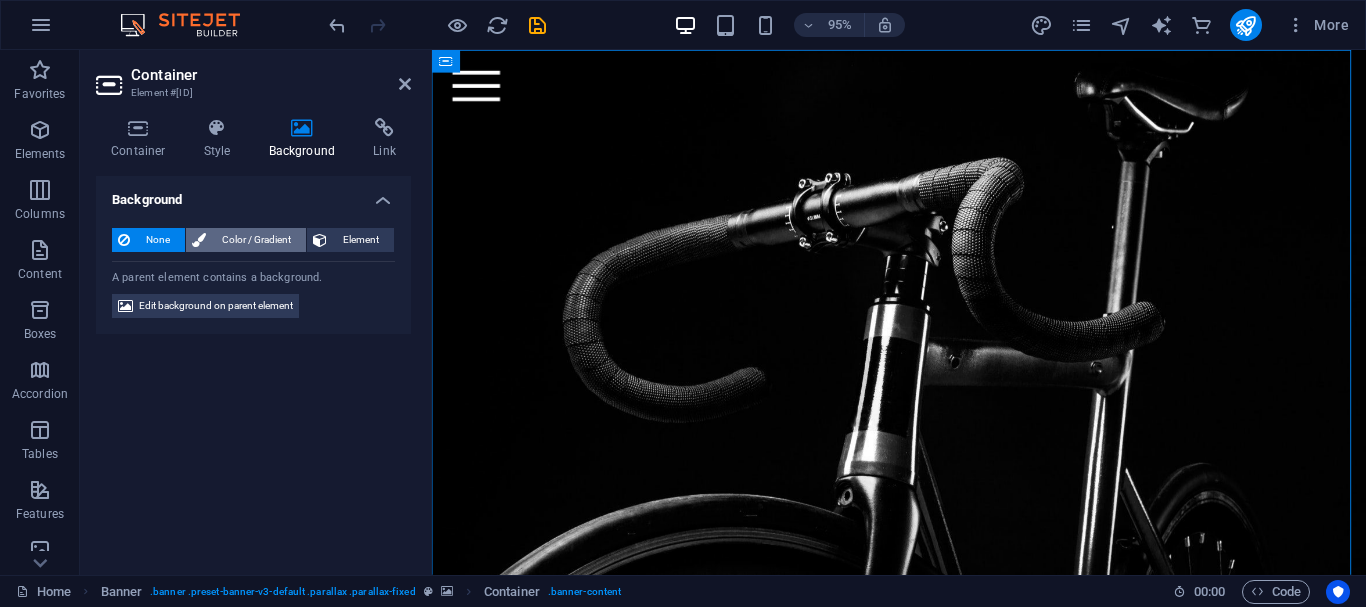 click on "Color / Gradient" at bounding box center [256, 240] 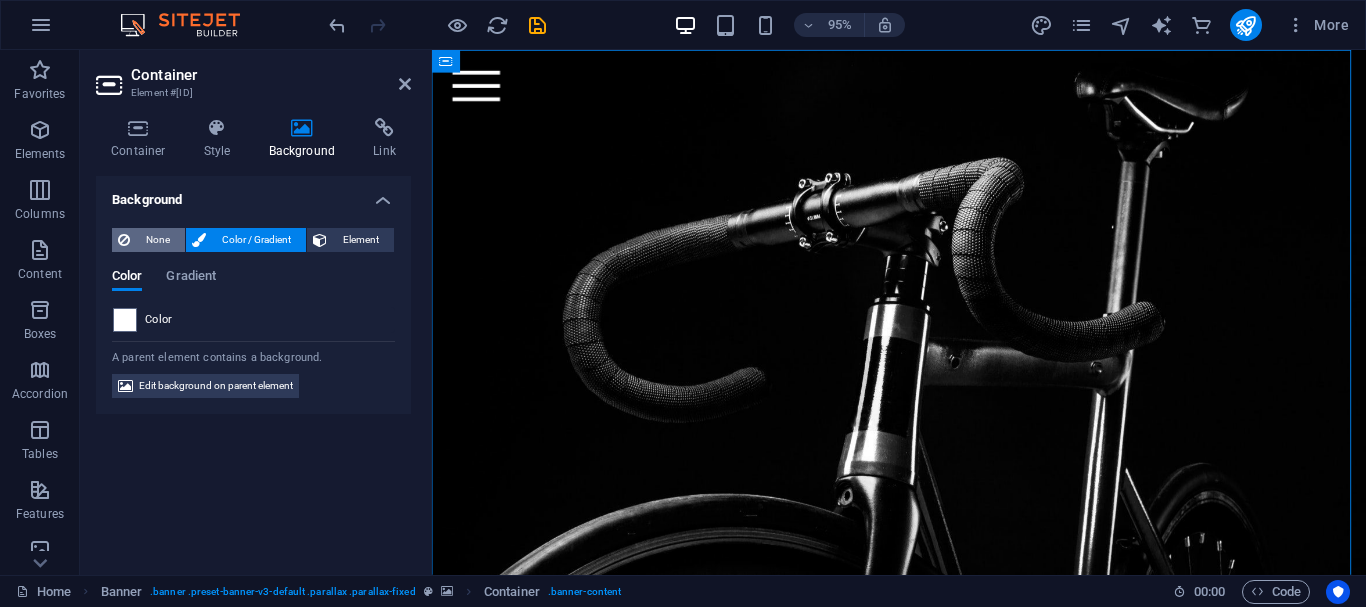 click on "None" at bounding box center [157, 240] 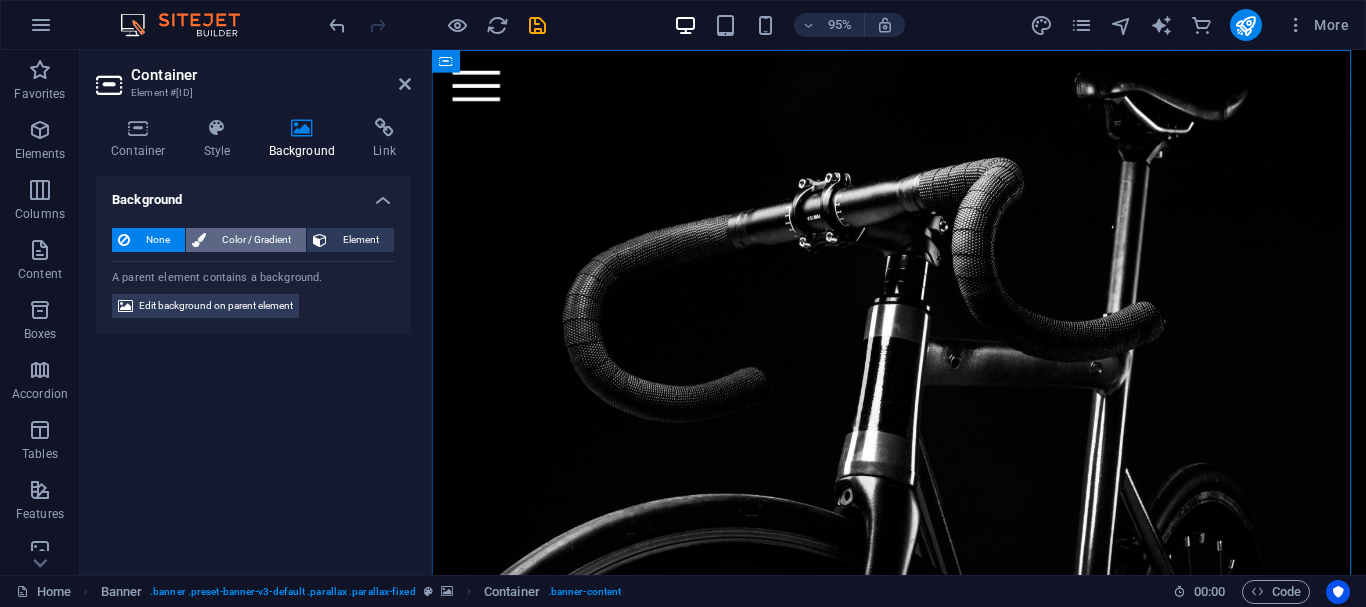 drag, startPoint x: 333, startPoint y: 238, endPoint x: 294, endPoint y: 240, distance: 39.051247 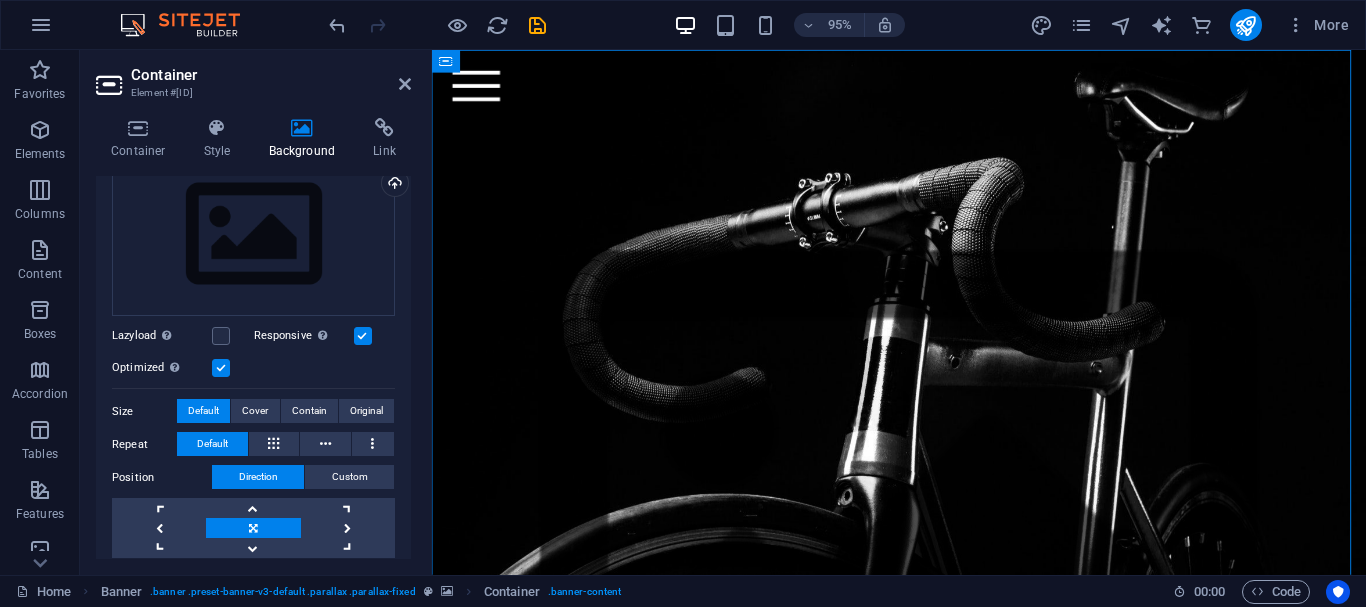 scroll, scrollTop: 0, scrollLeft: 0, axis: both 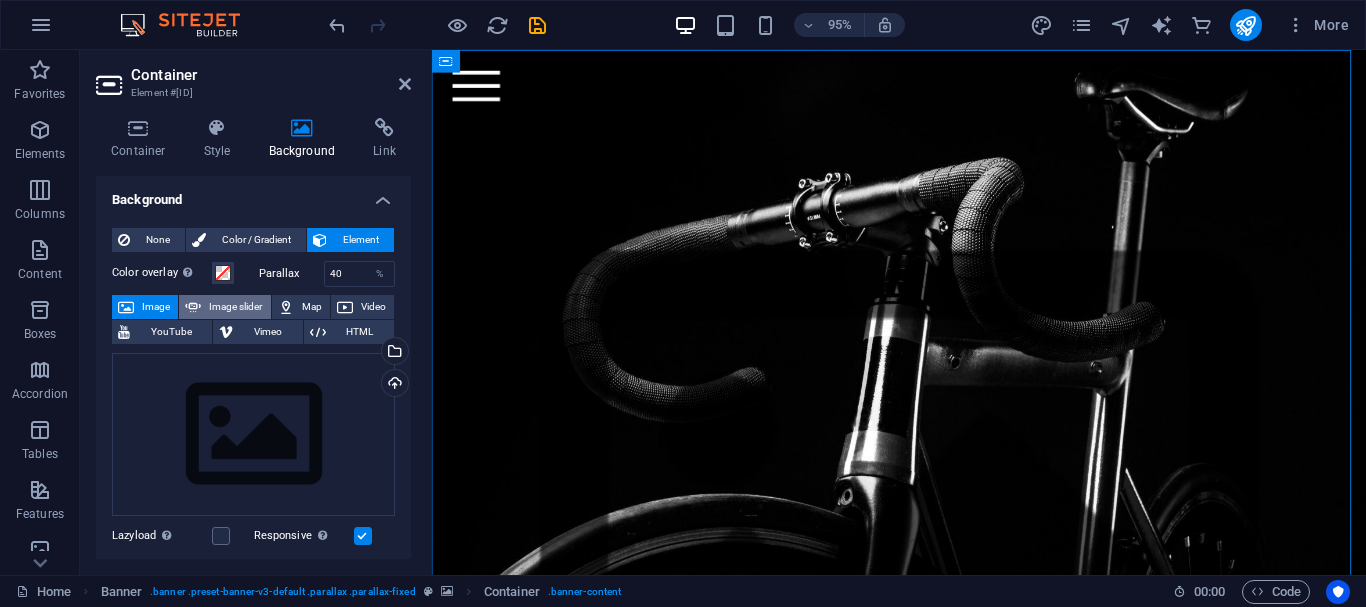 click at bounding box center [193, 307] 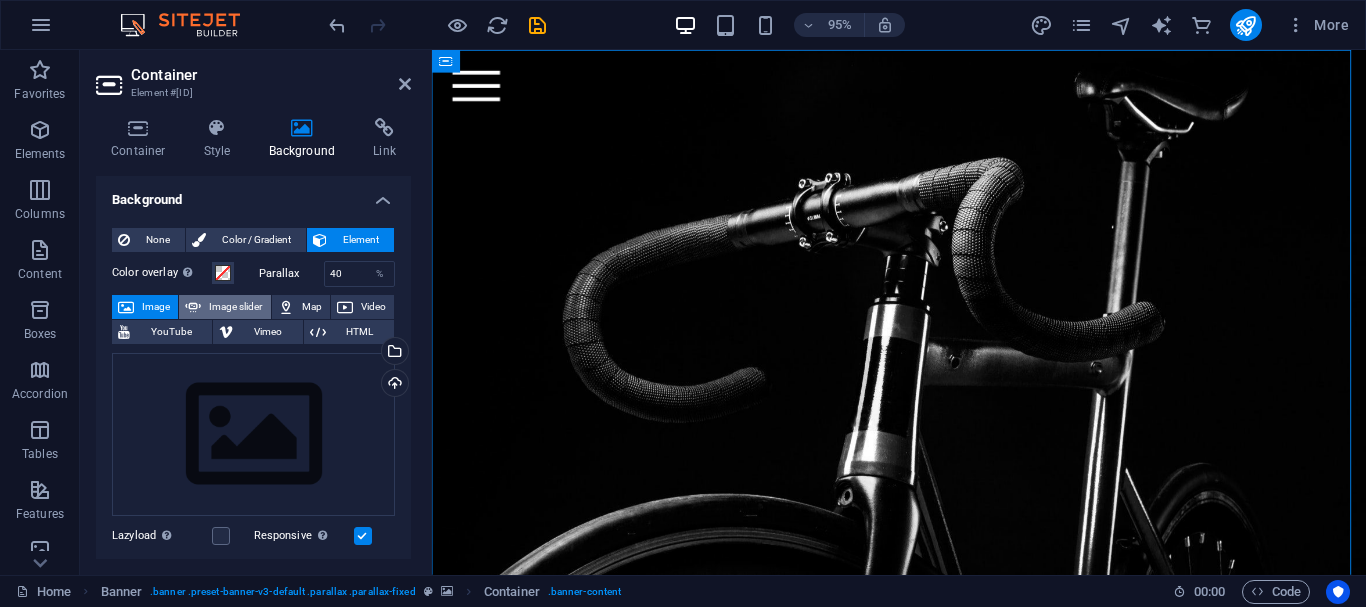 select on "ms" 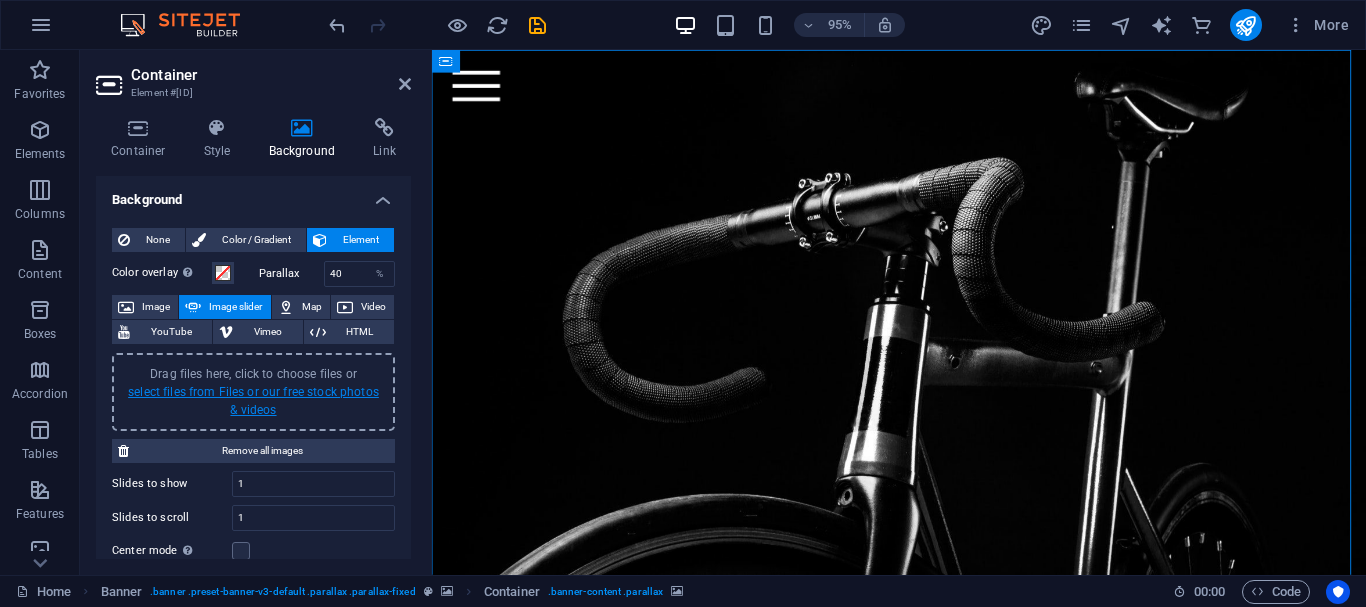 click on "select files from Files or our free stock photos & videos" at bounding box center [253, 401] 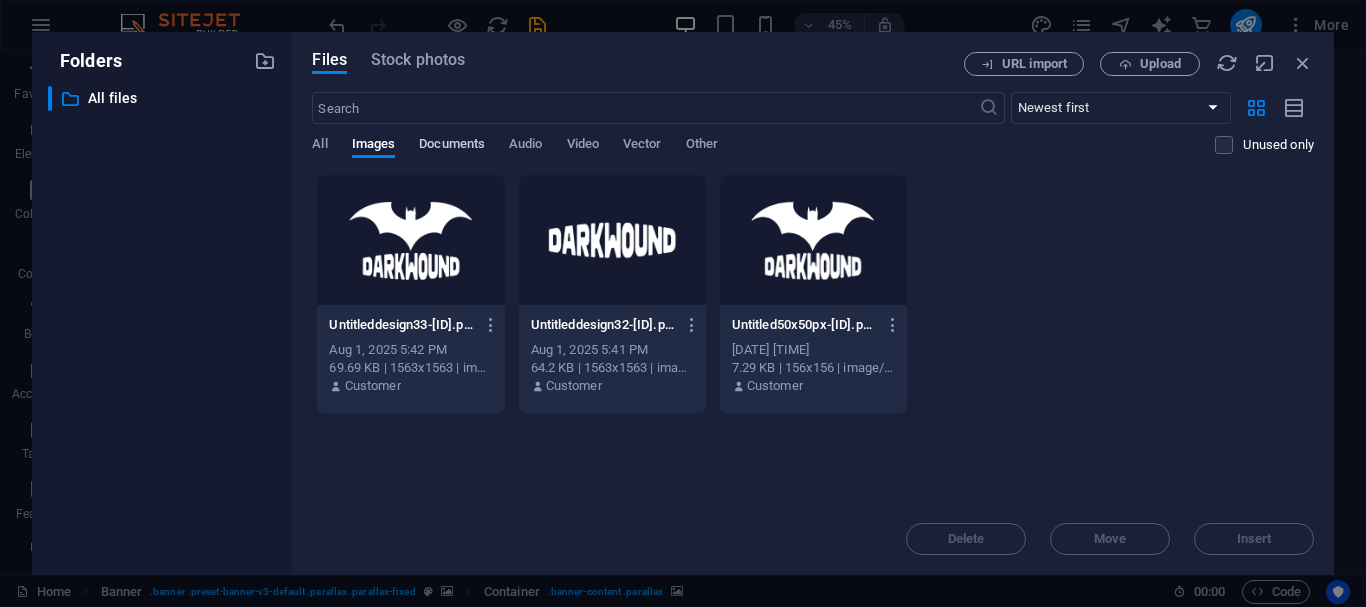 click on "Documents" at bounding box center [452, 146] 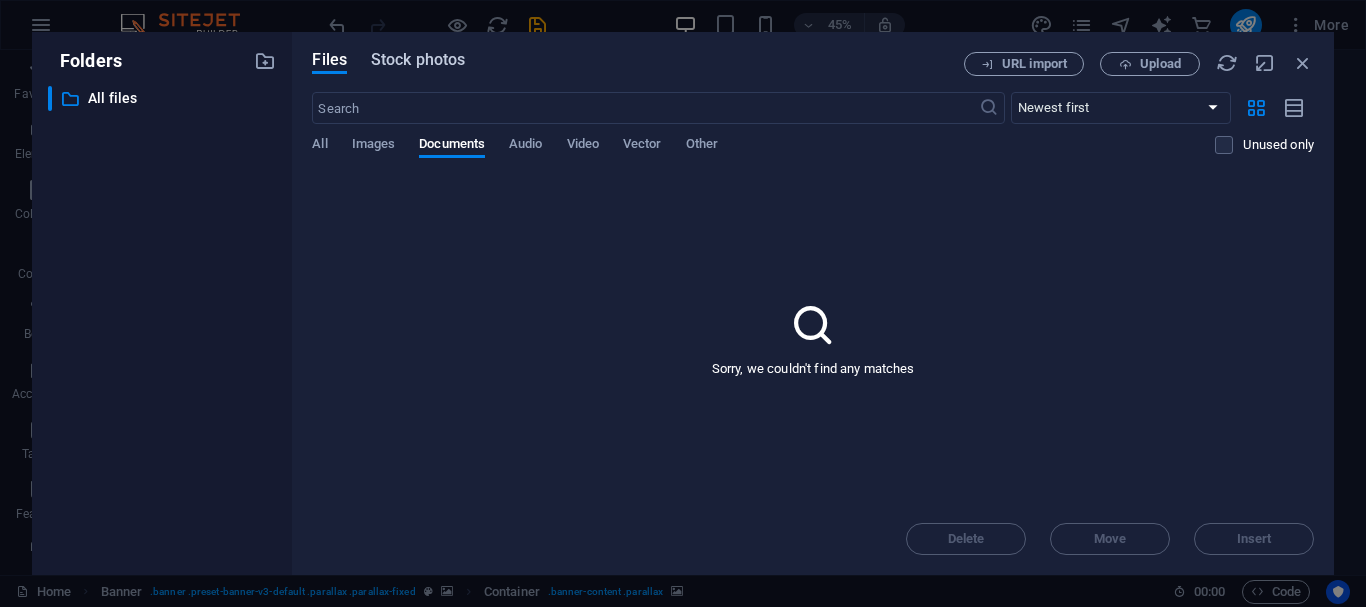 click on "Stock photos" at bounding box center [418, 60] 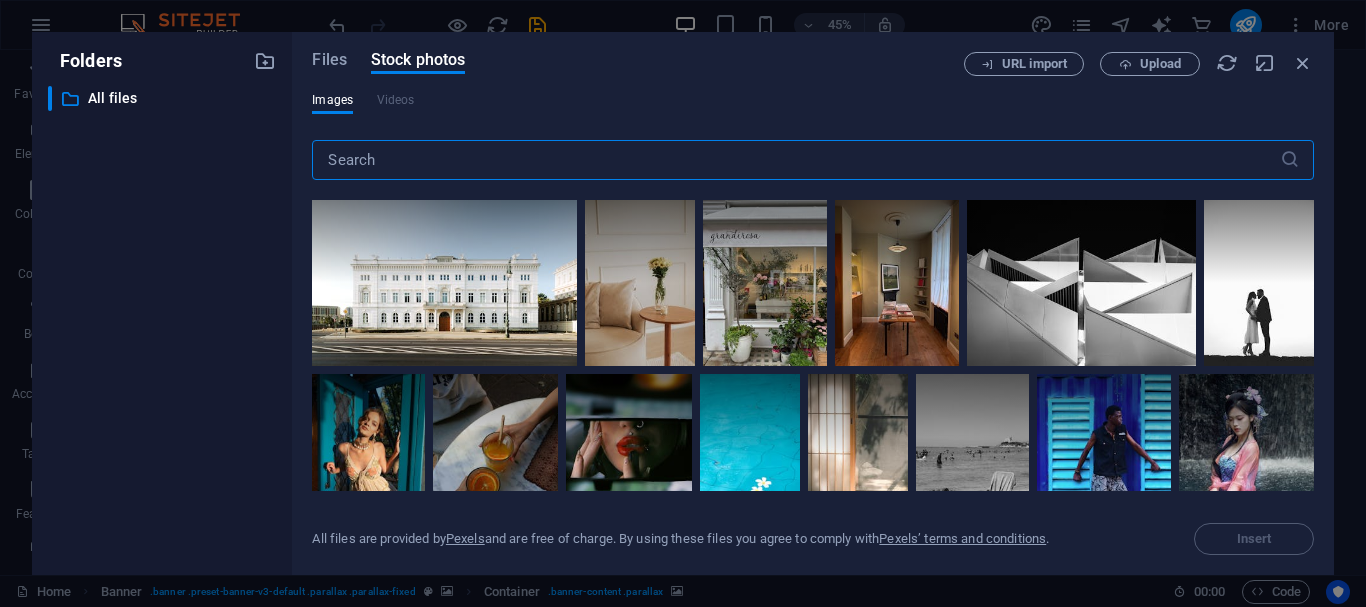 scroll, scrollTop: 3700, scrollLeft: 0, axis: vertical 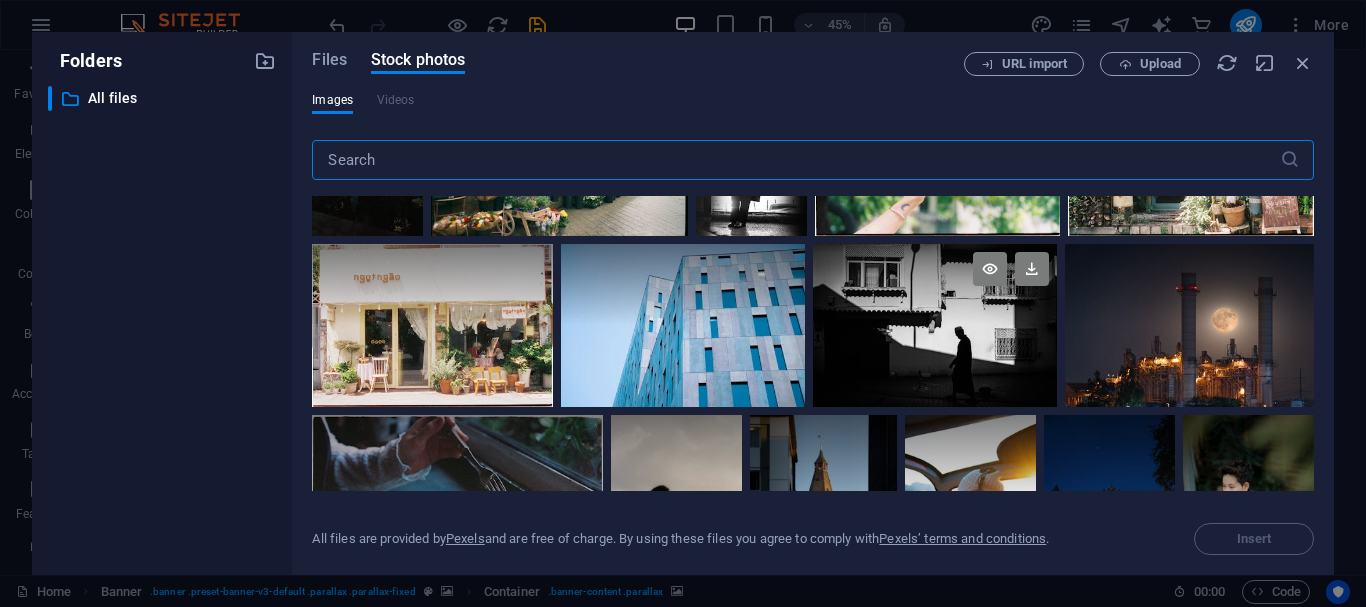 click at bounding box center (935, 284) 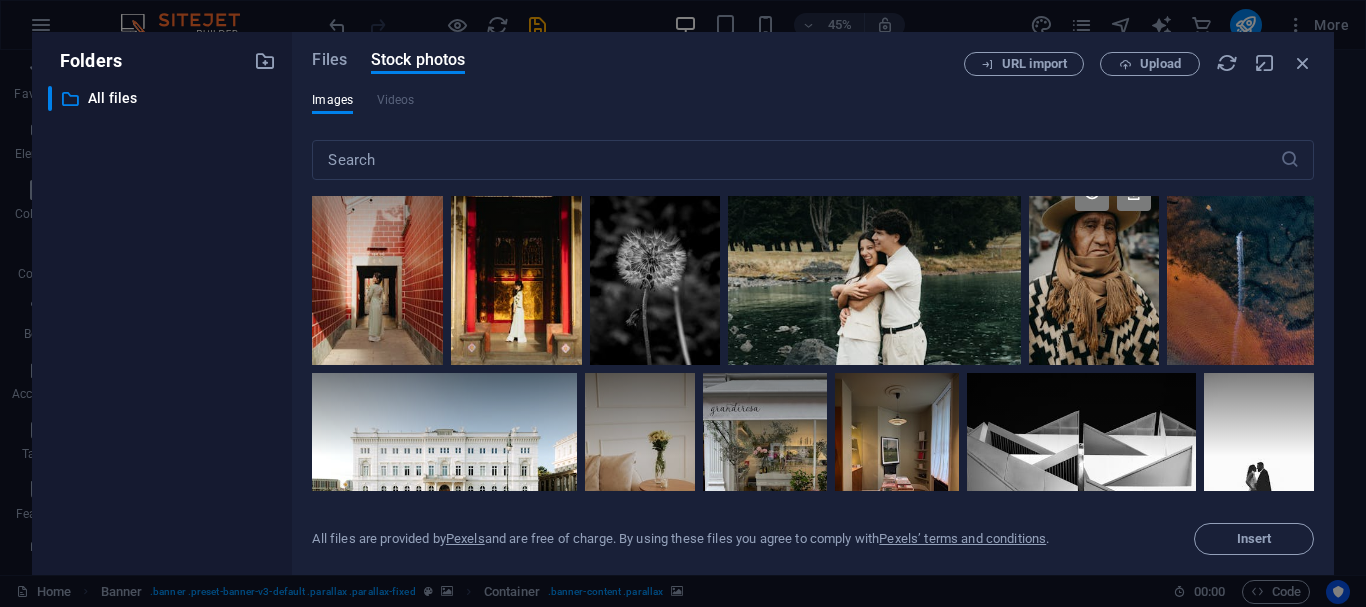 scroll, scrollTop: 5100, scrollLeft: 0, axis: vertical 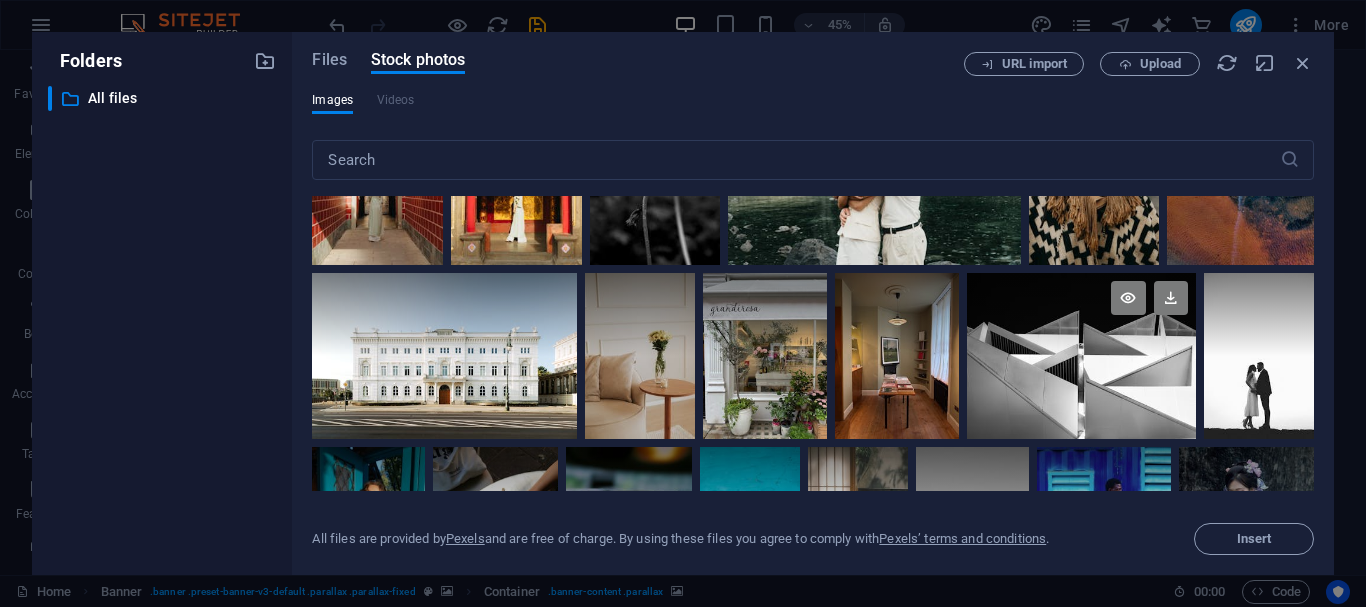 click at bounding box center [1081, 355] 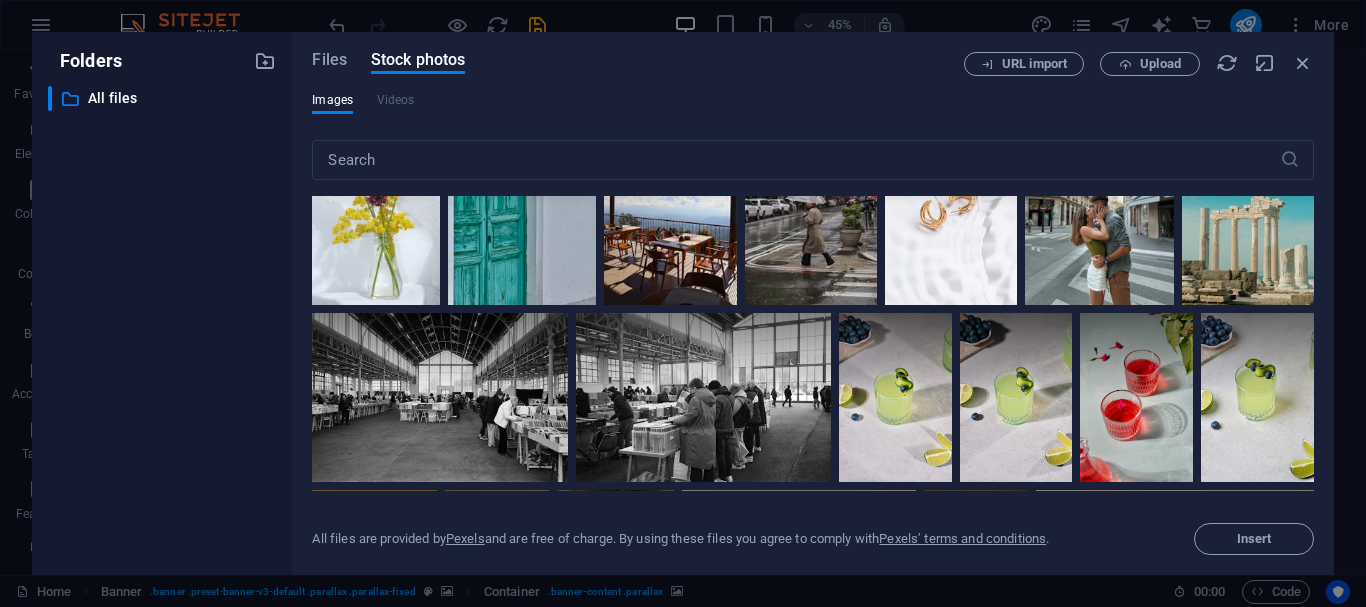 scroll, scrollTop: 8500, scrollLeft: 0, axis: vertical 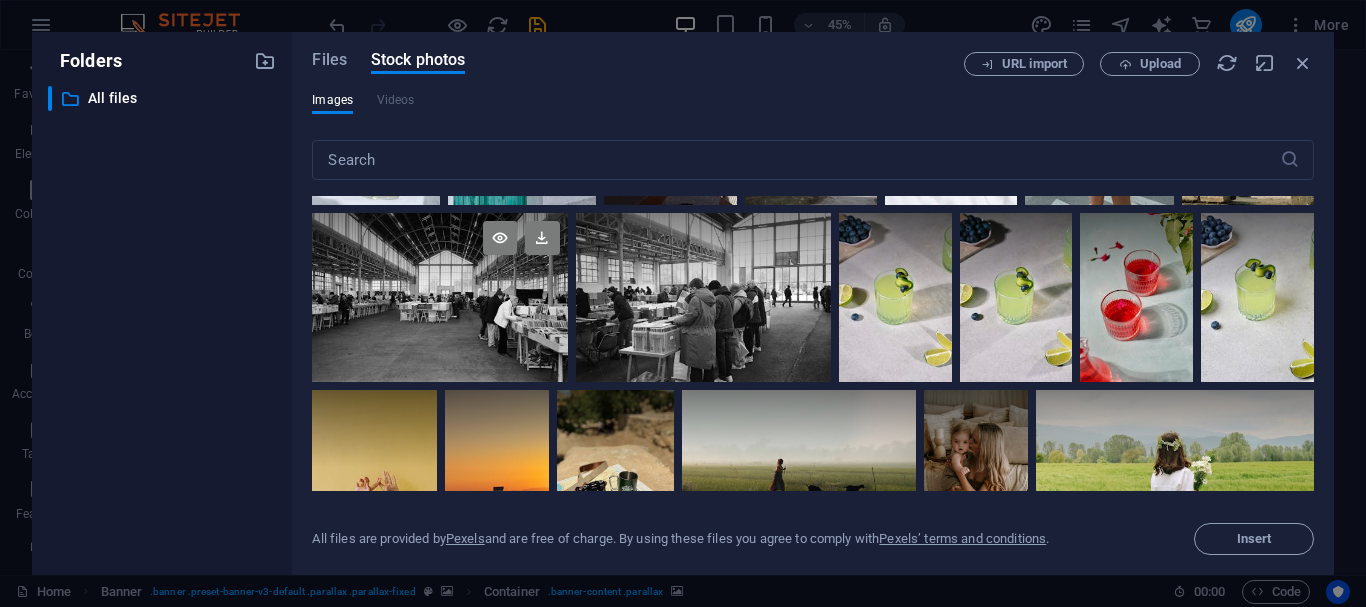 click at bounding box center (439, 255) 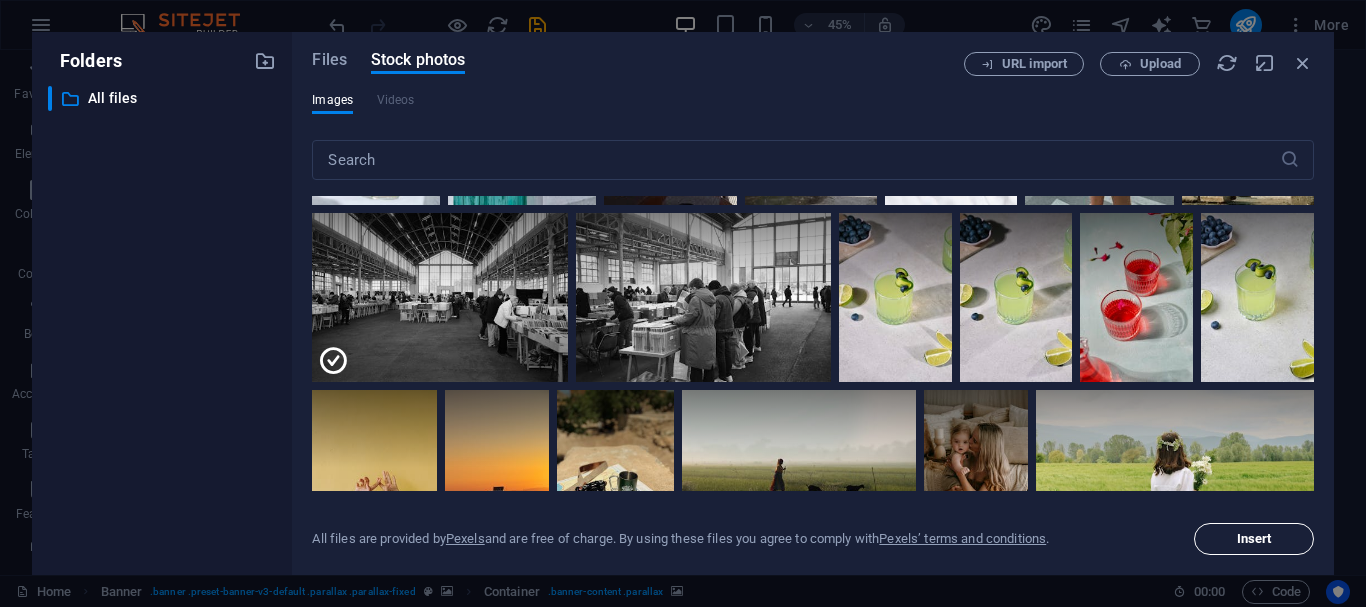 click on "Insert" at bounding box center [1254, 539] 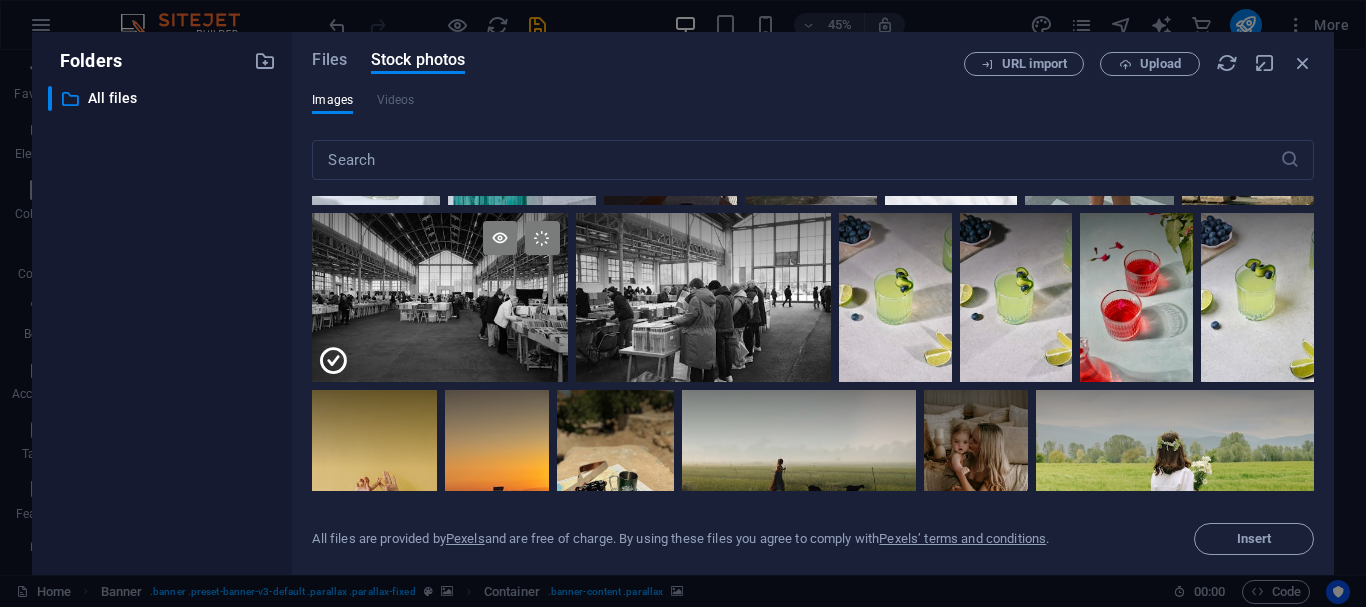 scroll, scrollTop: 8700, scrollLeft: 0, axis: vertical 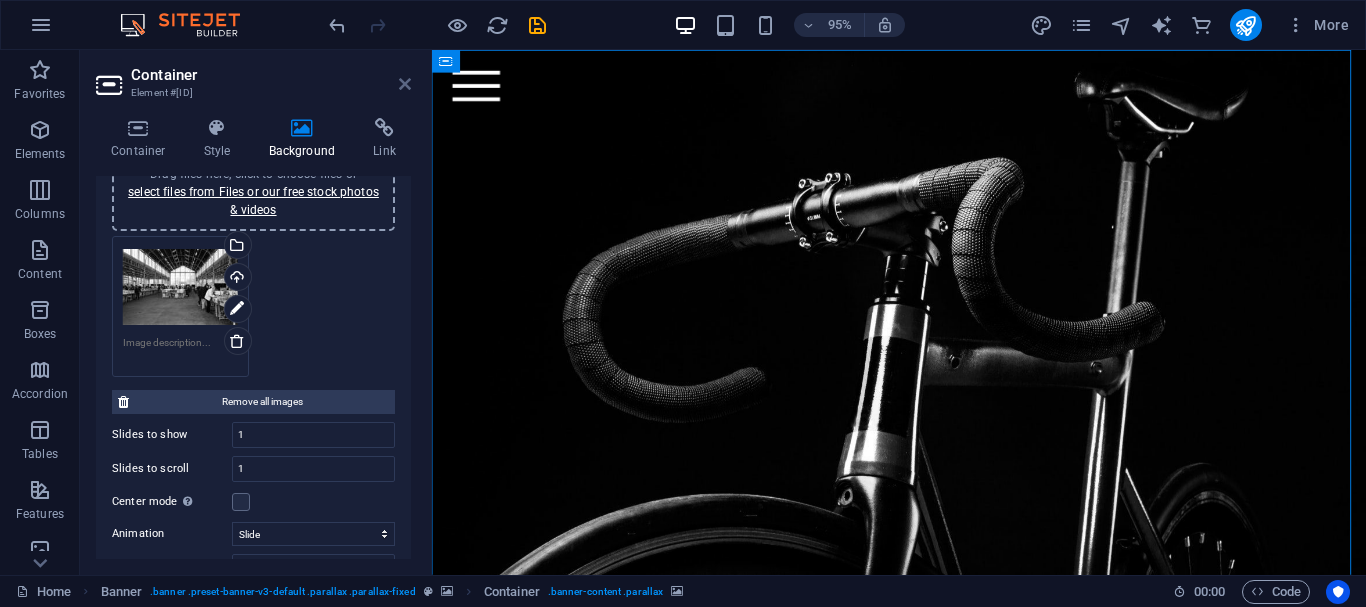 click at bounding box center [405, 84] 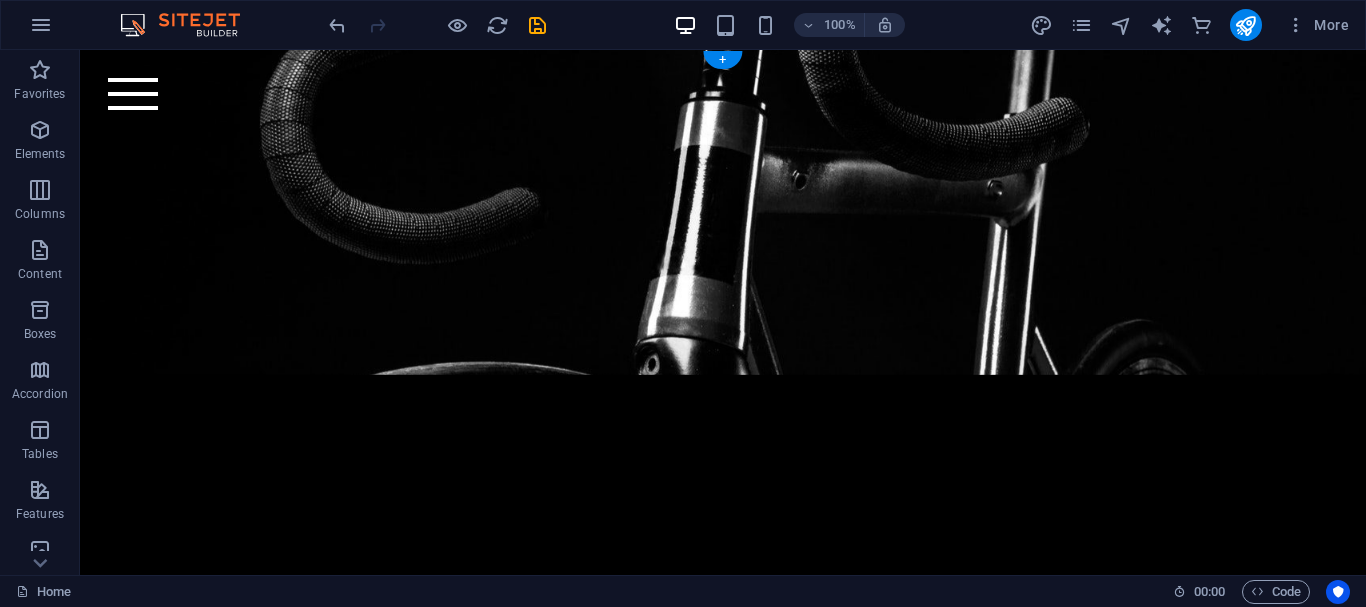 scroll, scrollTop: 0, scrollLeft: 0, axis: both 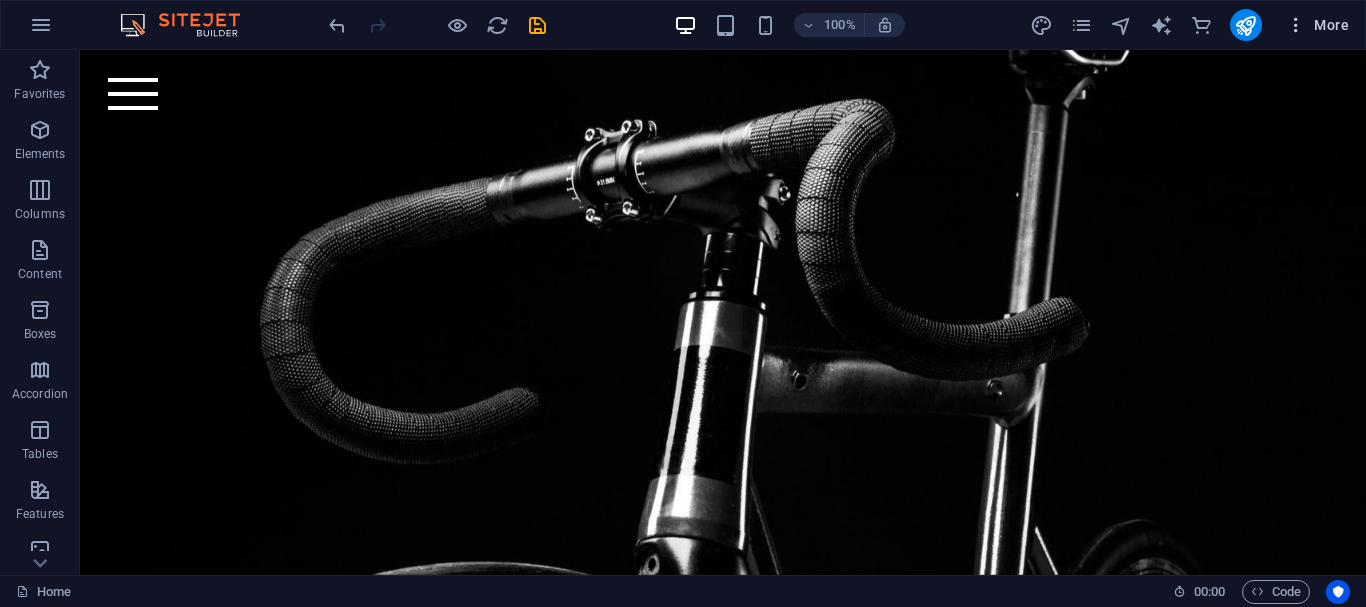 click at bounding box center [1296, 25] 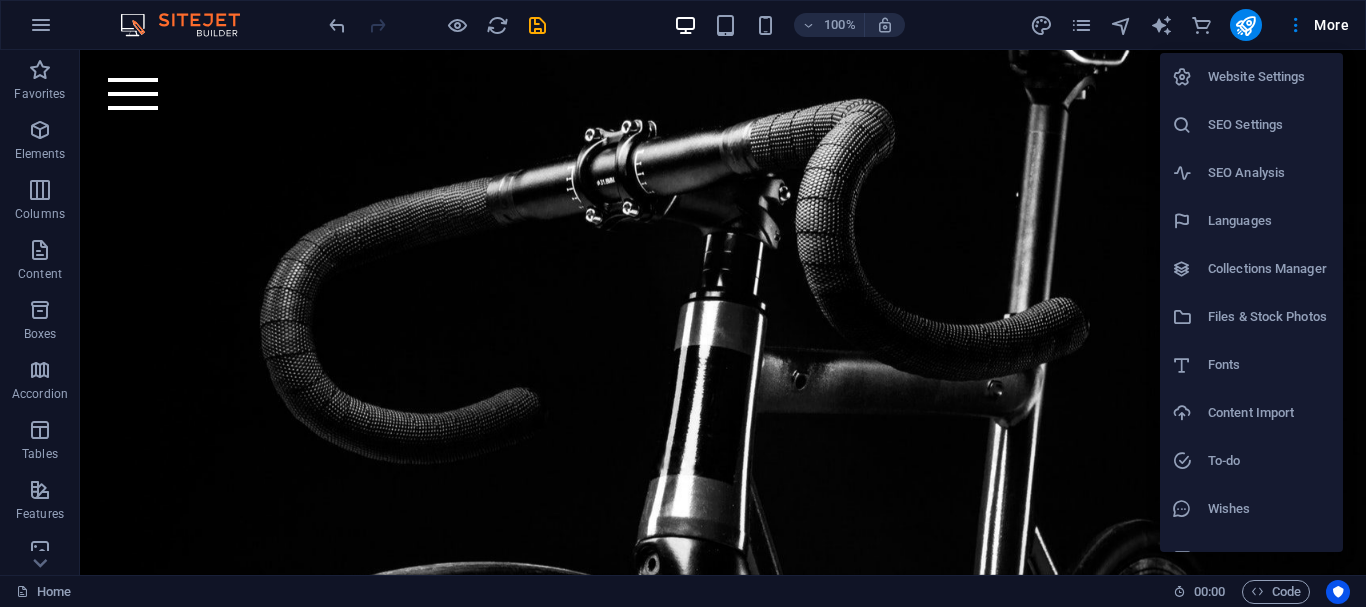 drag, startPoint x: 1292, startPoint y: 27, endPoint x: 1164, endPoint y: 33, distance: 128.14055 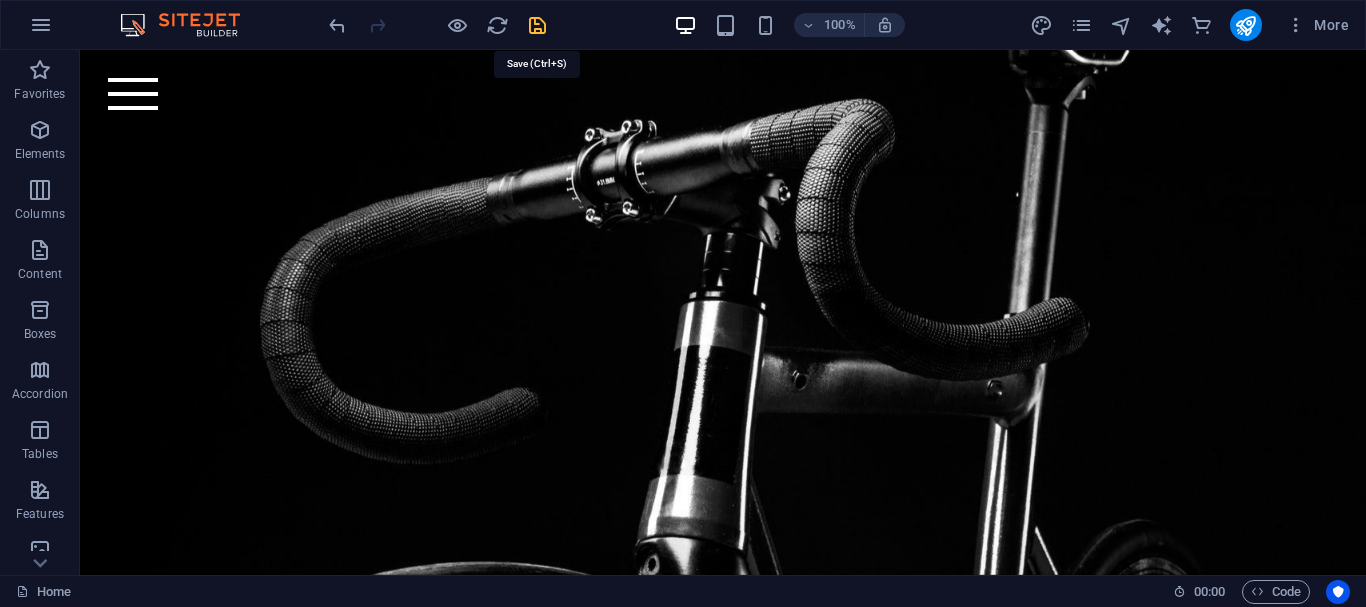 click at bounding box center (537, 25) 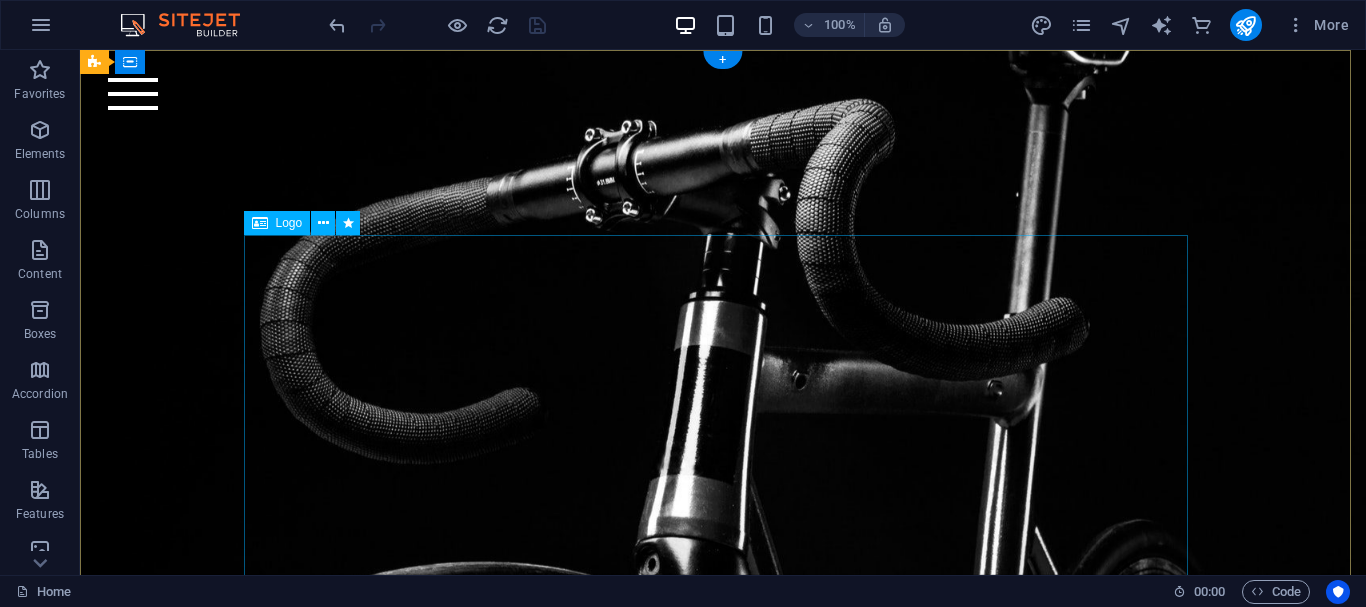 scroll, scrollTop: 200, scrollLeft: 0, axis: vertical 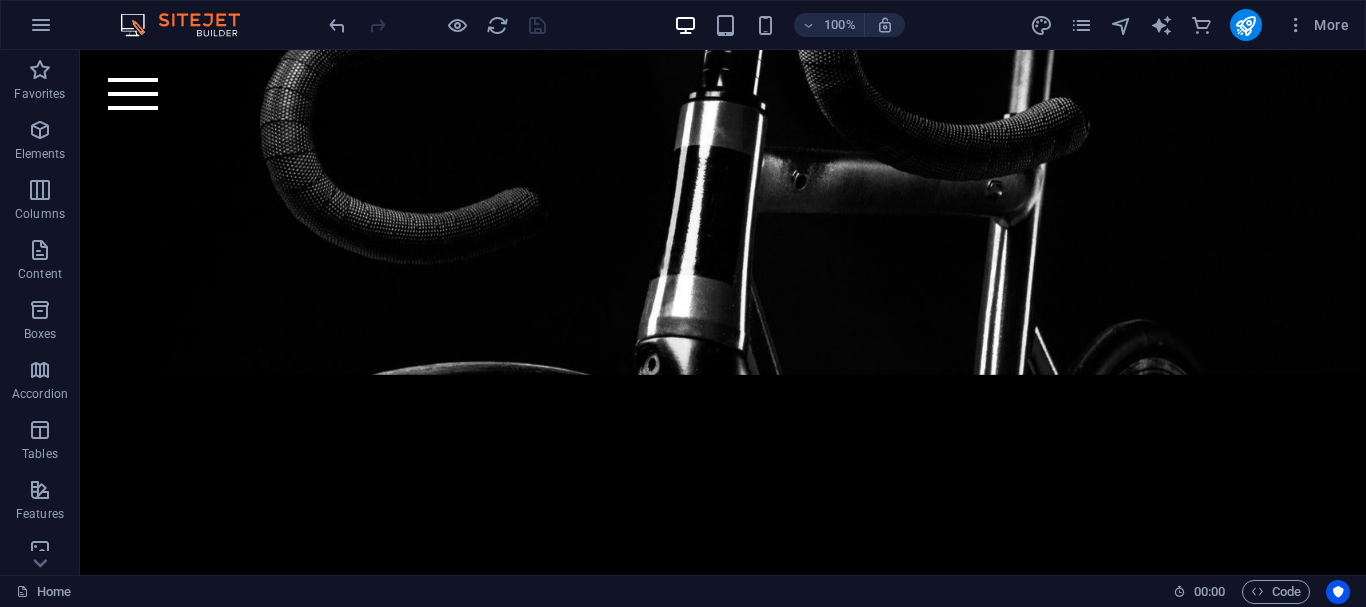click at bounding box center (715, 19) 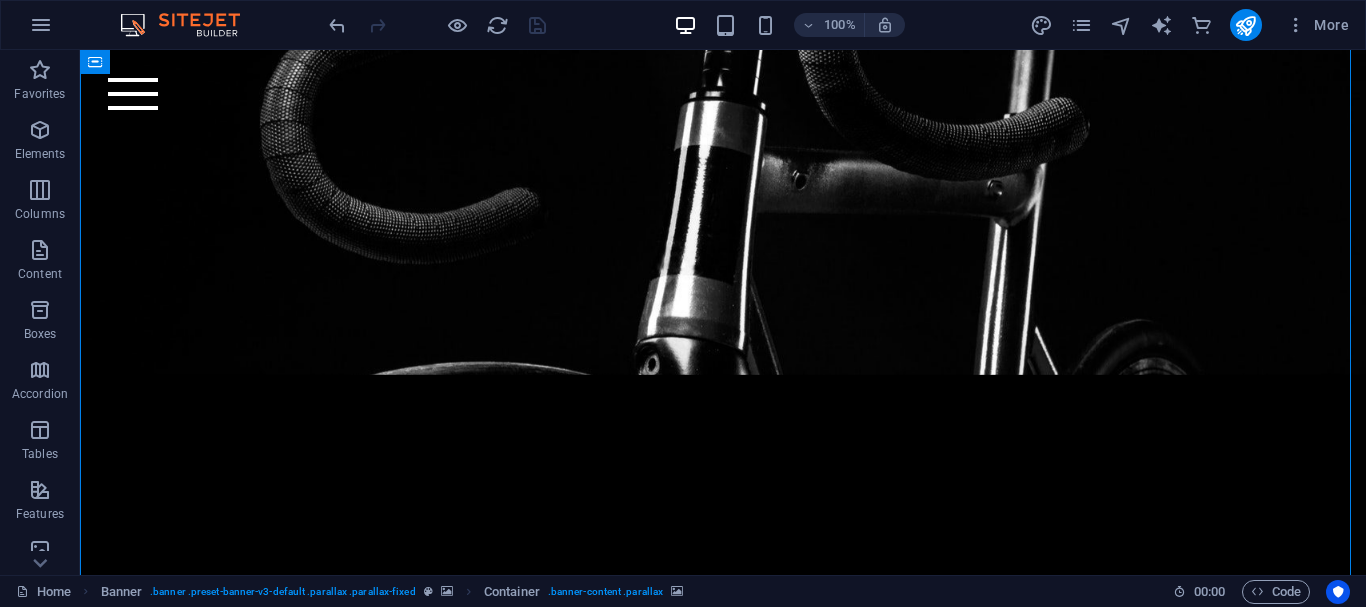 click at bounding box center (715, 19) 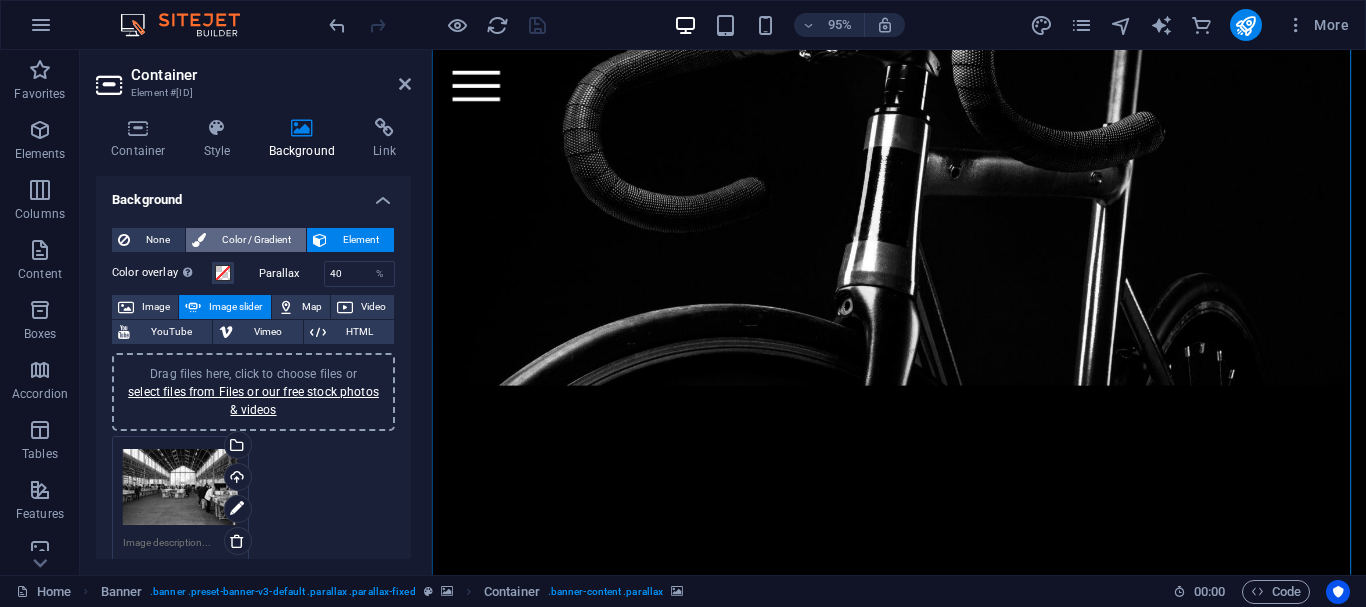 click at bounding box center (199, 240) 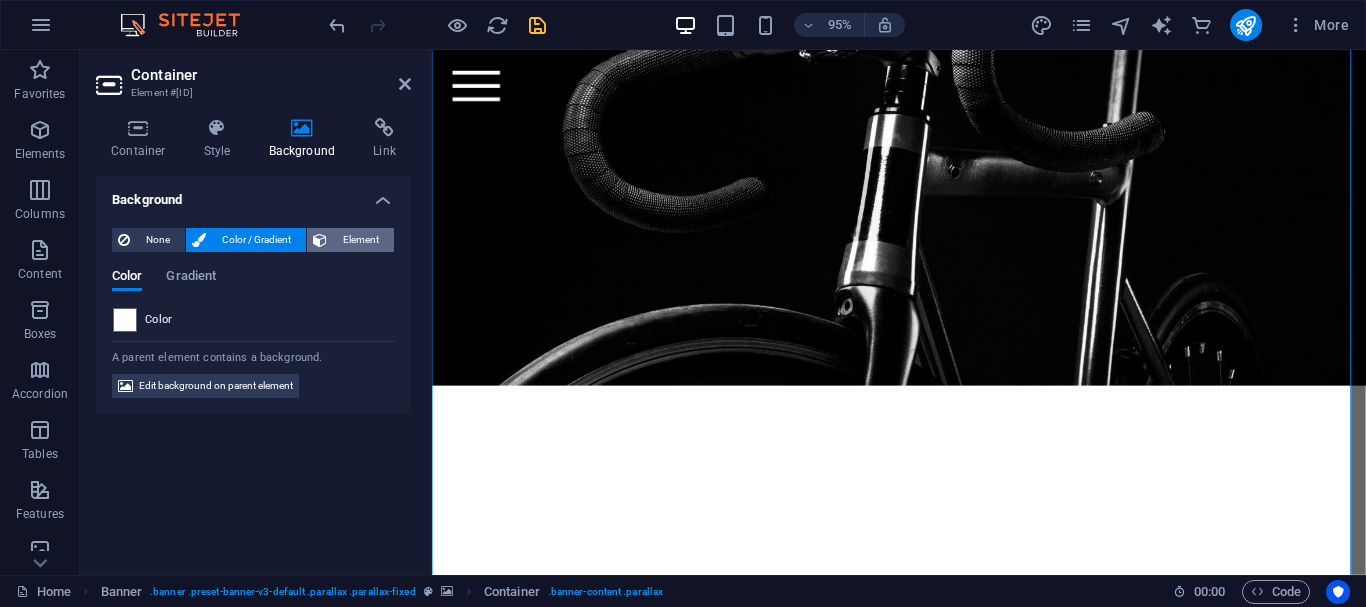 click on "Element" at bounding box center [360, 240] 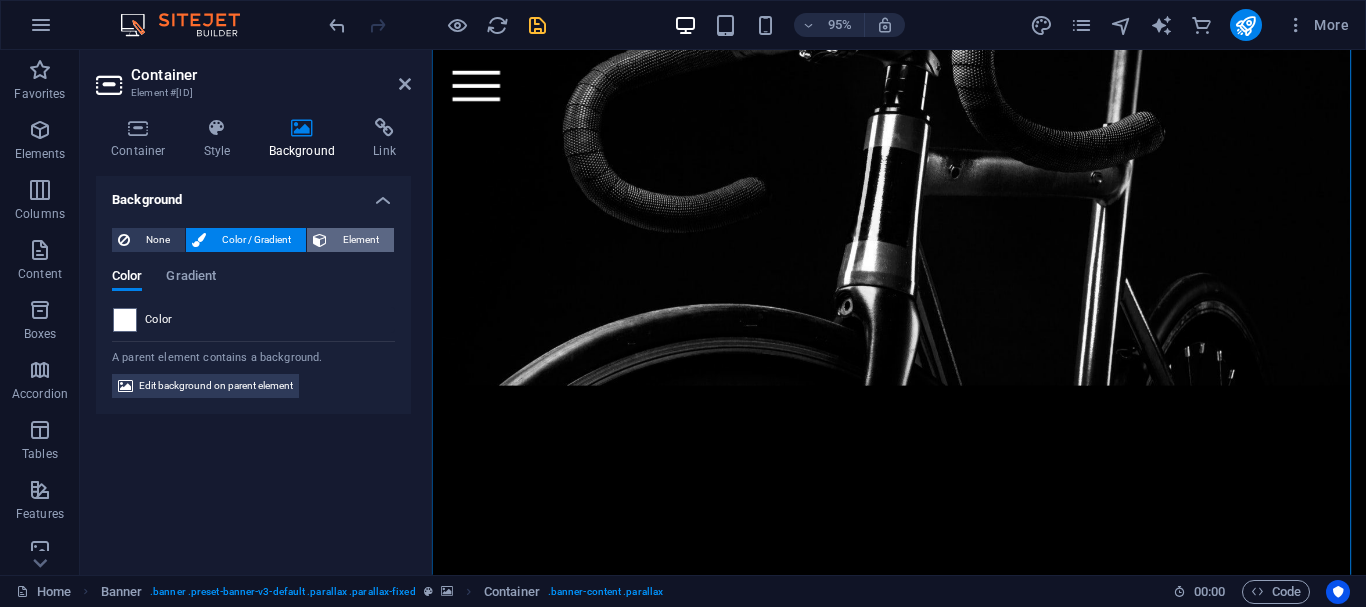 select on "ms" 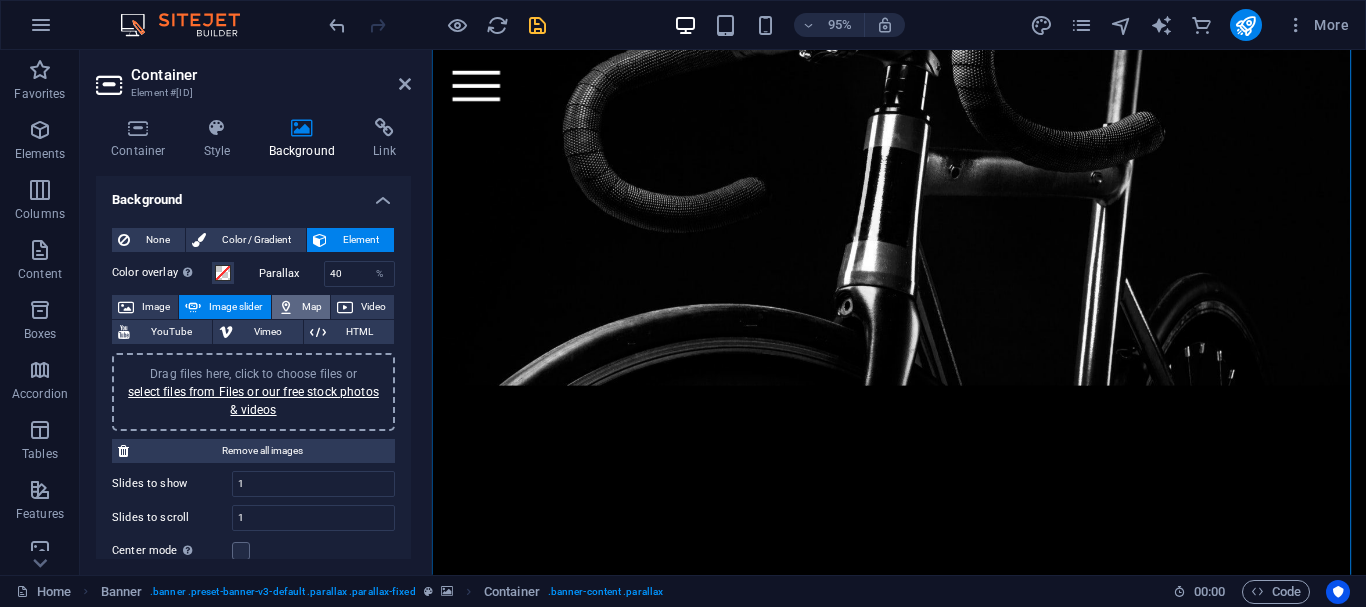 click on "Map" at bounding box center [312, 307] 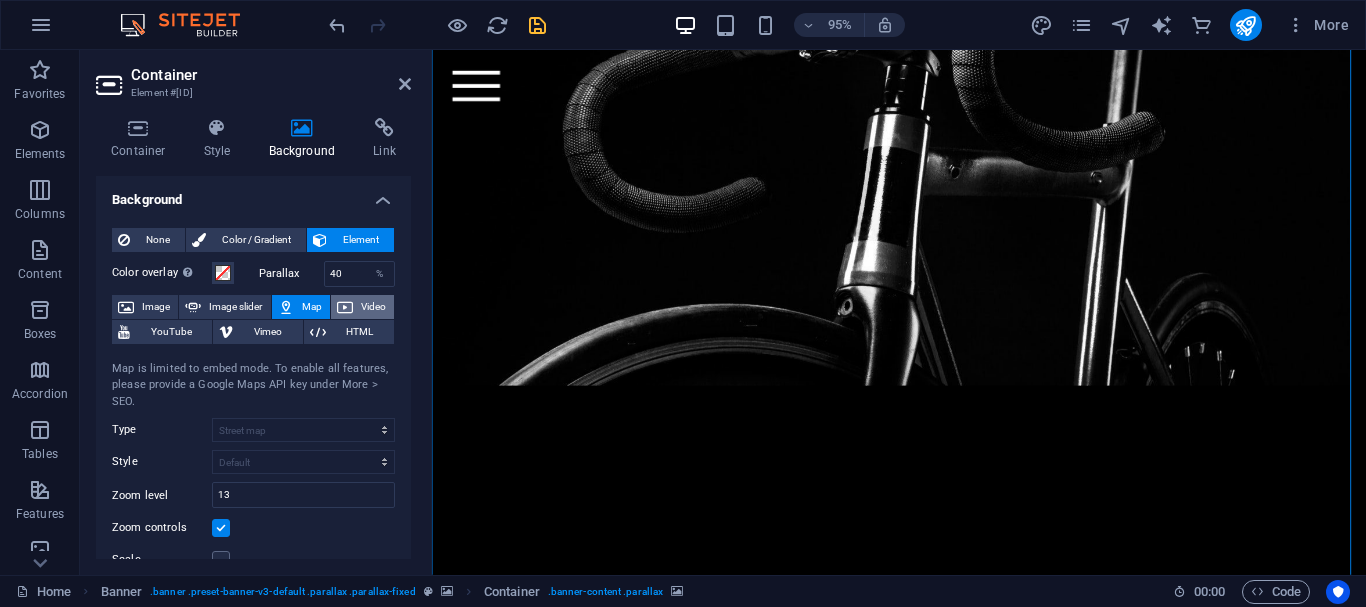 click at bounding box center (345, 307) 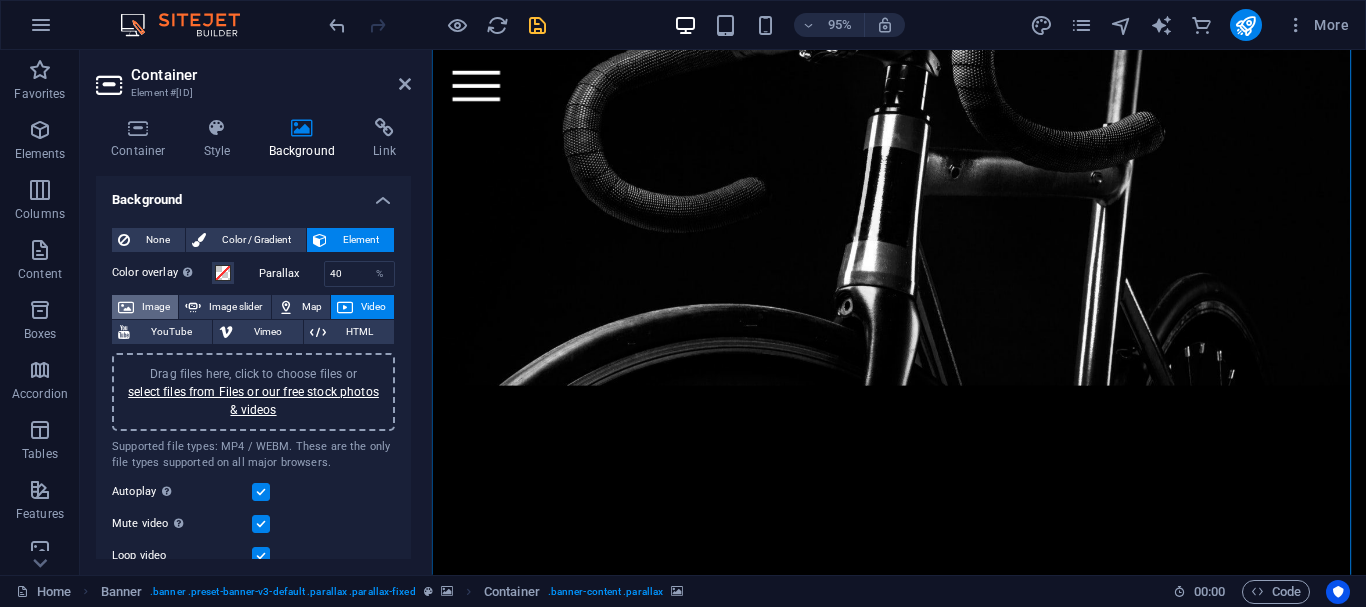 click at bounding box center [126, 307] 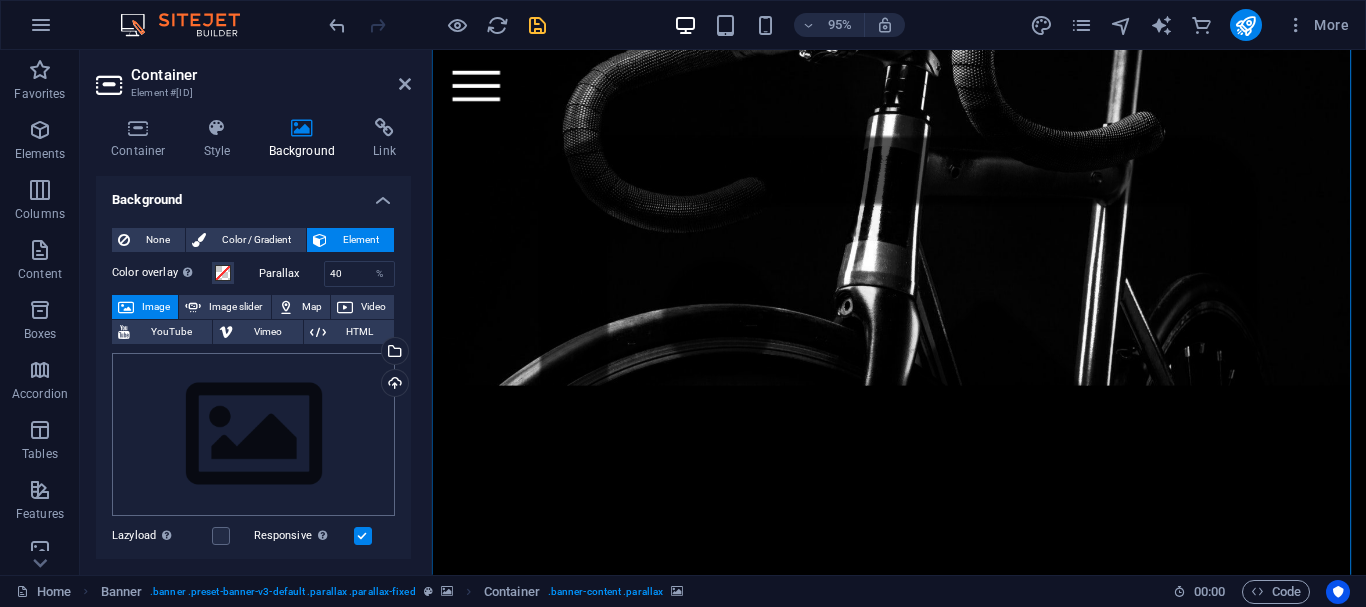 scroll, scrollTop: 200, scrollLeft: 0, axis: vertical 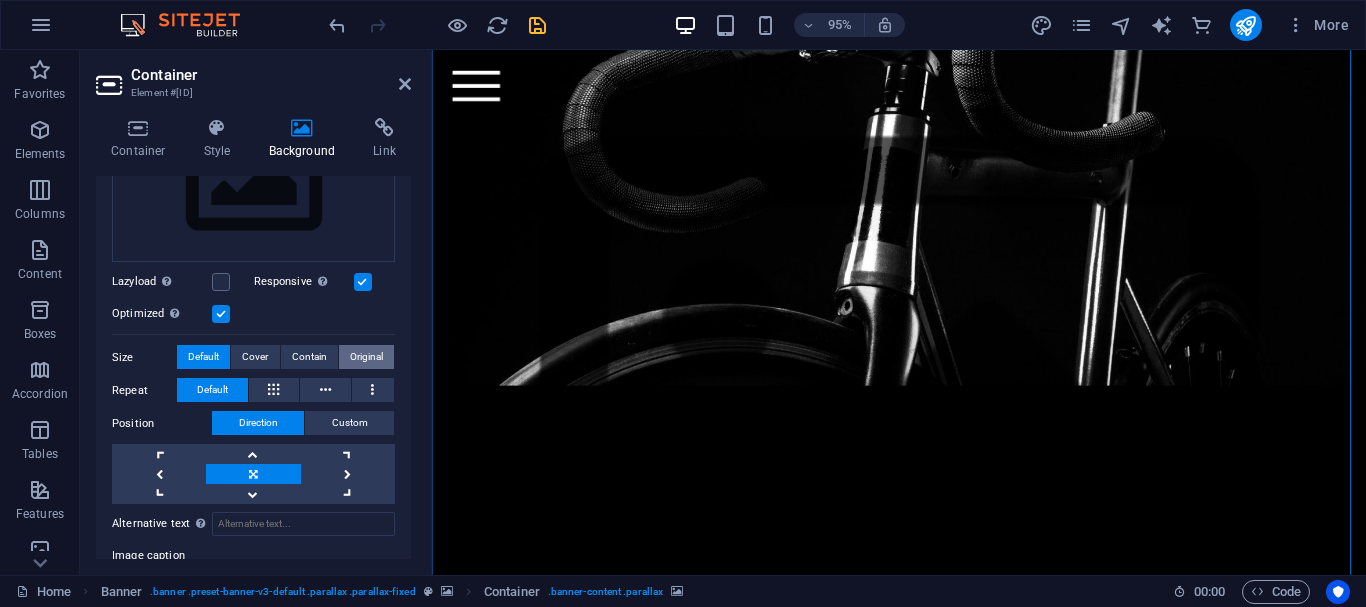 click on "Original" at bounding box center [366, 357] 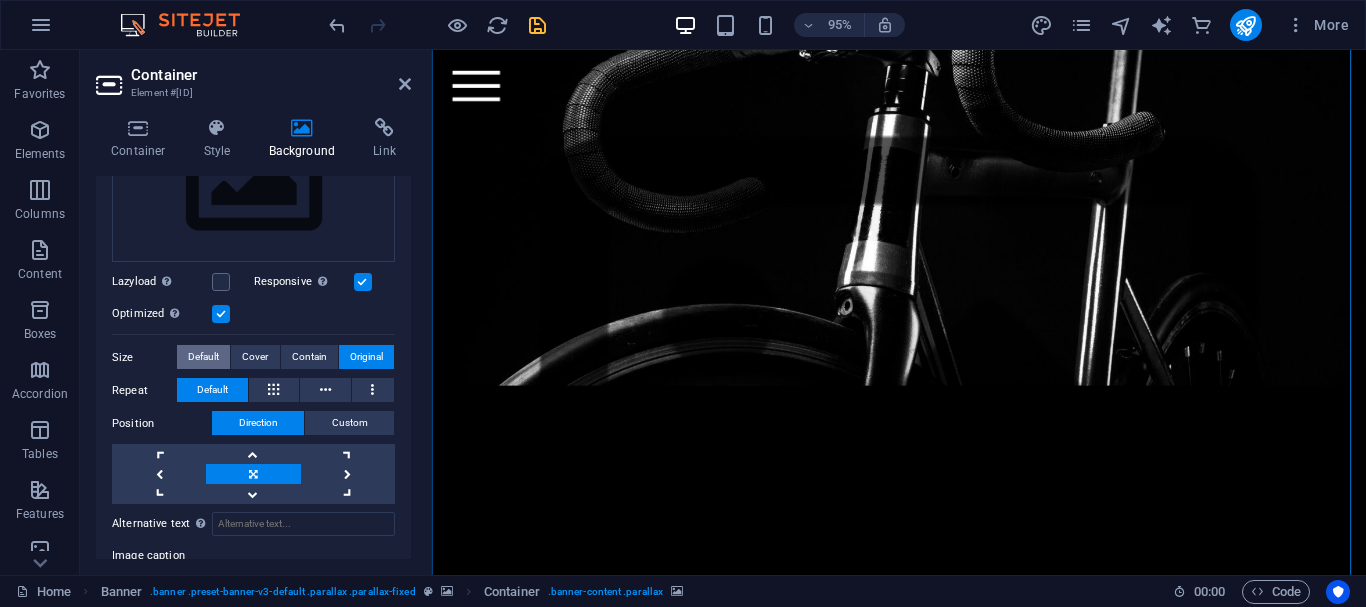 click on "Default" at bounding box center [203, 357] 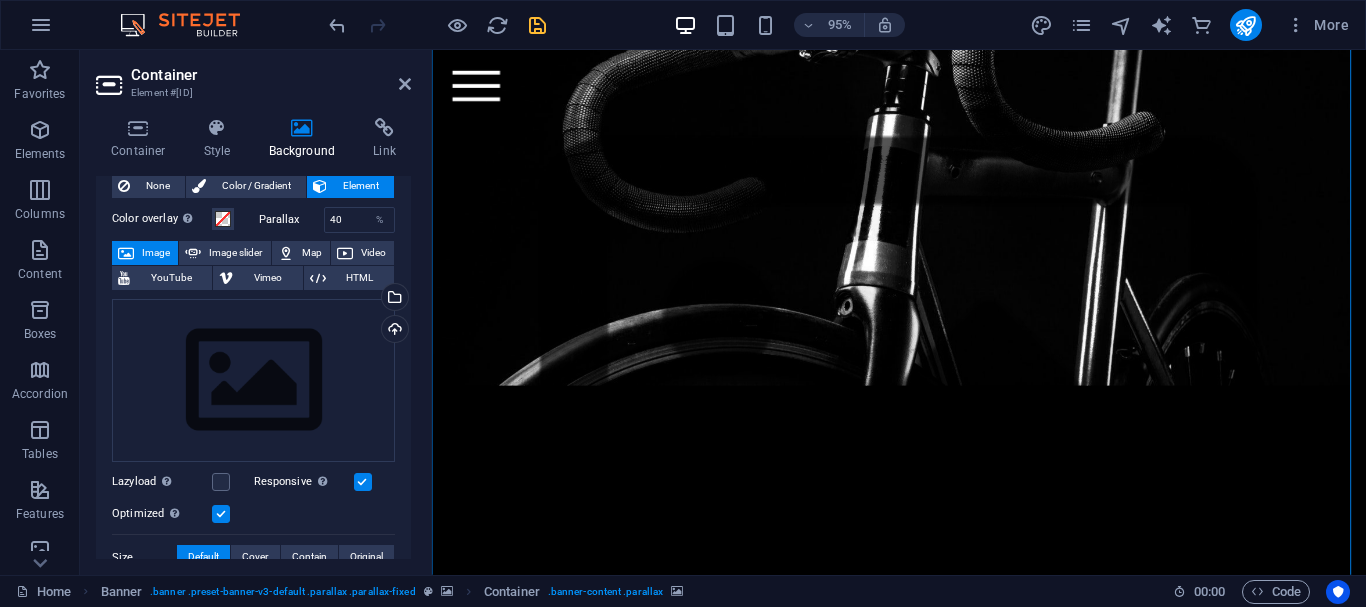 scroll, scrollTop: 421, scrollLeft: 0, axis: vertical 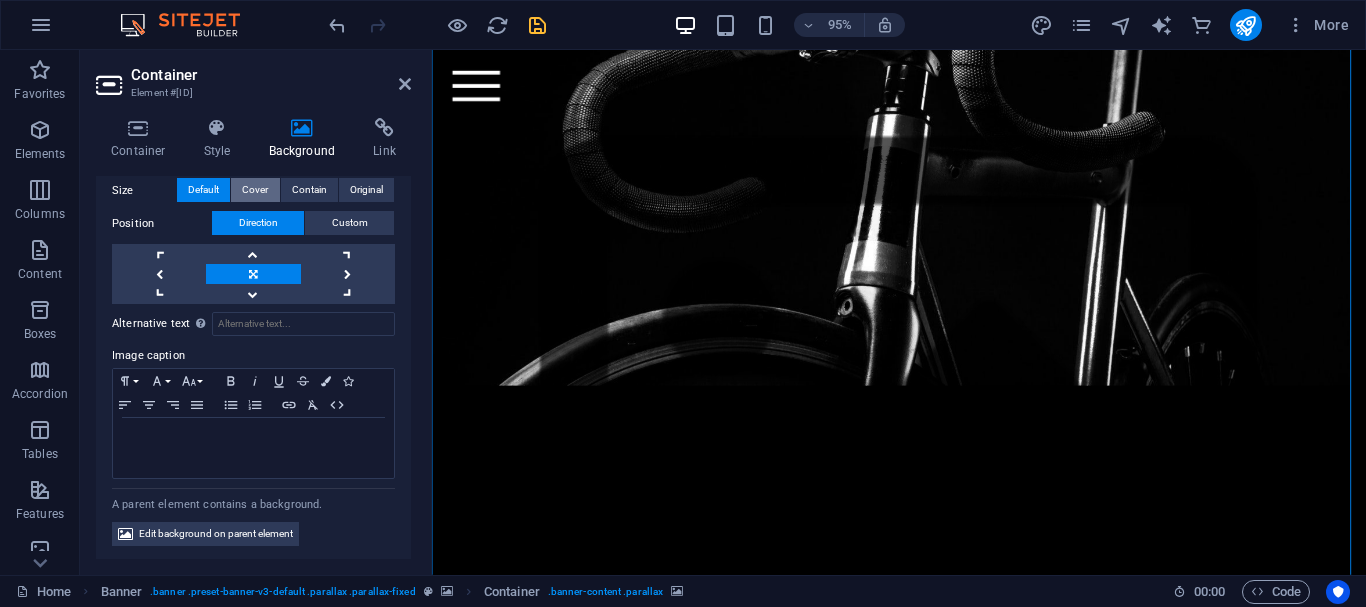 click on "Cover" at bounding box center [255, 190] 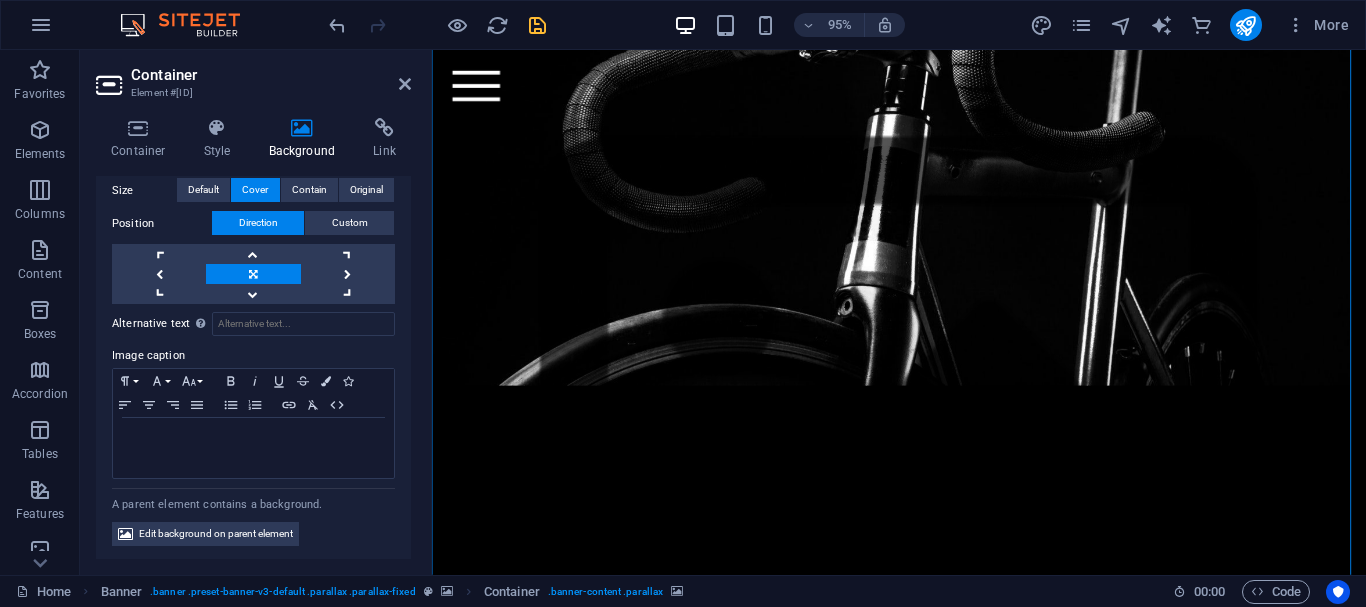 click on "Contain" at bounding box center (309, 190) 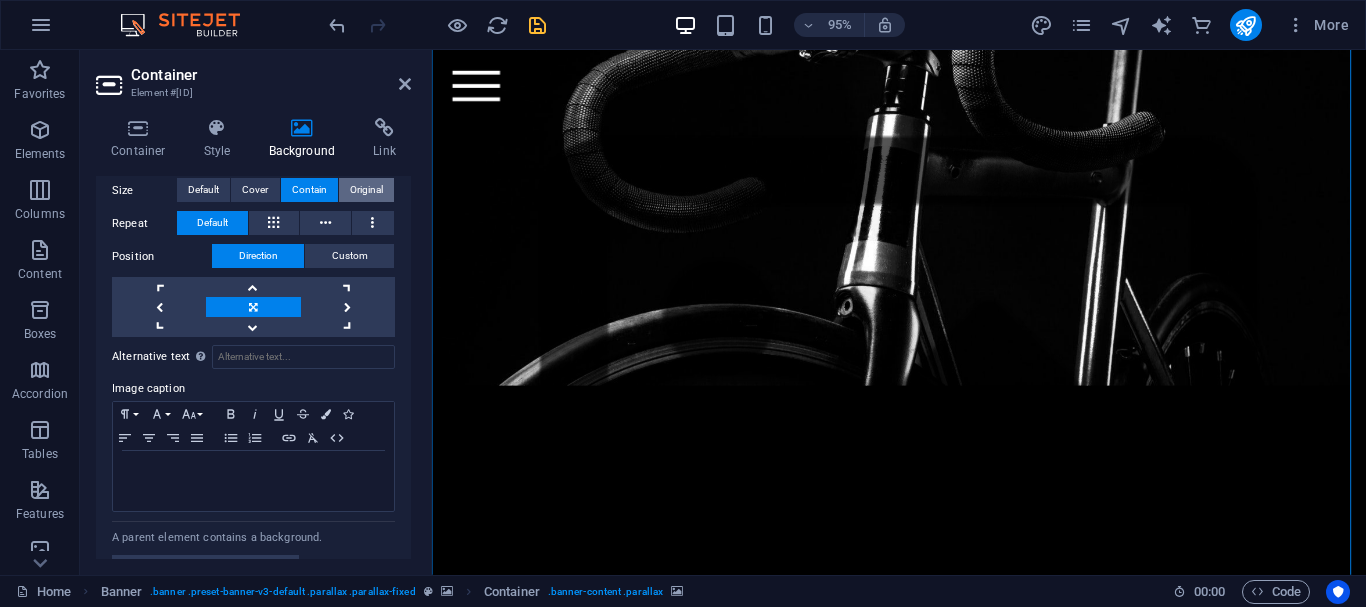 click on "Size Default Cover Contain Original" at bounding box center (253, 190) 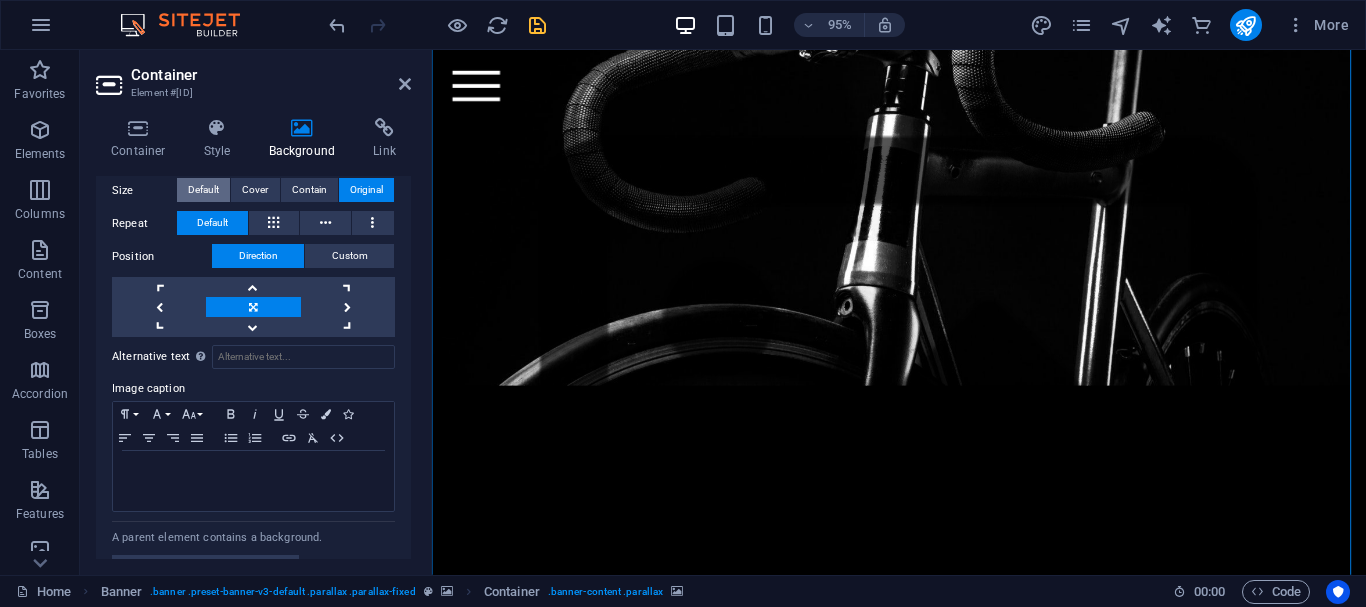 click on "Default" at bounding box center [203, 190] 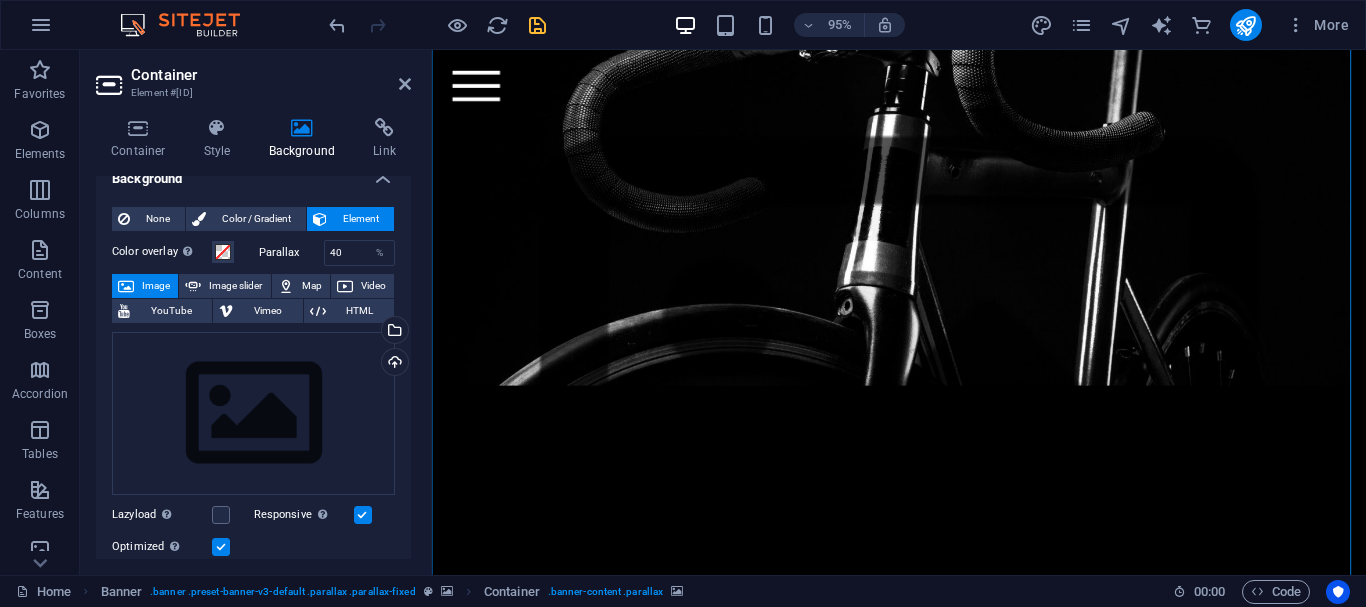 scroll, scrollTop: 0, scrollLeft: 0, axis: both 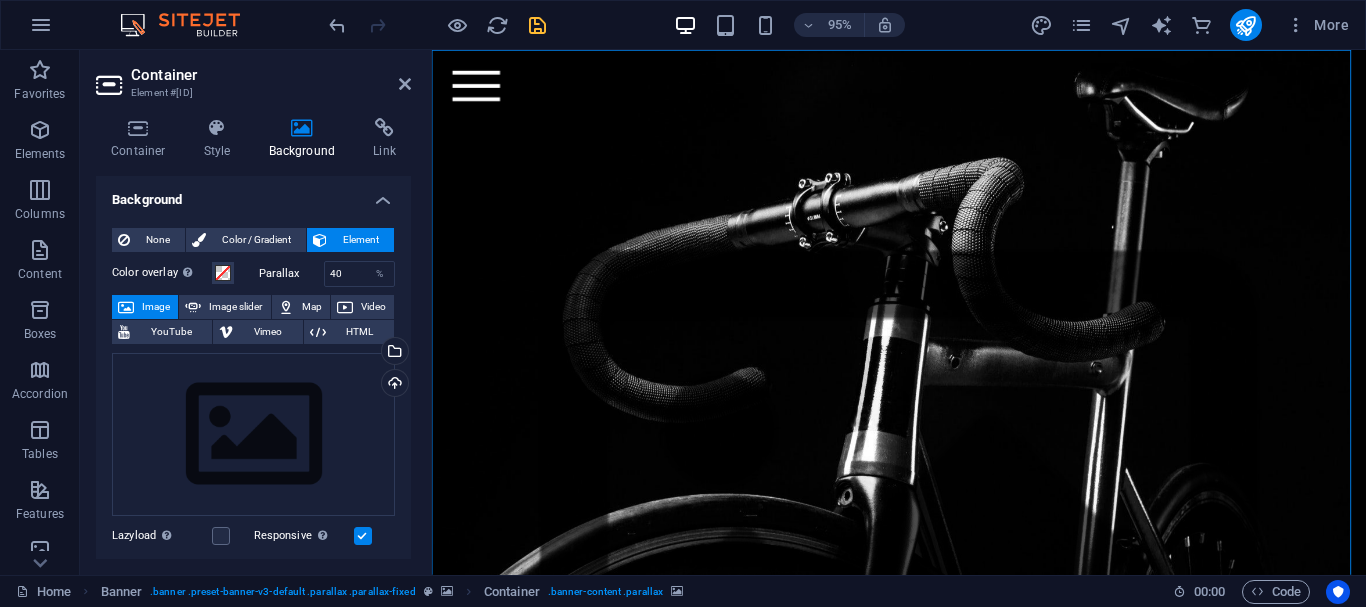click at bounding box center [923, 550] 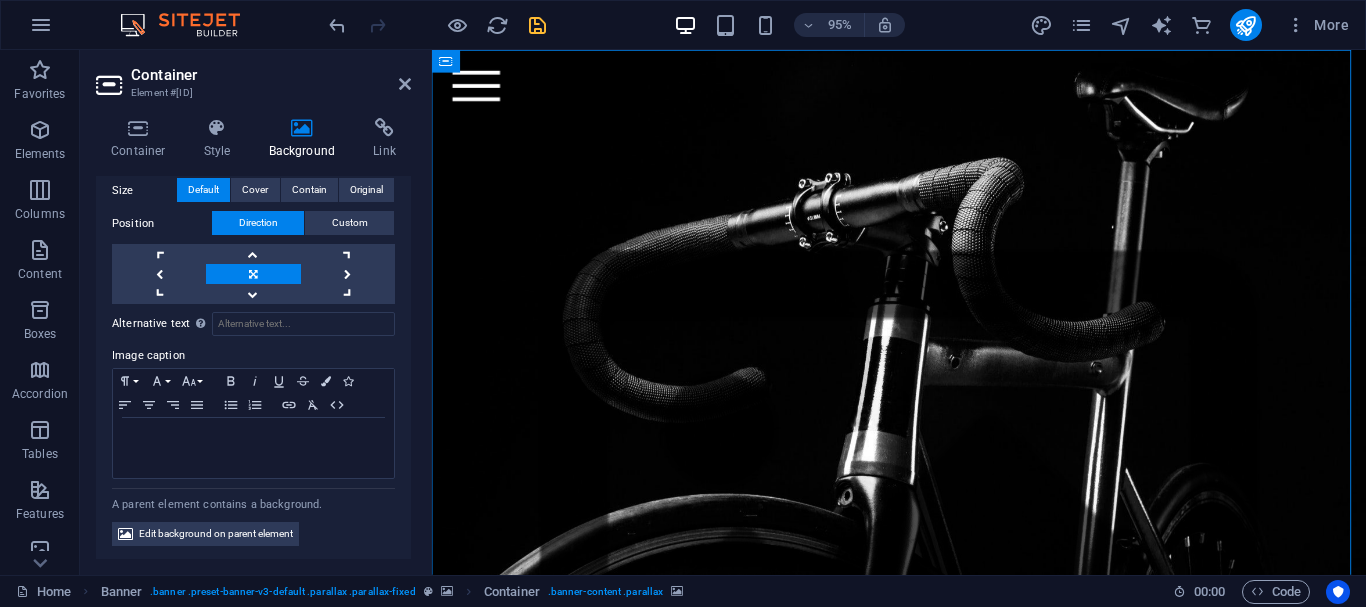 click at bounding box center [923, 550] 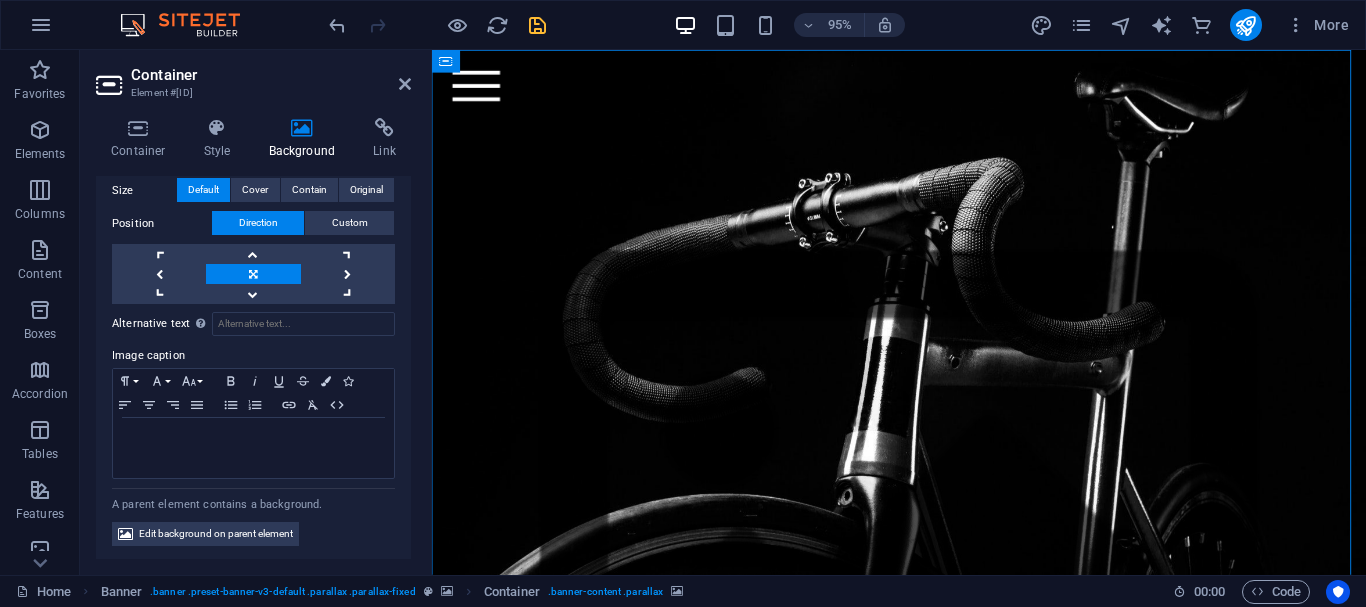 scroll, scrollTop: 0, scrollLeft: 0, axis: both 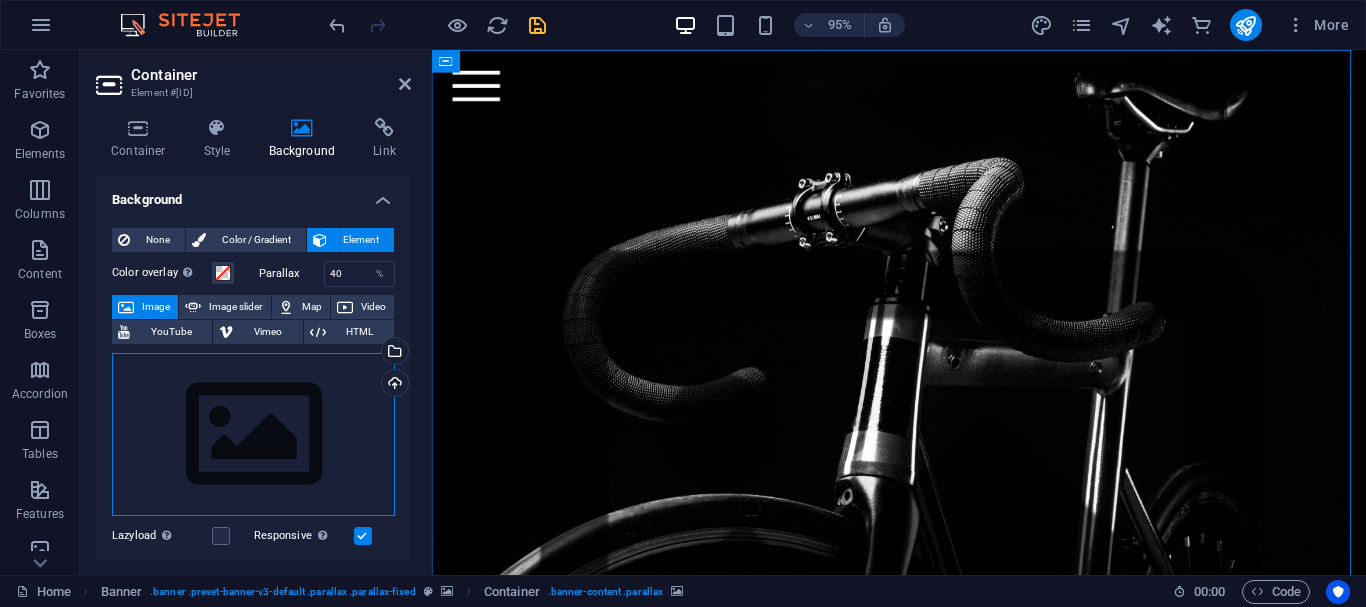 click on "Drag files here, click to choose files or select files from Files or our free stock photos & videos" at bounding box center (253, 435) 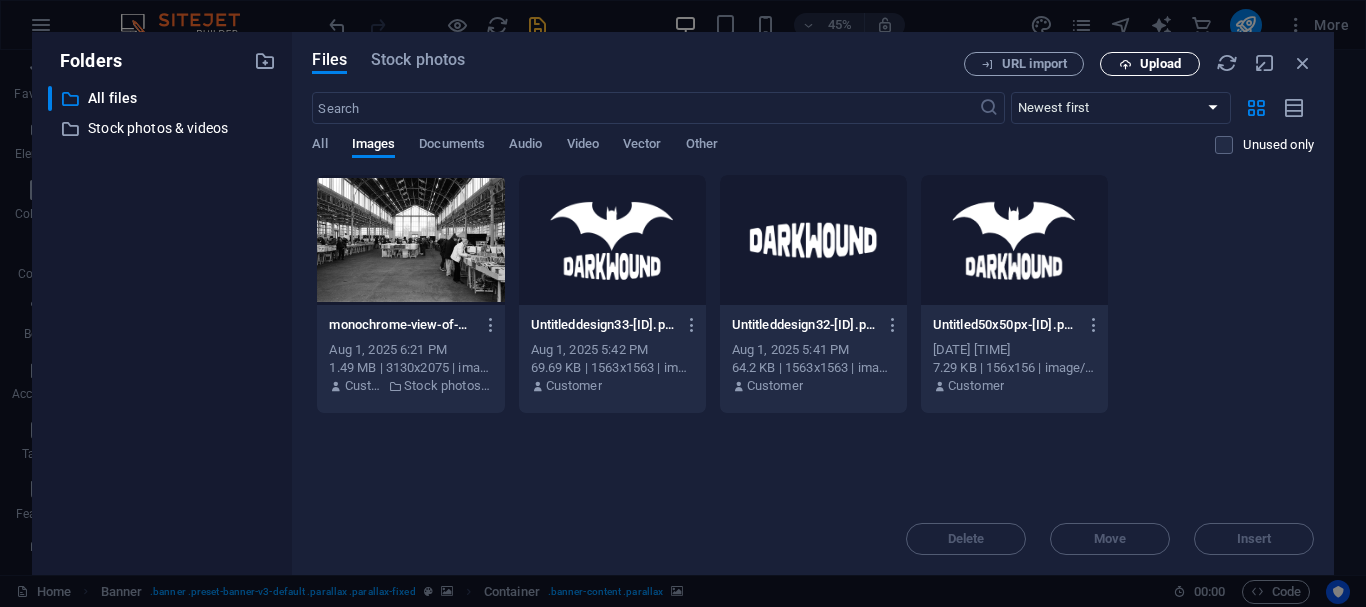 click at bounding box center [1125, 64] 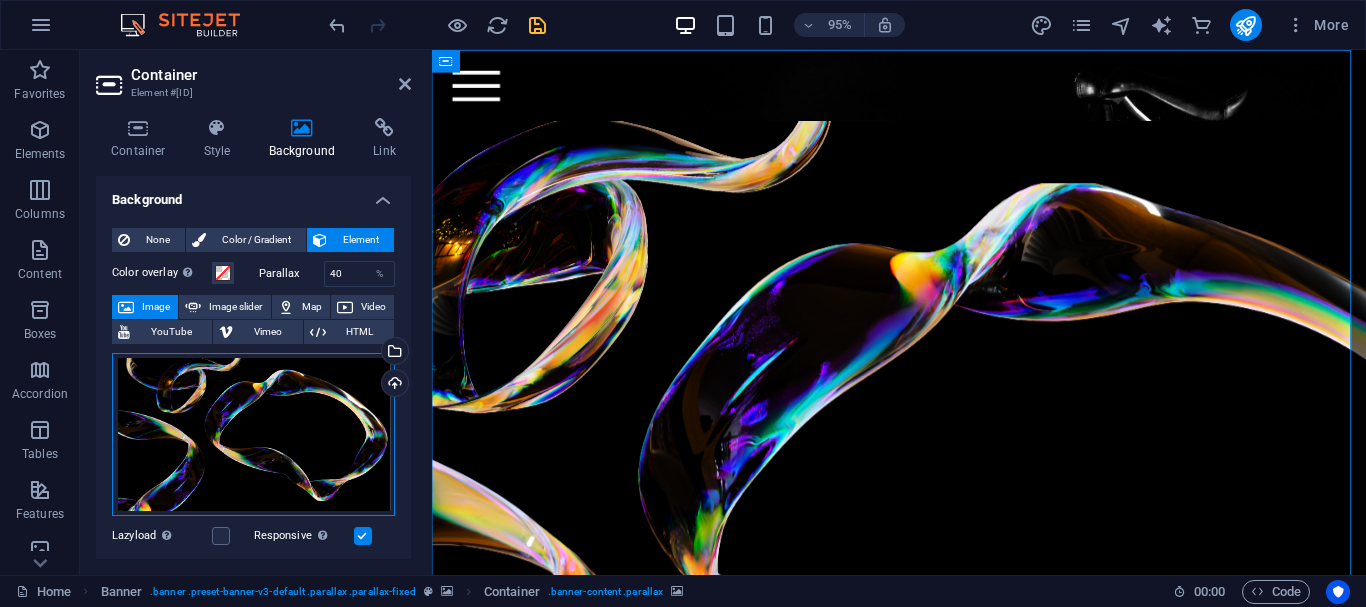 click on "Drag files here, click to choose files or select files from Files or our free stock photos & videos" at bounding box center [253, 435] 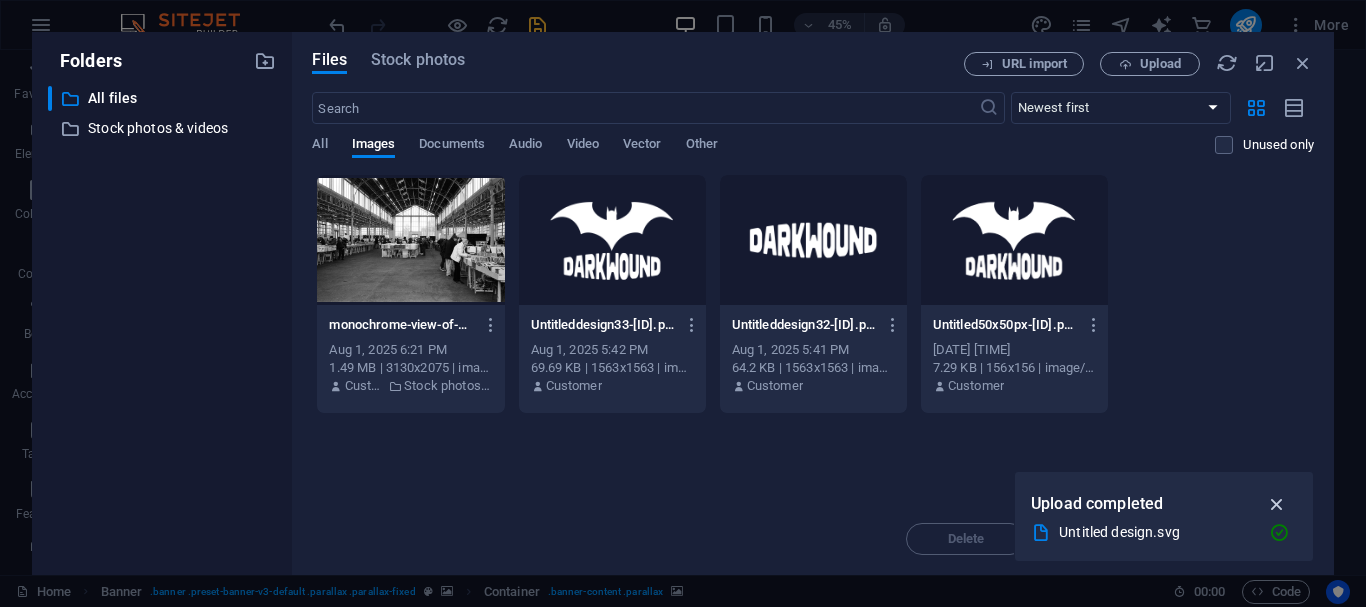 click at bounding box center (1277, 504) 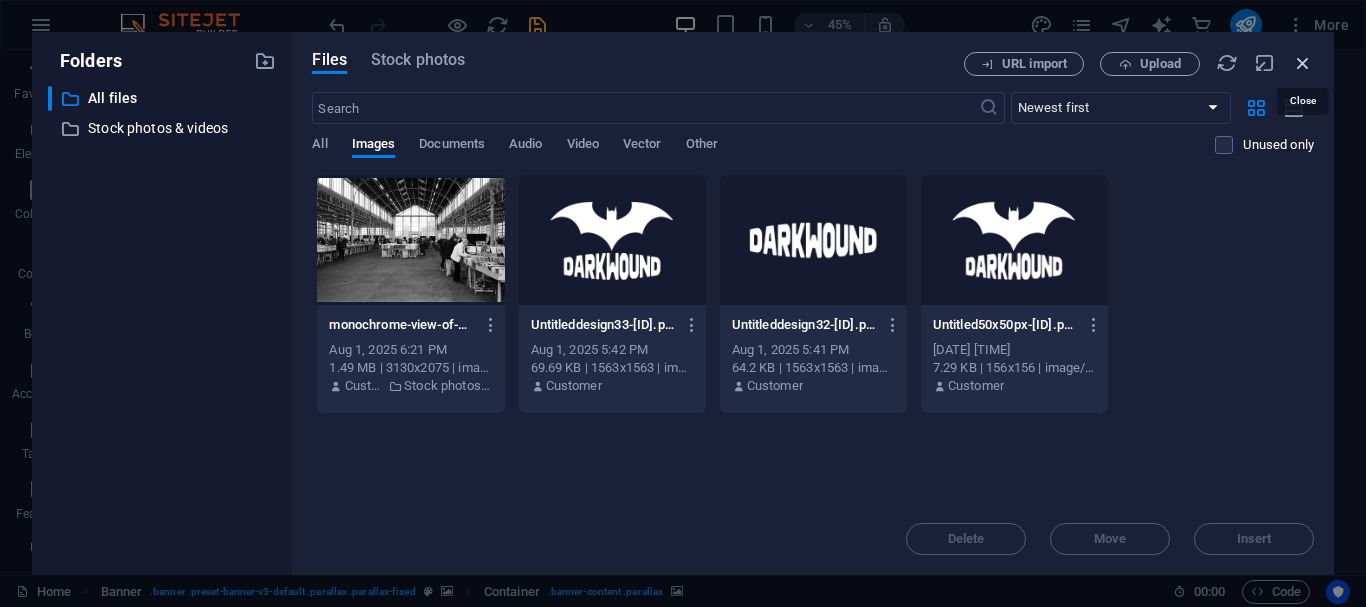 click at bounding box center (1303, 63) 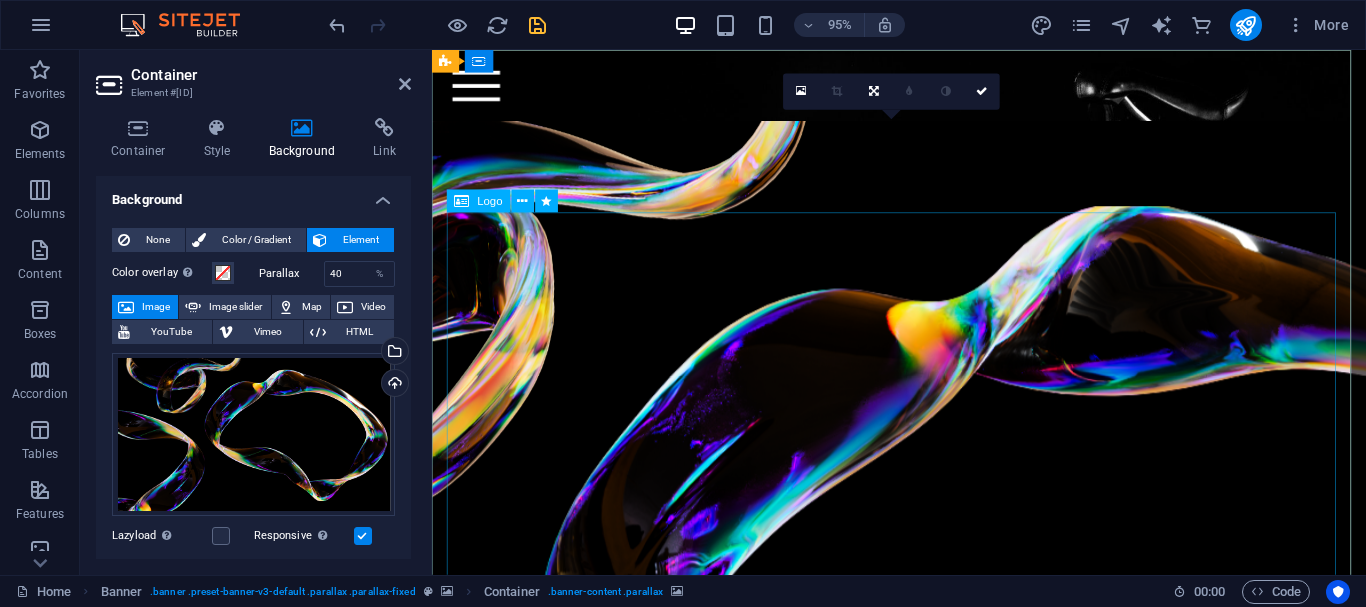 click at bounding box center [924, 1778] 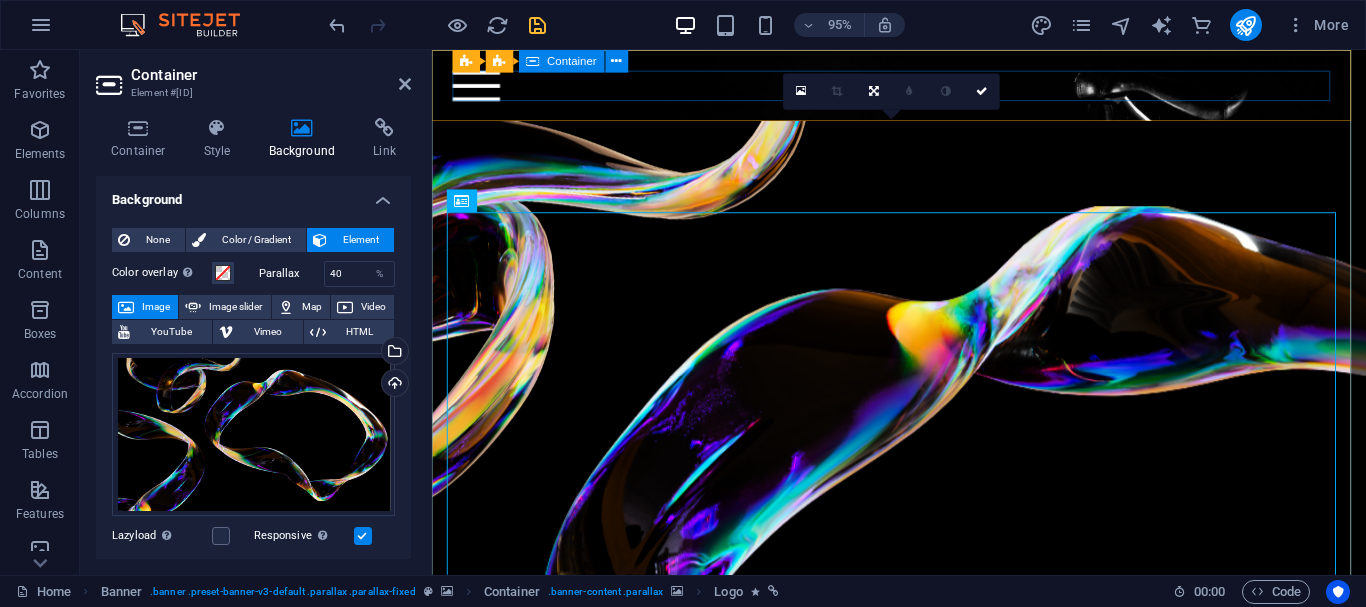 click at bounding box center (924, 88) 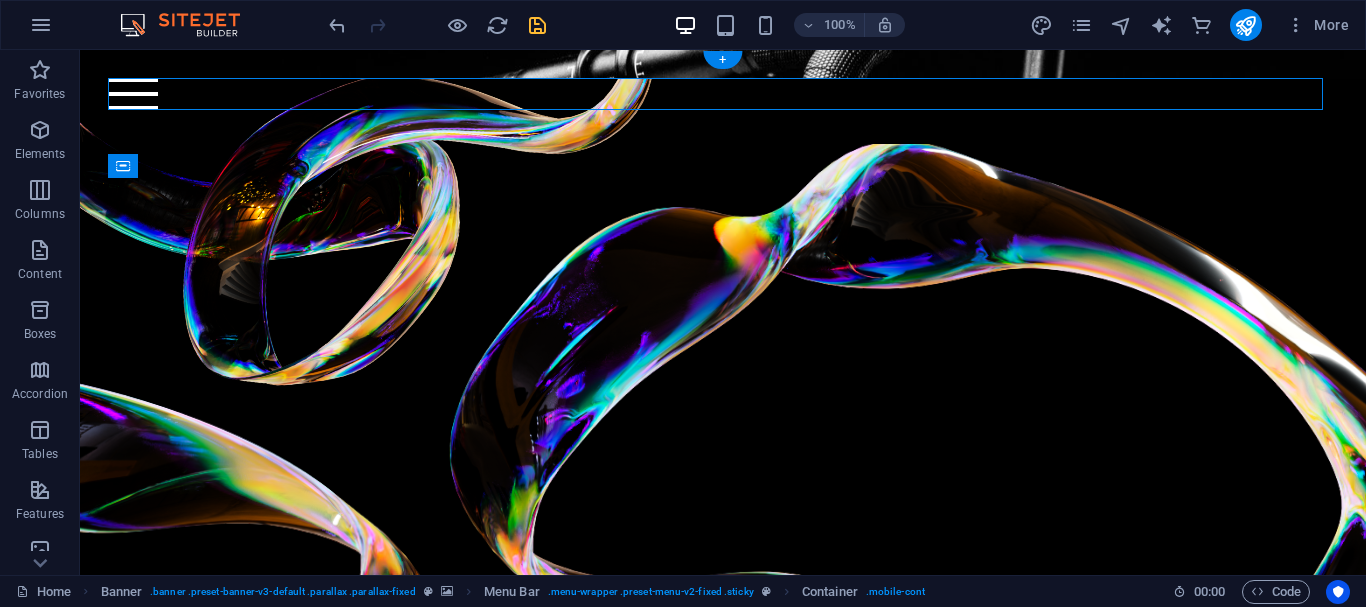 scroll, scrollTop: 0, scrollLeft: 0, axis: both 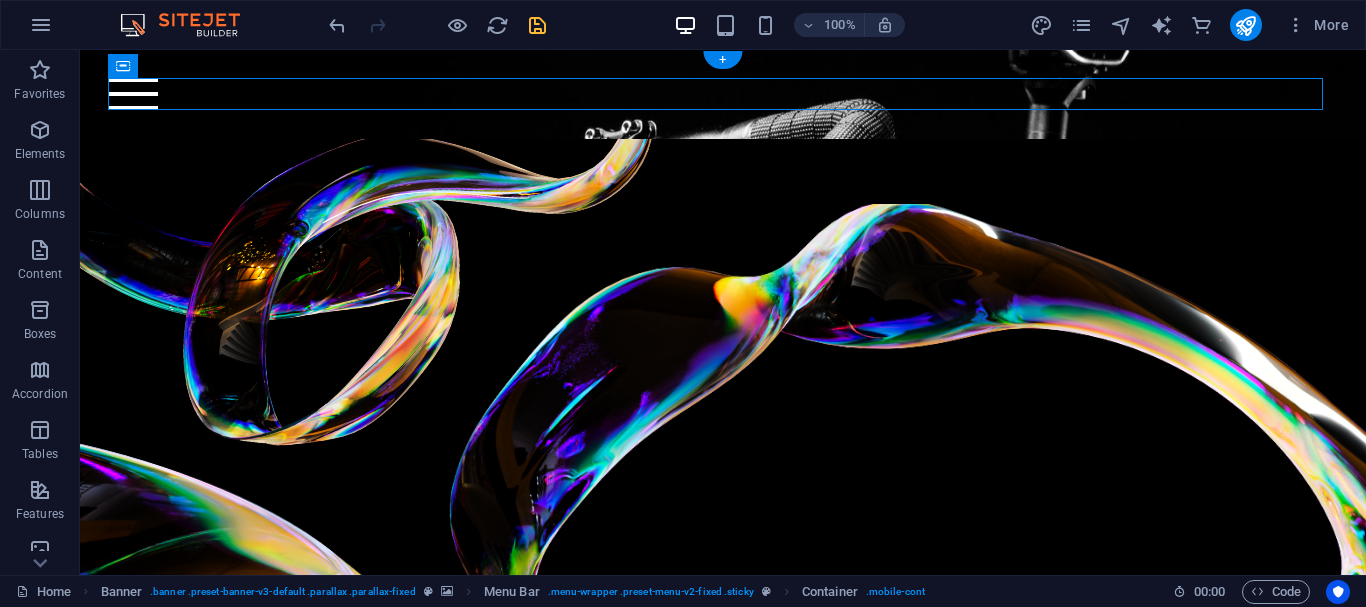 click at bounding box center [723, 562] 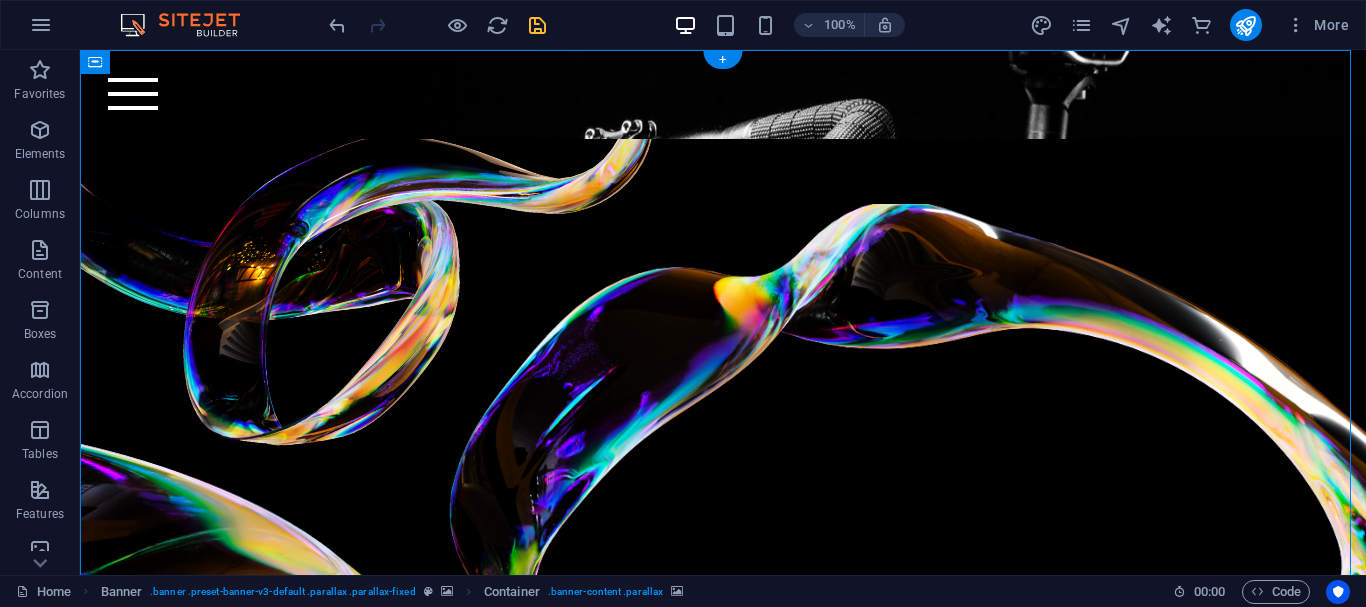 click at bounding box center (723, 562) 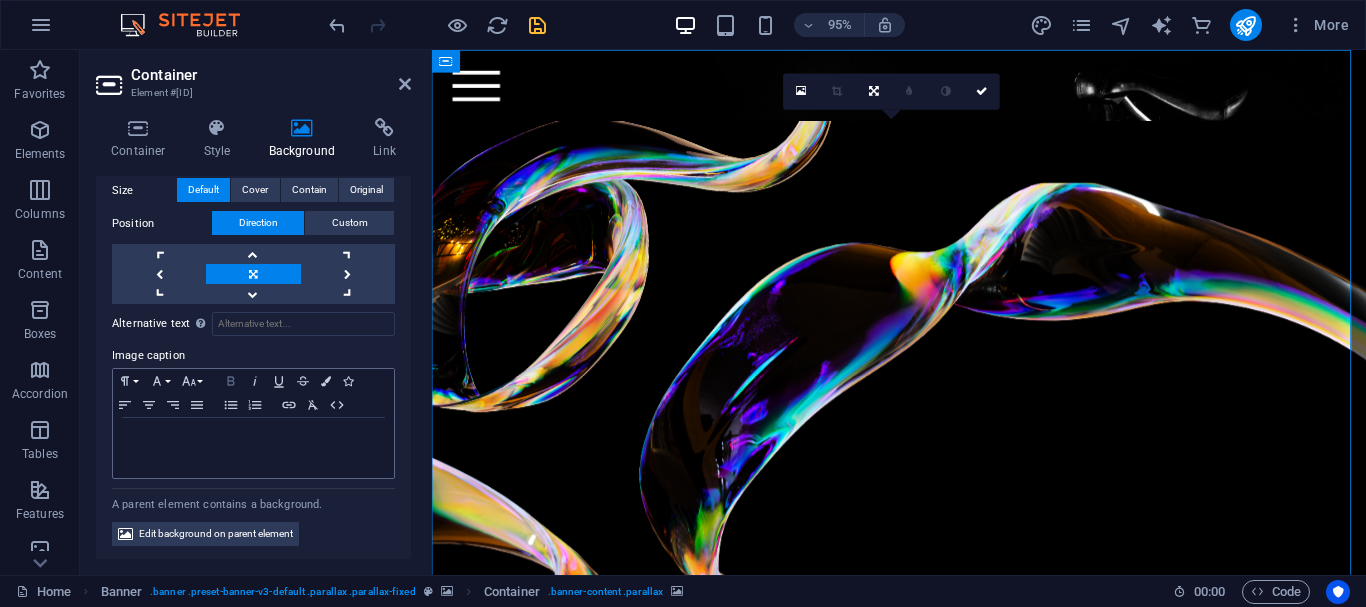 scroll, scrollTop: 0, scrollLeft: 0, axis: both 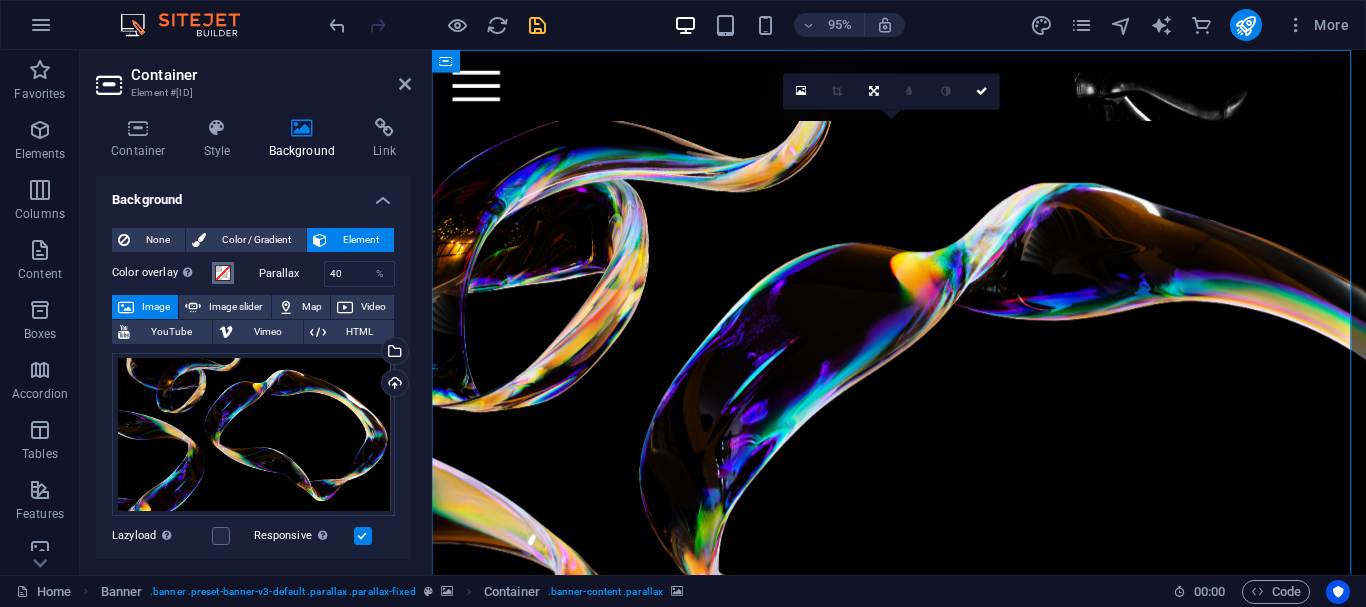 click at bounding box center [223, 273] 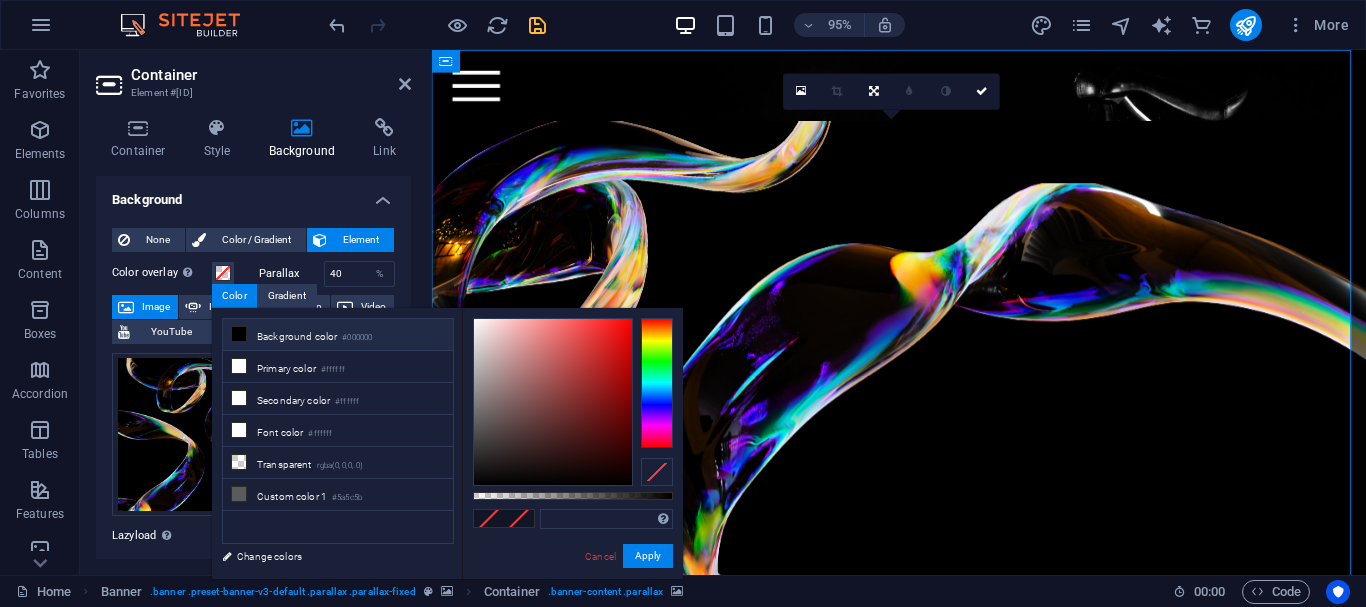 click on "Background color
#000000" at bounding box center [338, 335] 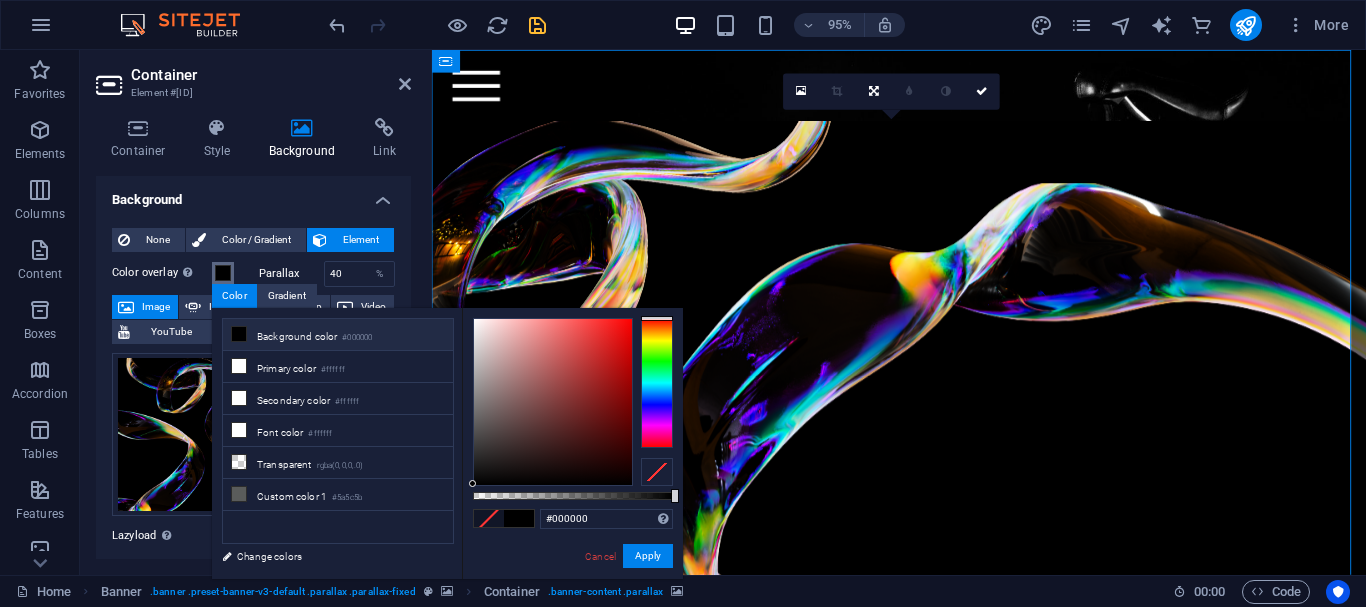 click at bounding box center (223, 273) 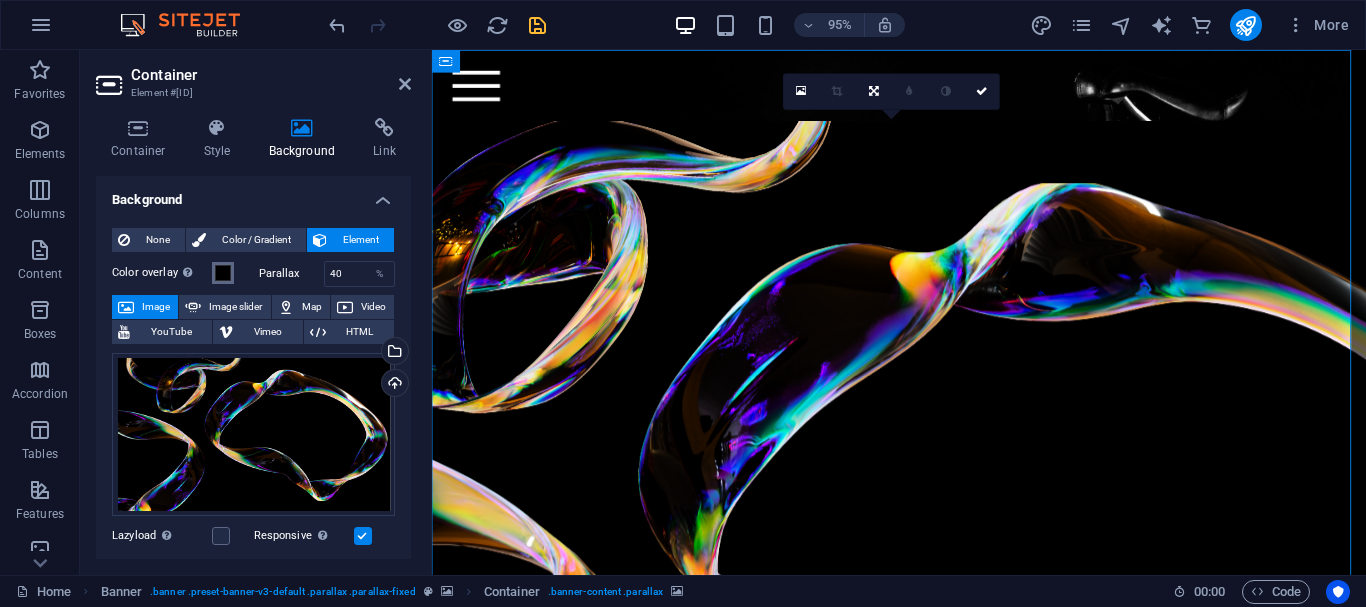 click at bounding box center [223, 273] 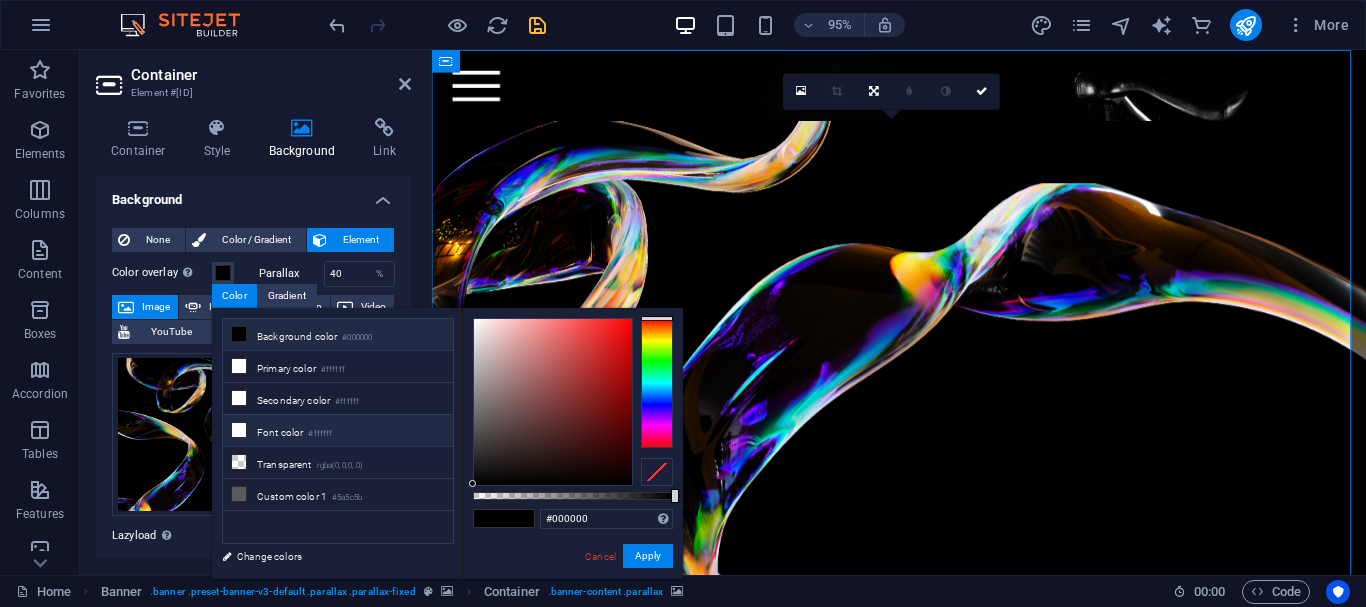 click on "Font color
#ffffff" at bounding box center (338, 431) 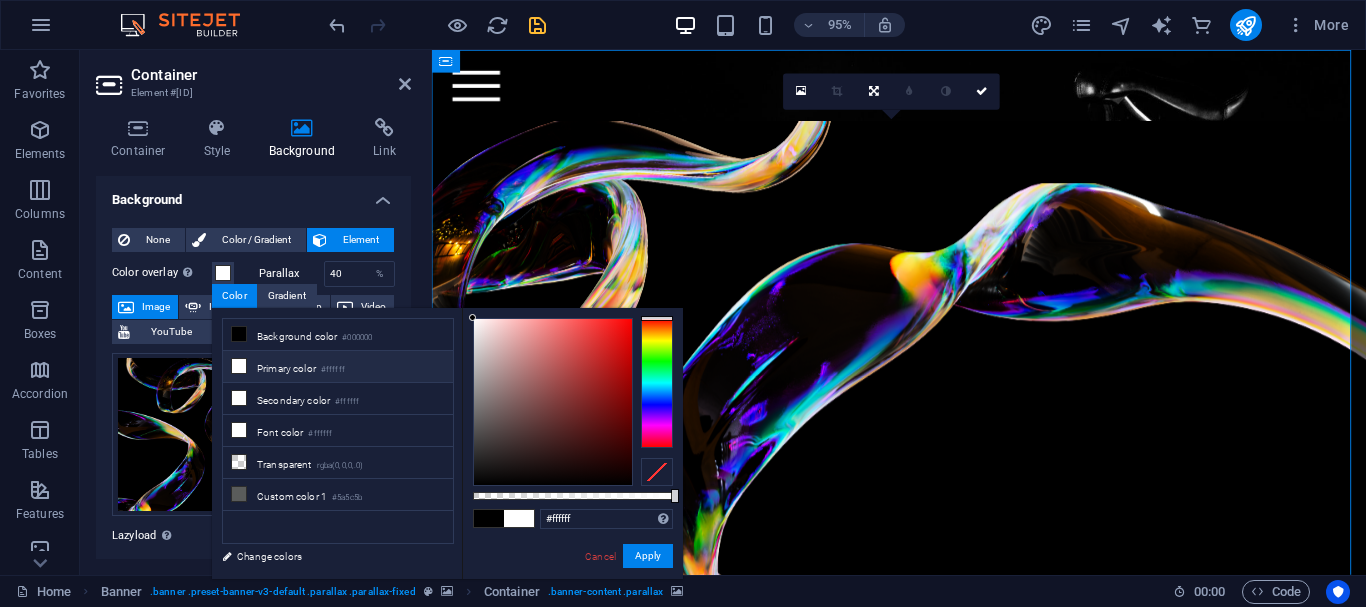 click on "Primary color
#ffffff" at bounding box center [338, 367] 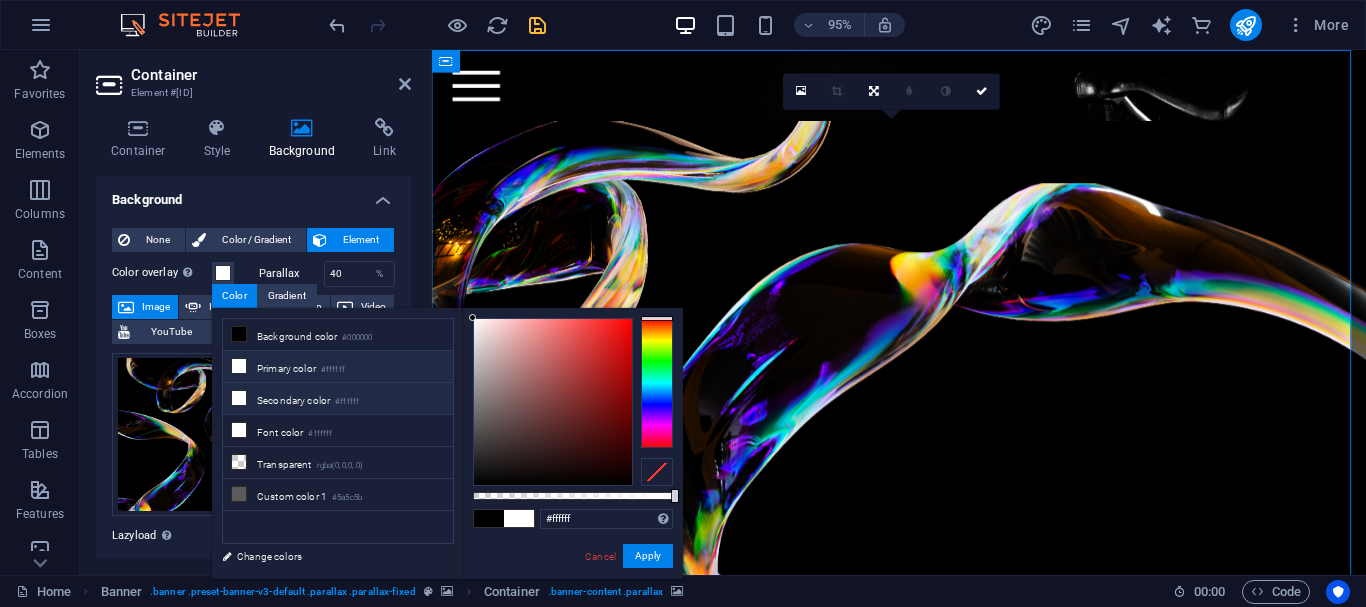 click on "Secondary color
#ffffff" at bounding box center (338, 399) 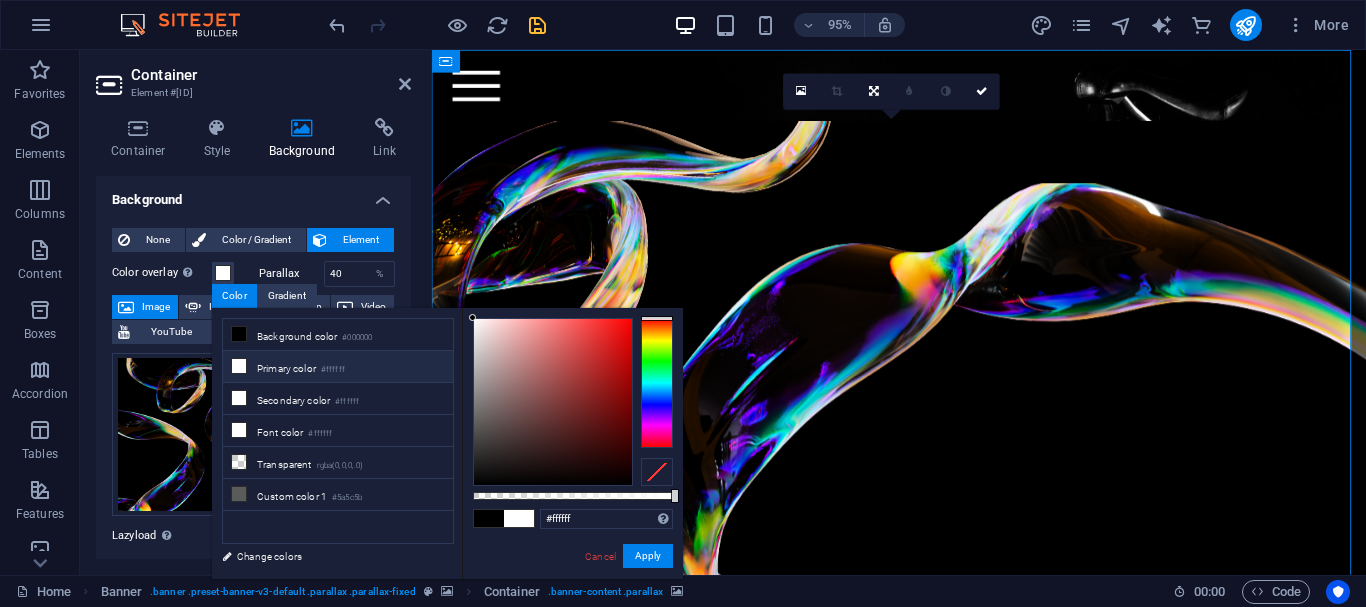 click on "Color overlay Places an overlay over the background to colorize it" at bounding box center (162, 273) 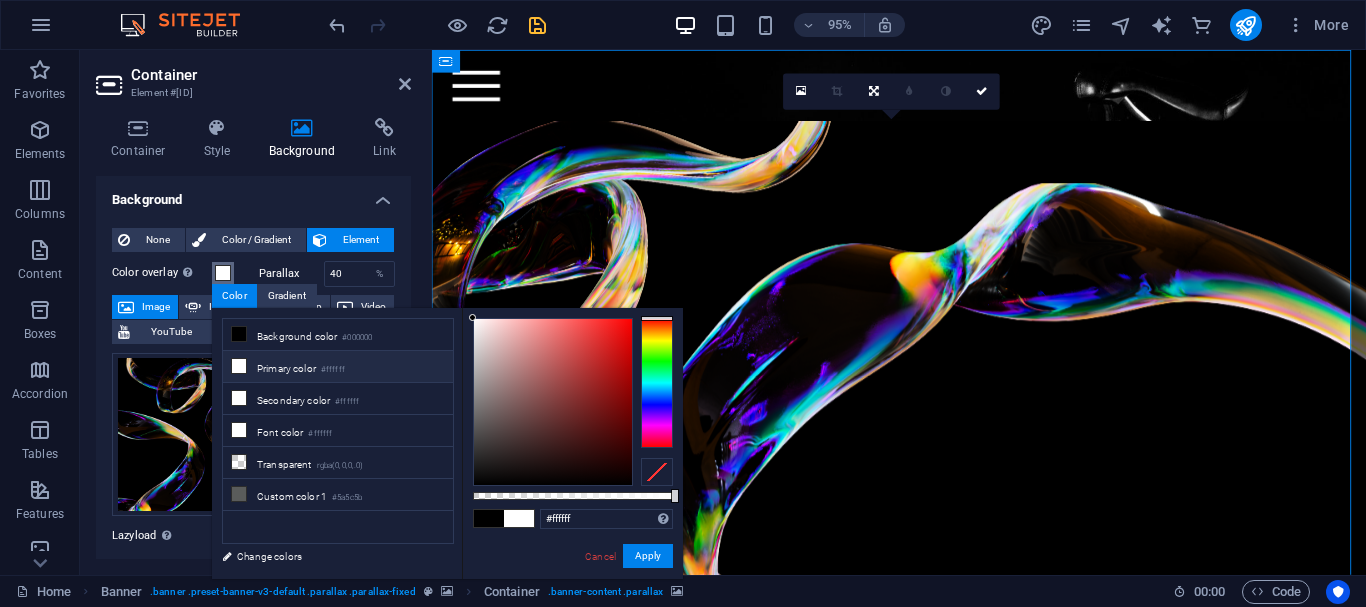click on "Color overlay Places an overlay over the background to colorize it" at bounding box center [223, 273] 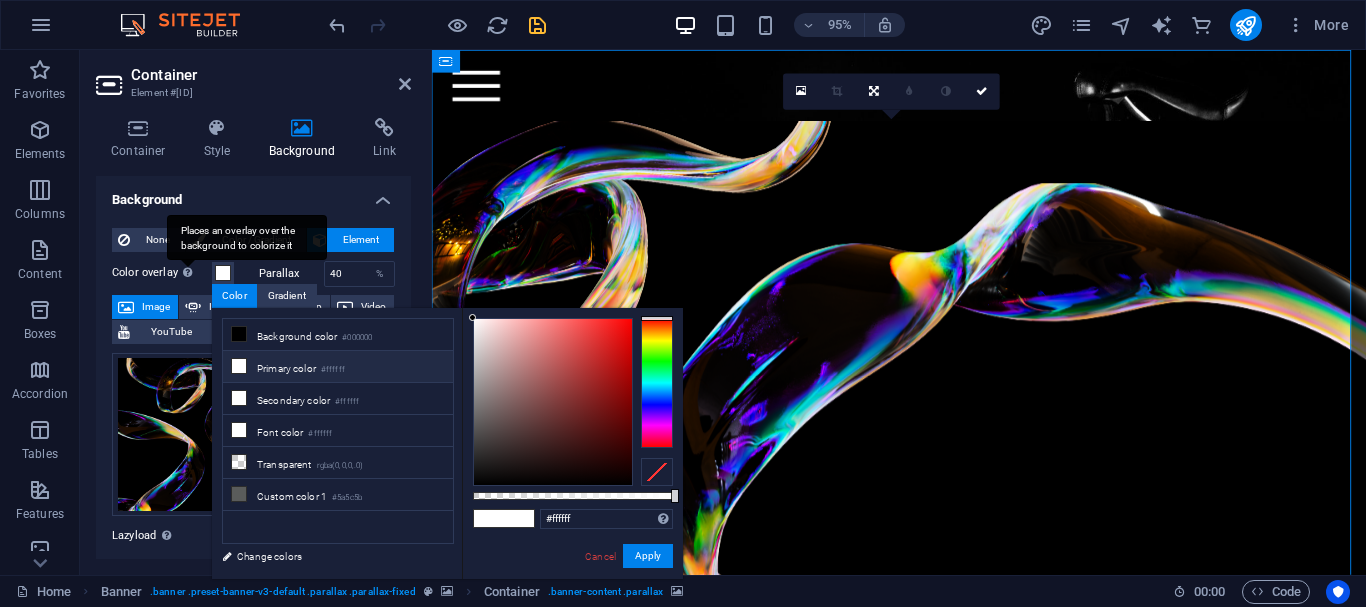 click on "Places an overlay over the background to colorize it" at bounding box center [188, 272] 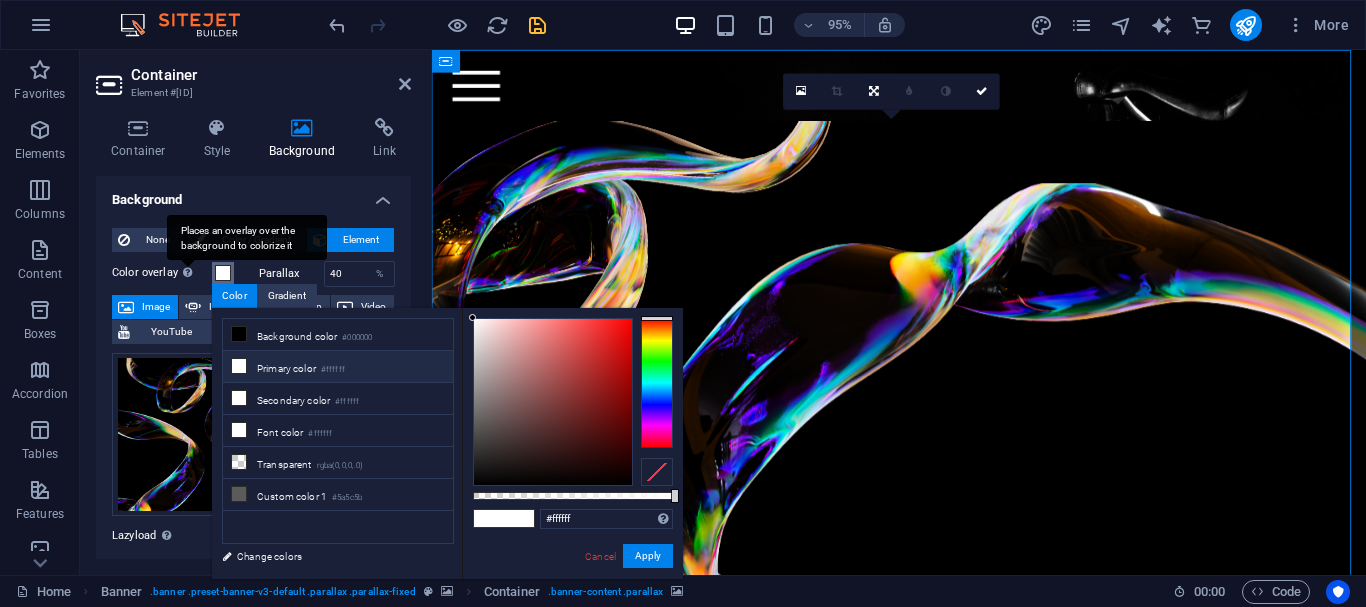 click on "Color overlay Places an overlay over the background to colorize it" at bounding box center (223, 273) 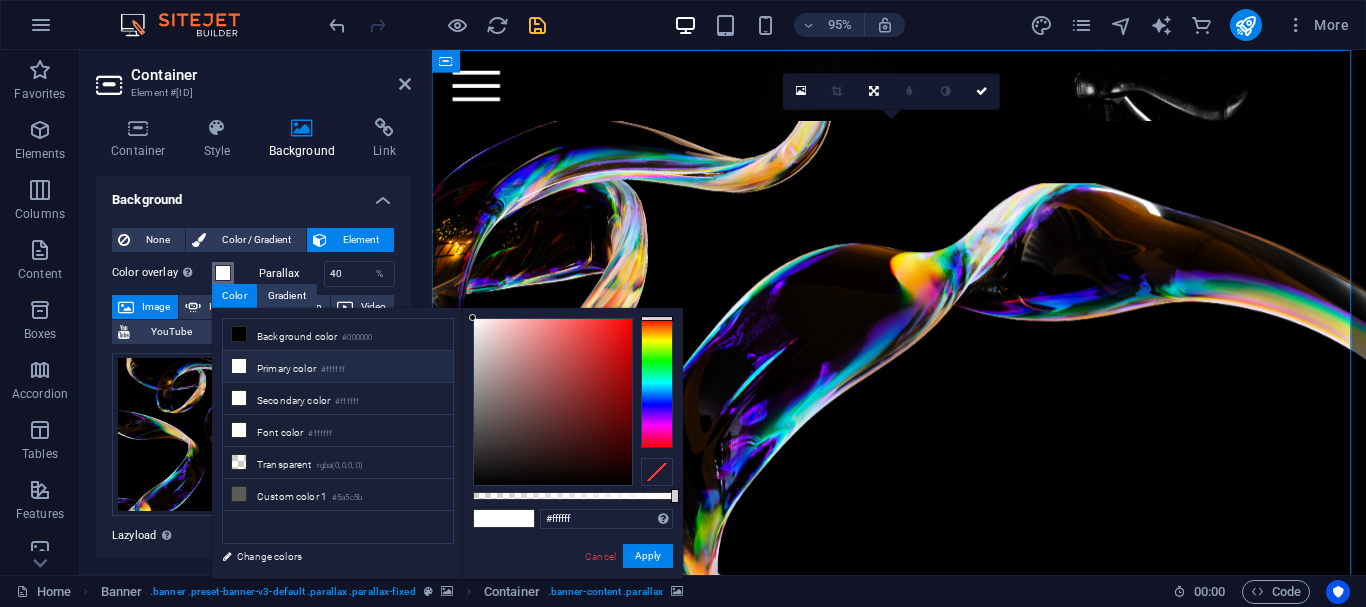 click on "Color overlay Places an overlay over the background to colorize it" at bounding box center (180, 273) 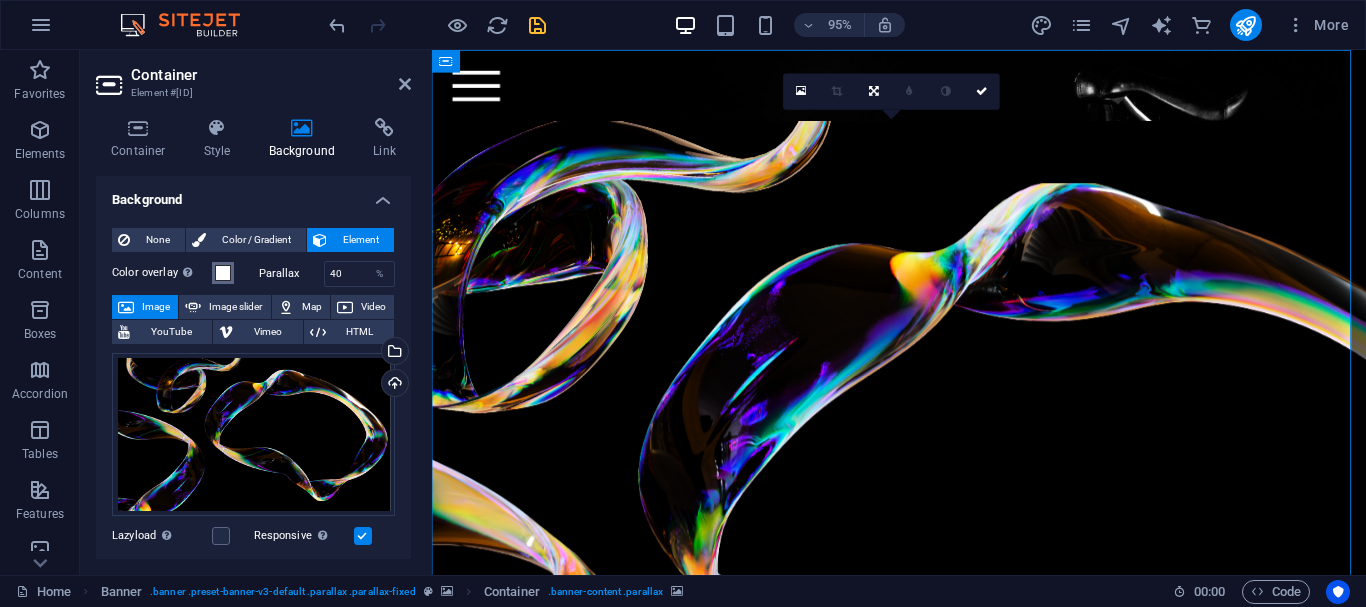 click at bounding box center (223, 273) 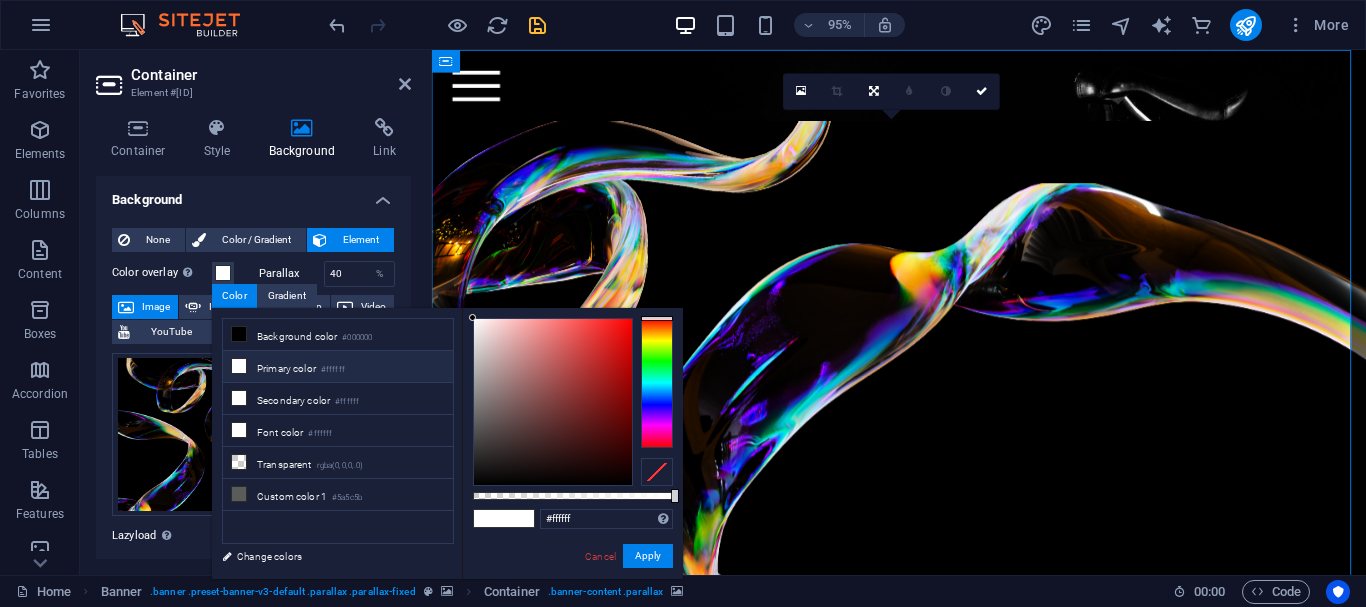 click at bounding box center [657, 472] 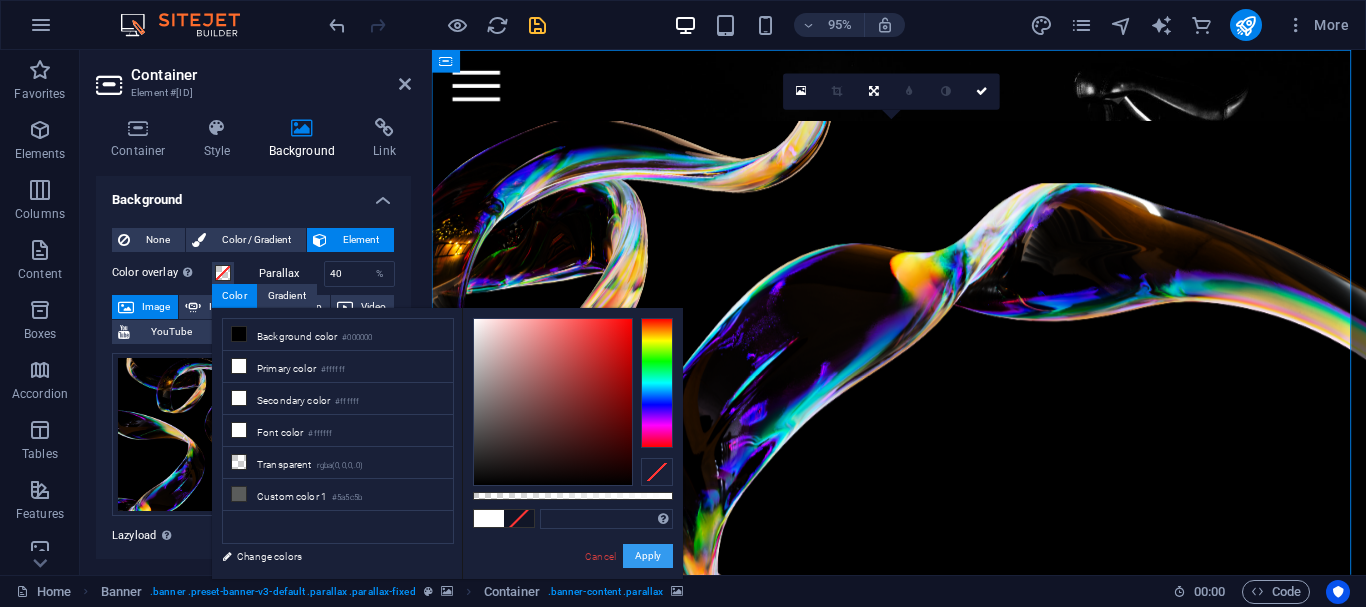 click on "Apply" at bounding box center [648, 556] 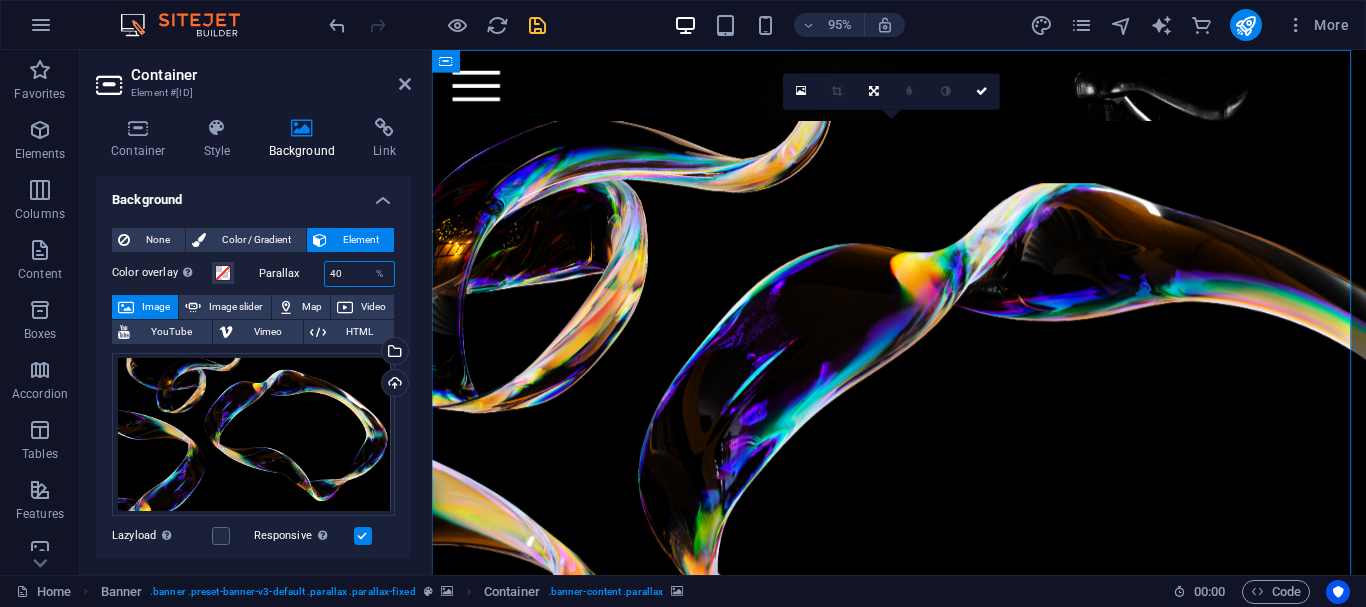 click on "40" at bounding box center [360, 274] 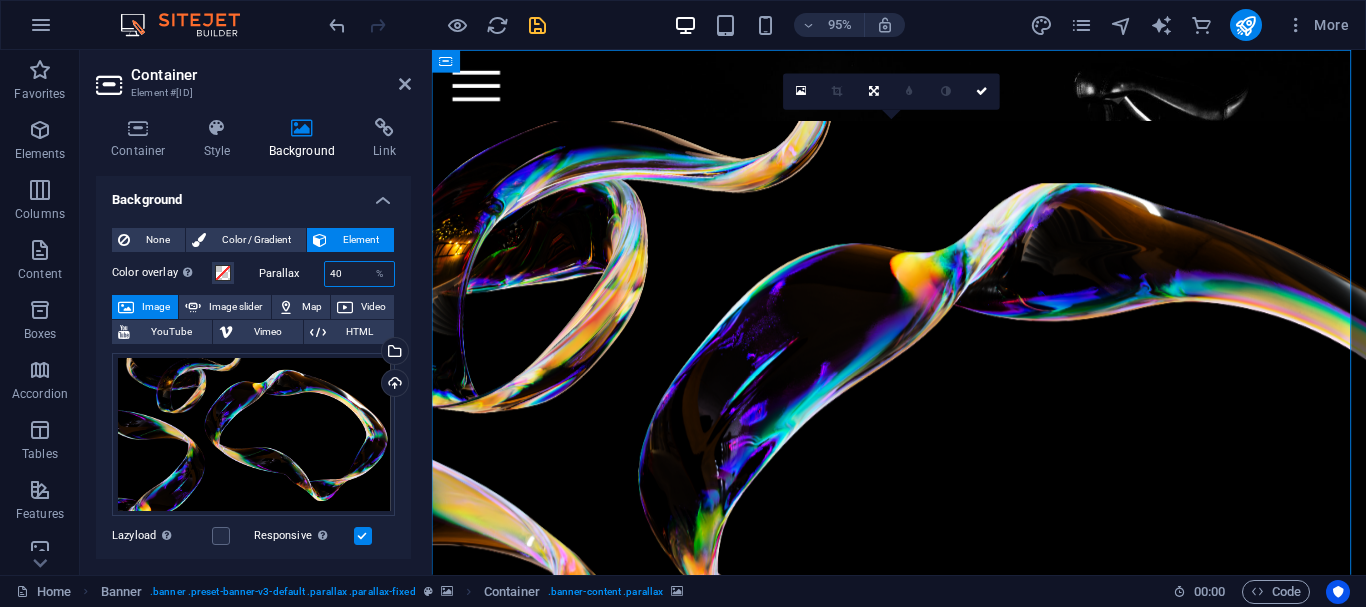 type on "4" 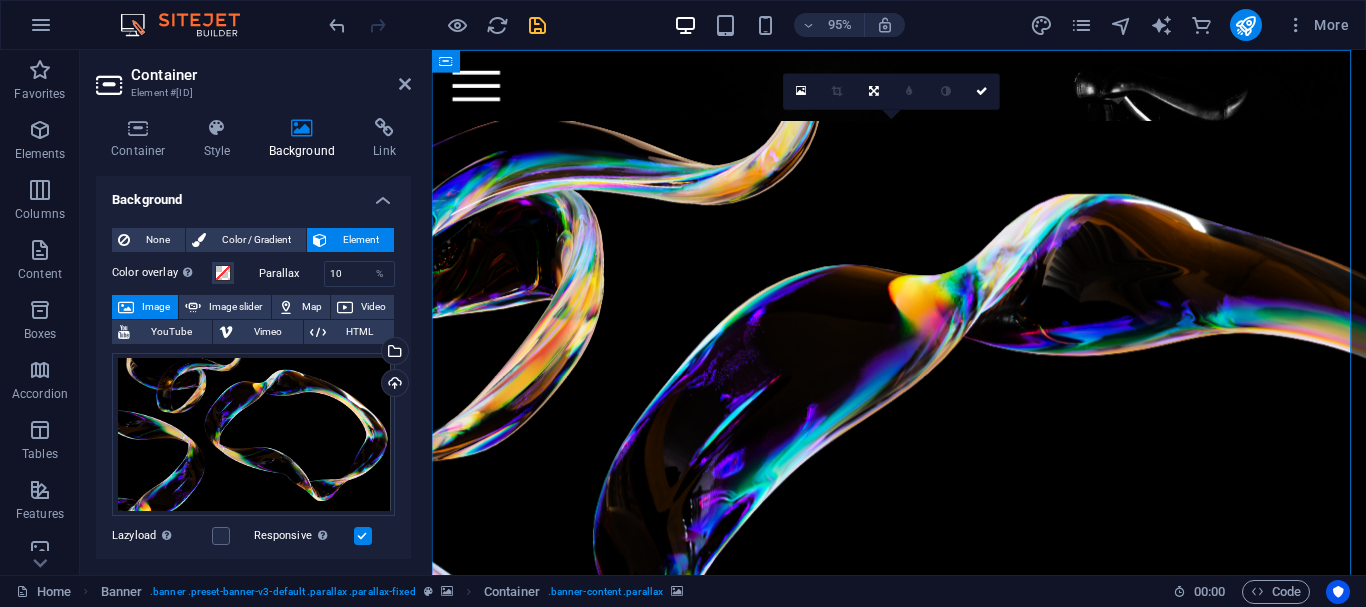 click on "Parallax 10 %" at bounding box center [327, 274] 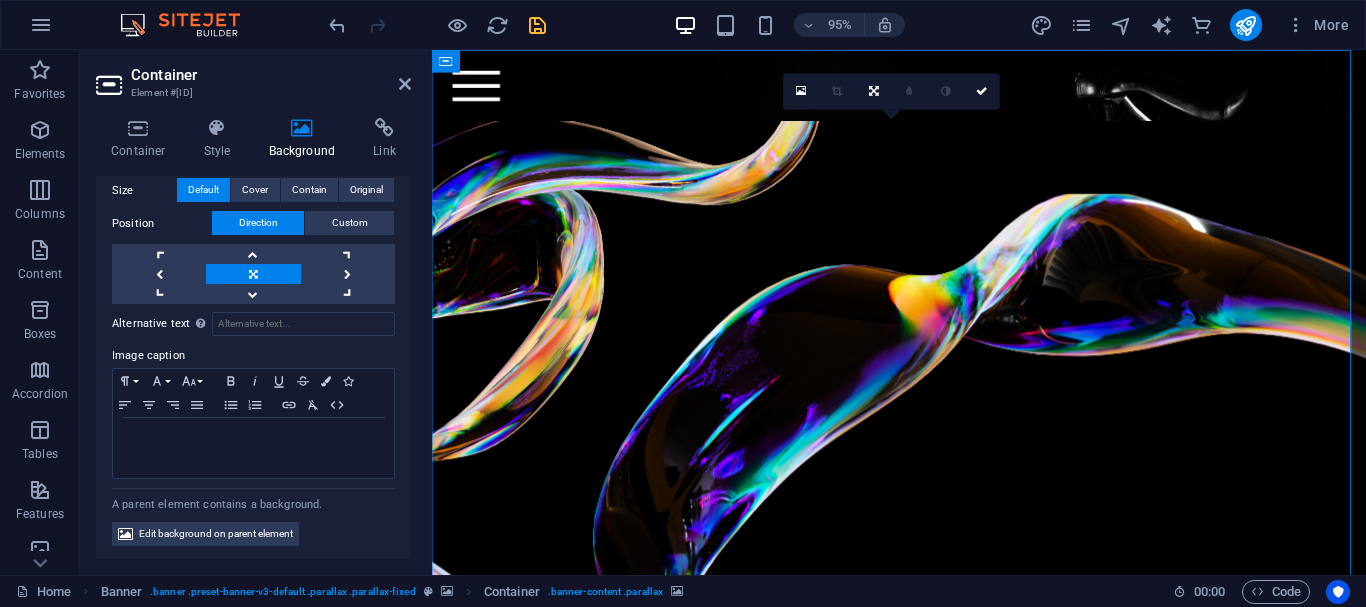 scroll, scrollTop: 0, scrollLeft: 0, axis: both 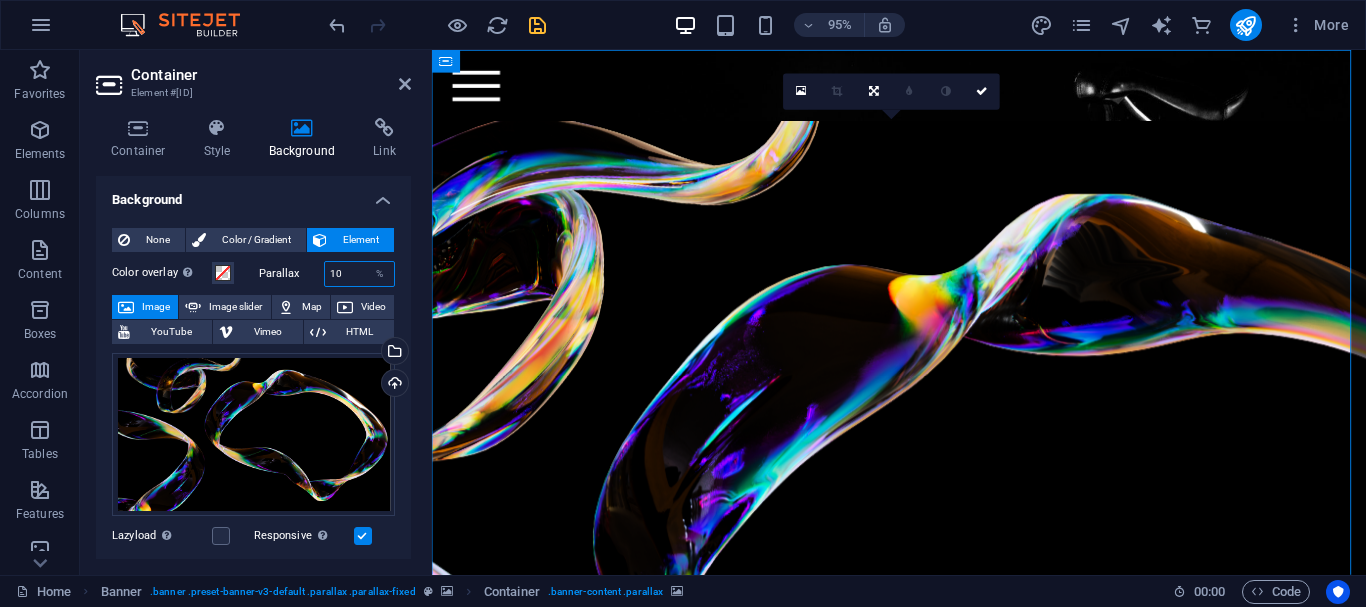 click on "10" at bounding box center (360, 274) 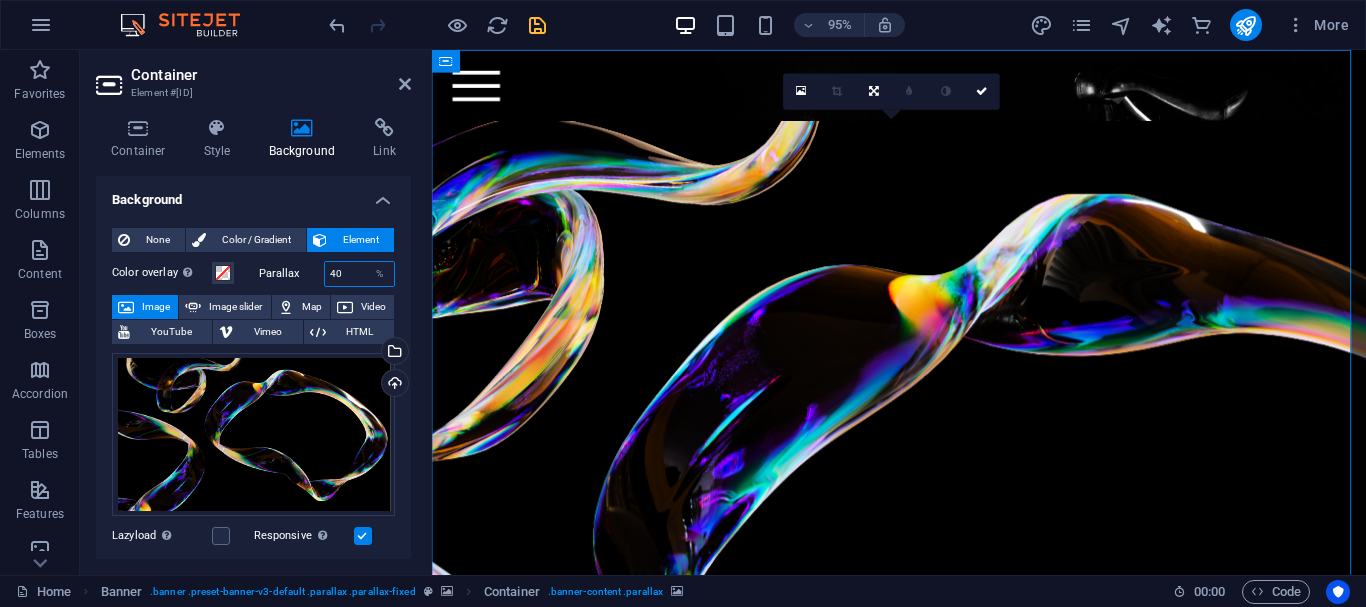 type on "40" 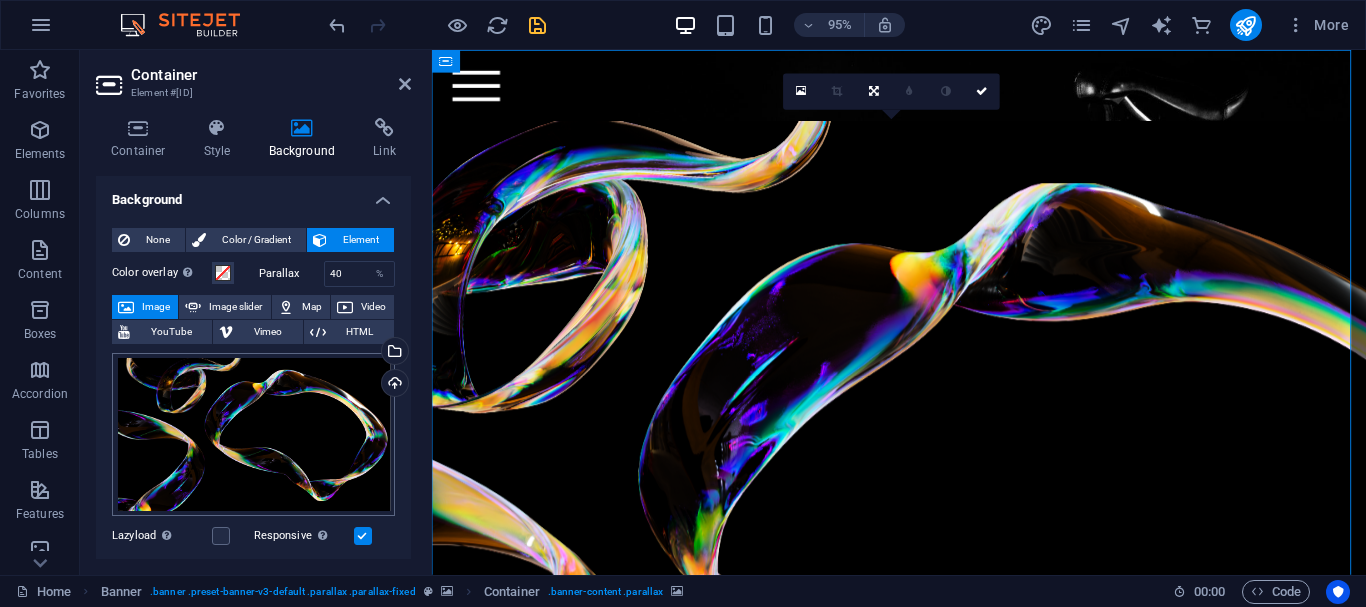 scroll, scrollTop: 100, scrollLeft: 0, axis: vertical 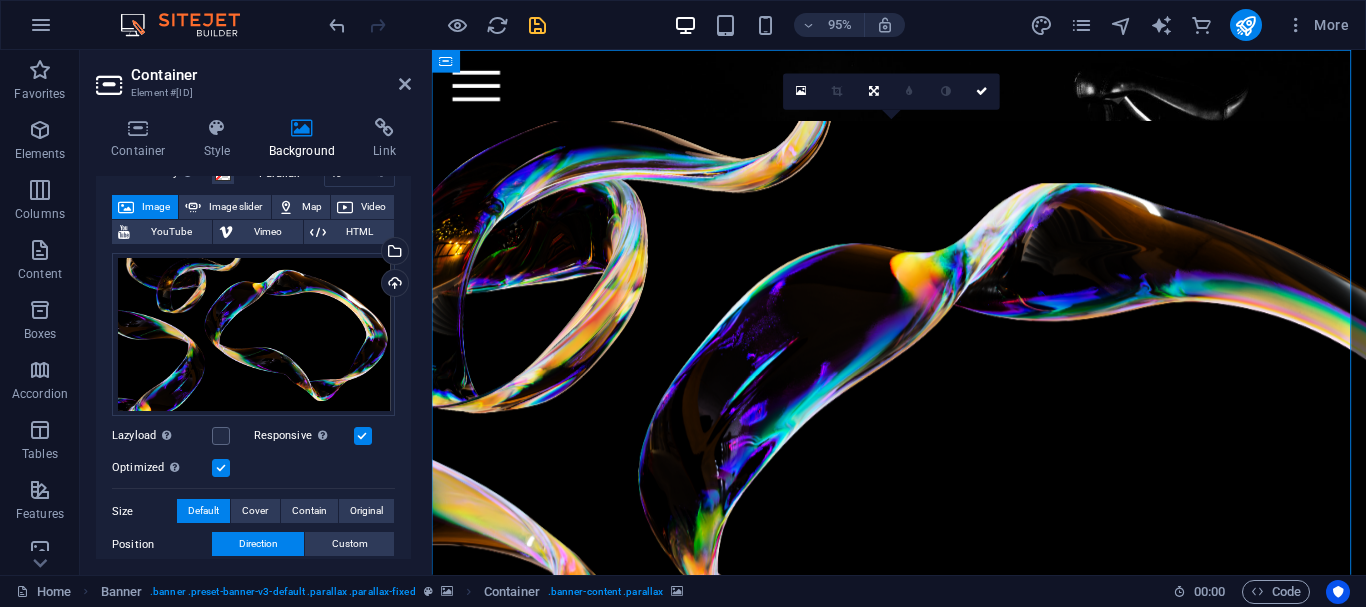 click at bounding box center (363, 436) 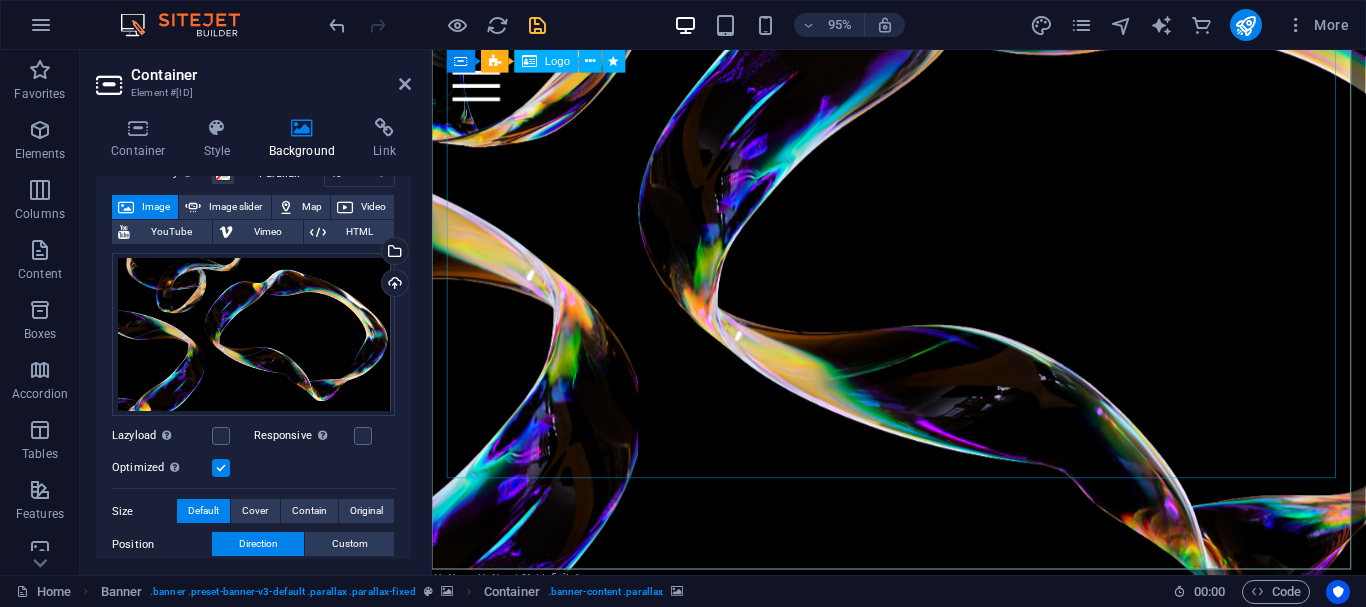 scroll, scrollTop: 300, scrollLeft: 0, axis: vertical 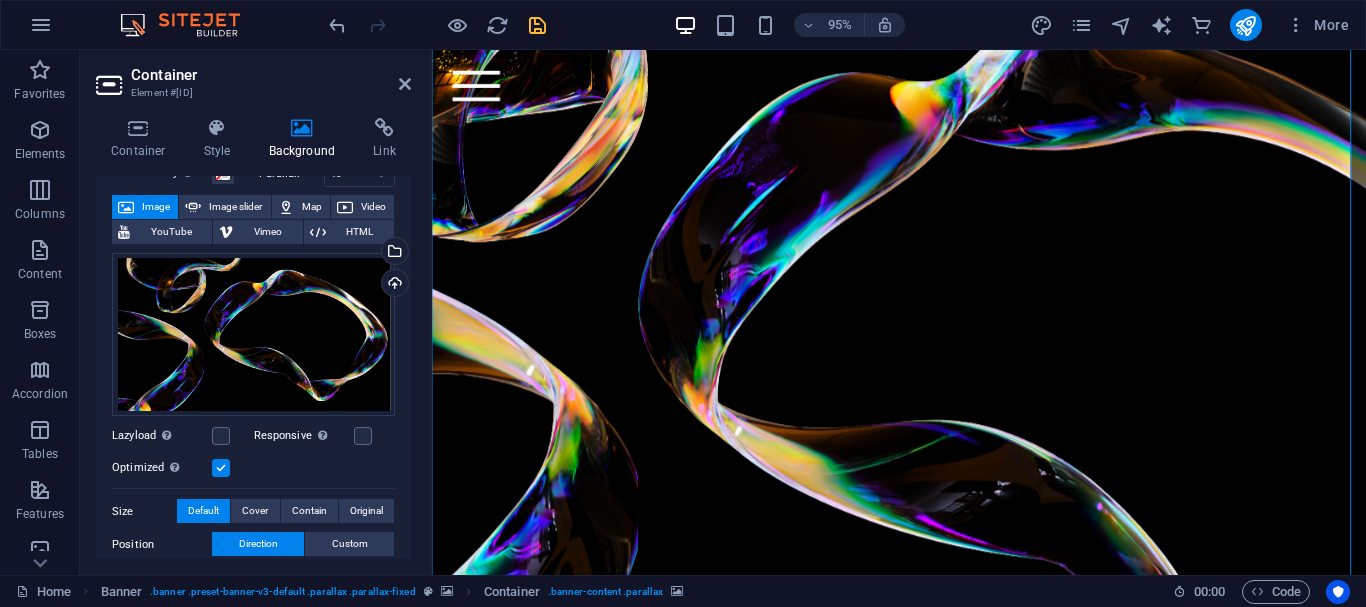 click at bounding box center (221, 468) 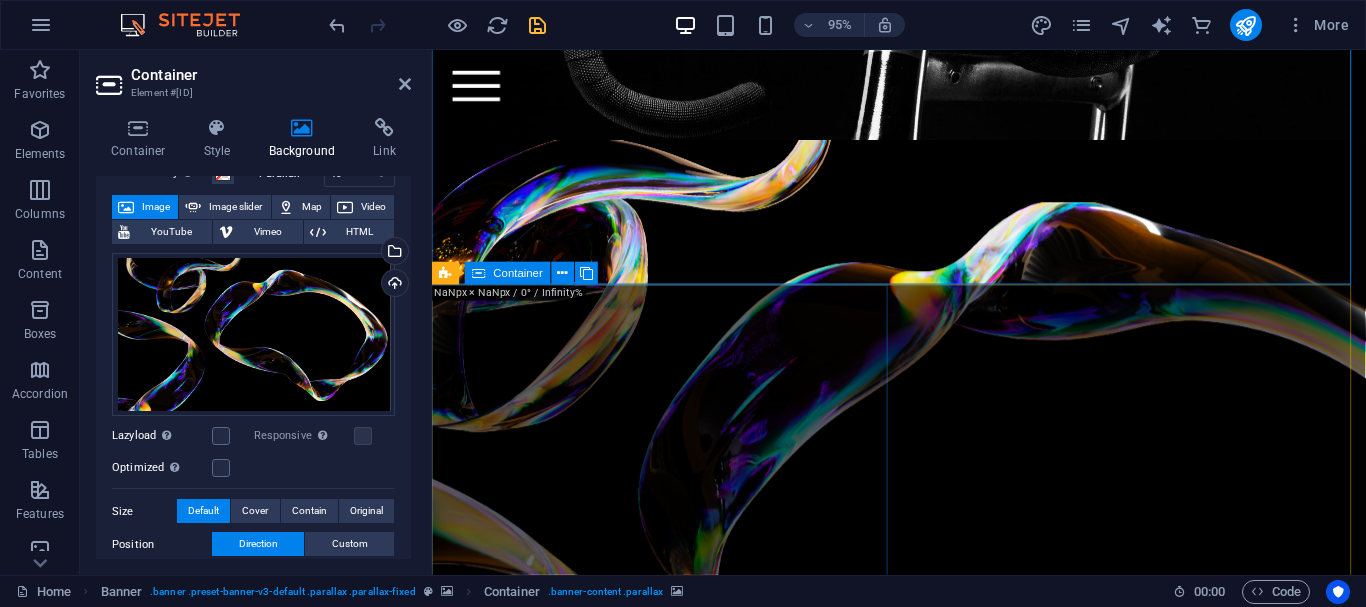 scroll, scrollTop: 800, scrollLeft: 0, axis: vertical 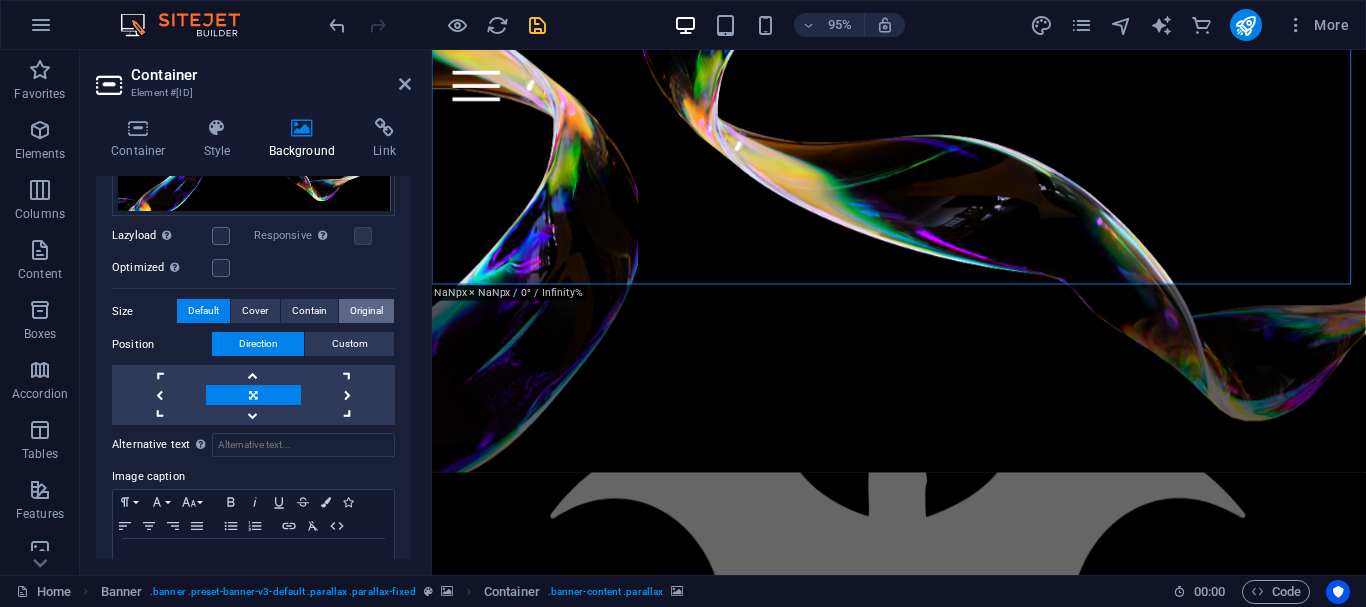 click on "Original" at bounding box center [366, 311] 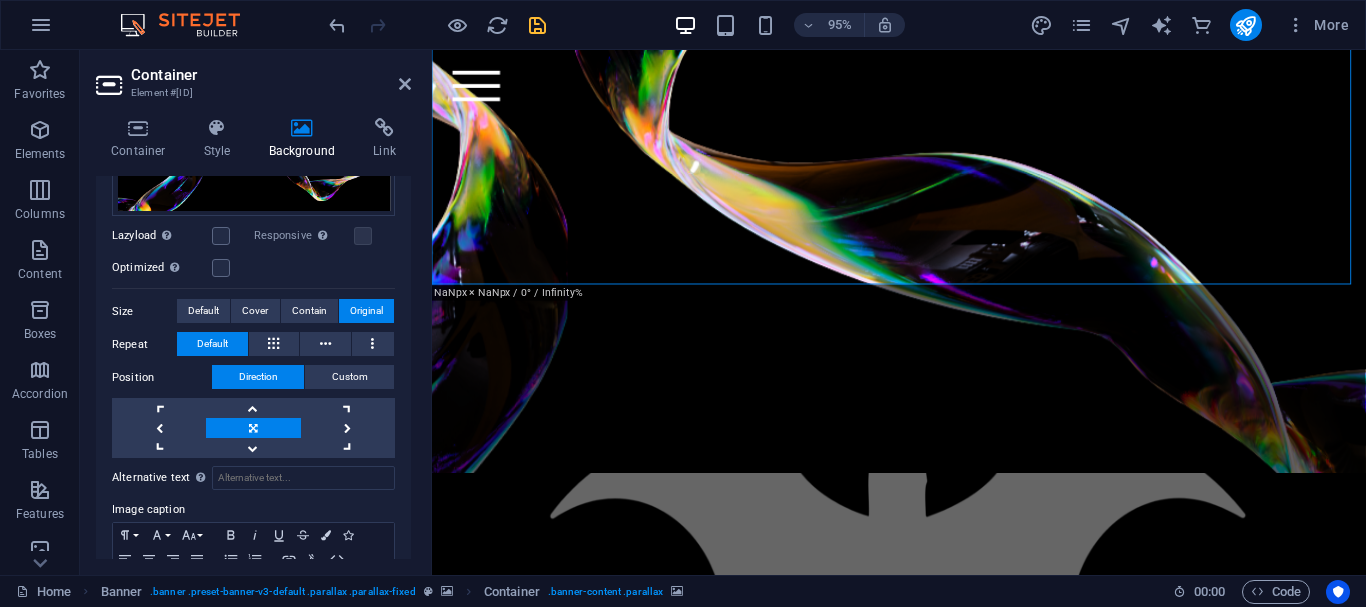 scroll, scrollTop: 300, scrollLeft: 0, axis: vertical 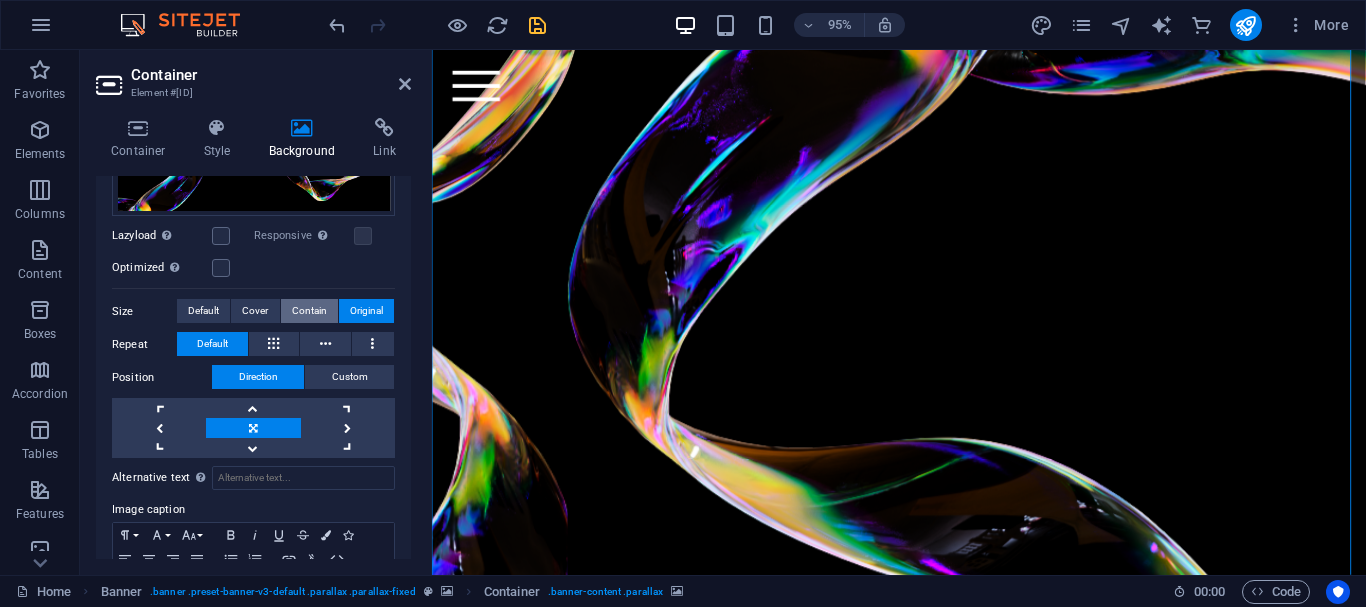 click on "Contain" at bounding box center (309, 311) 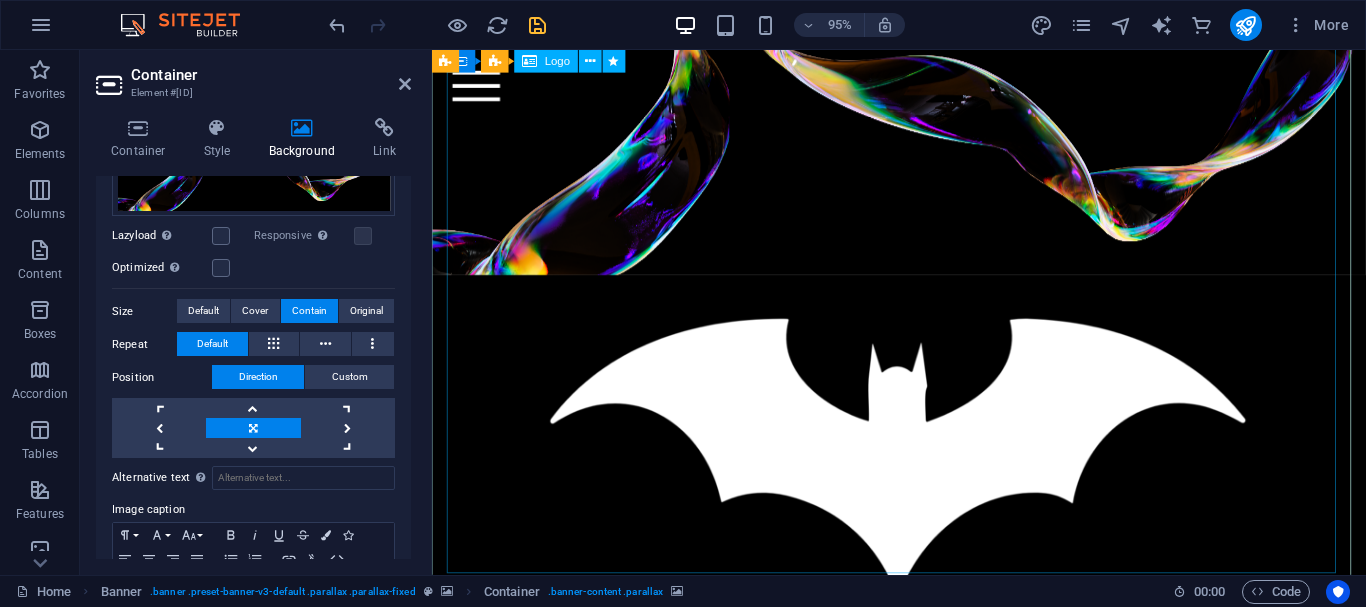 scroll, scrollTop: 200, scrollLeft: 0, axis: vertical 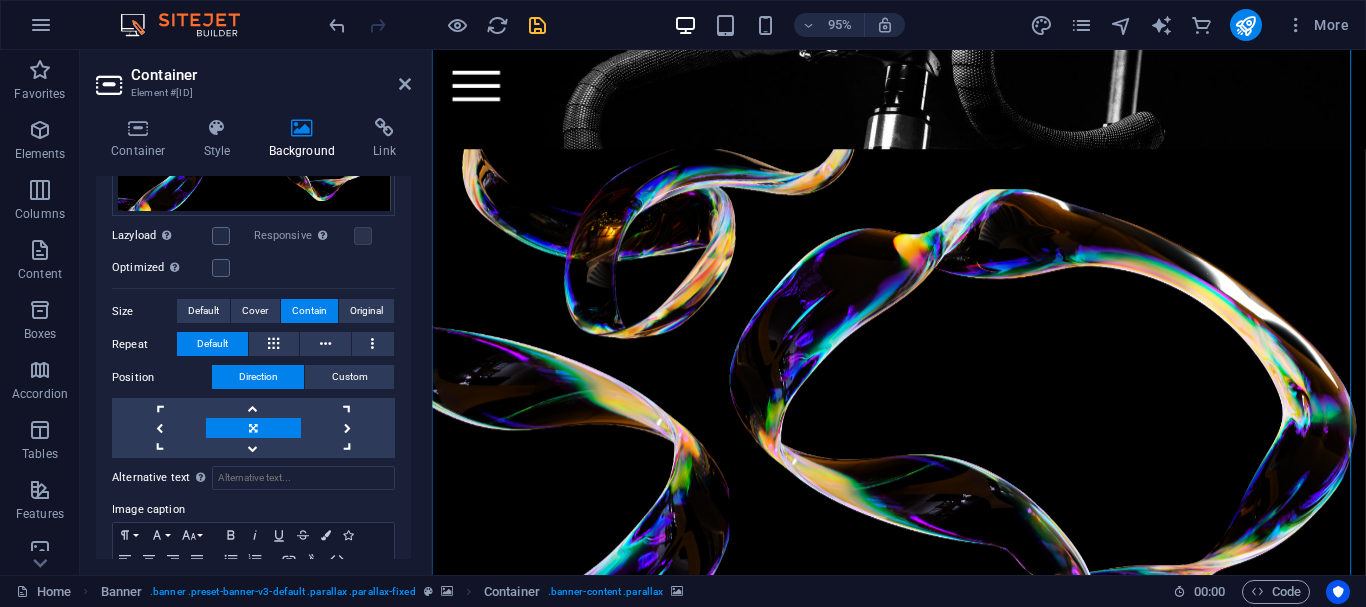 click on "Container Element #[ID]" at bounding box center [253, 76] 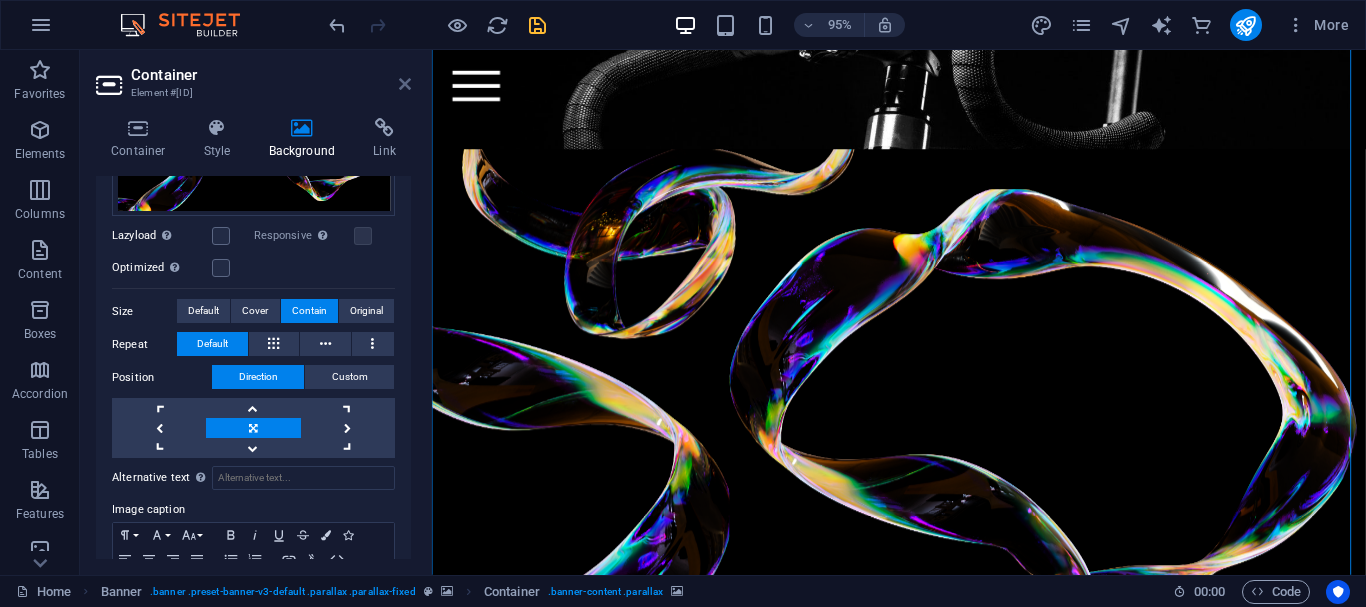 click at bounding box center (405, 84) 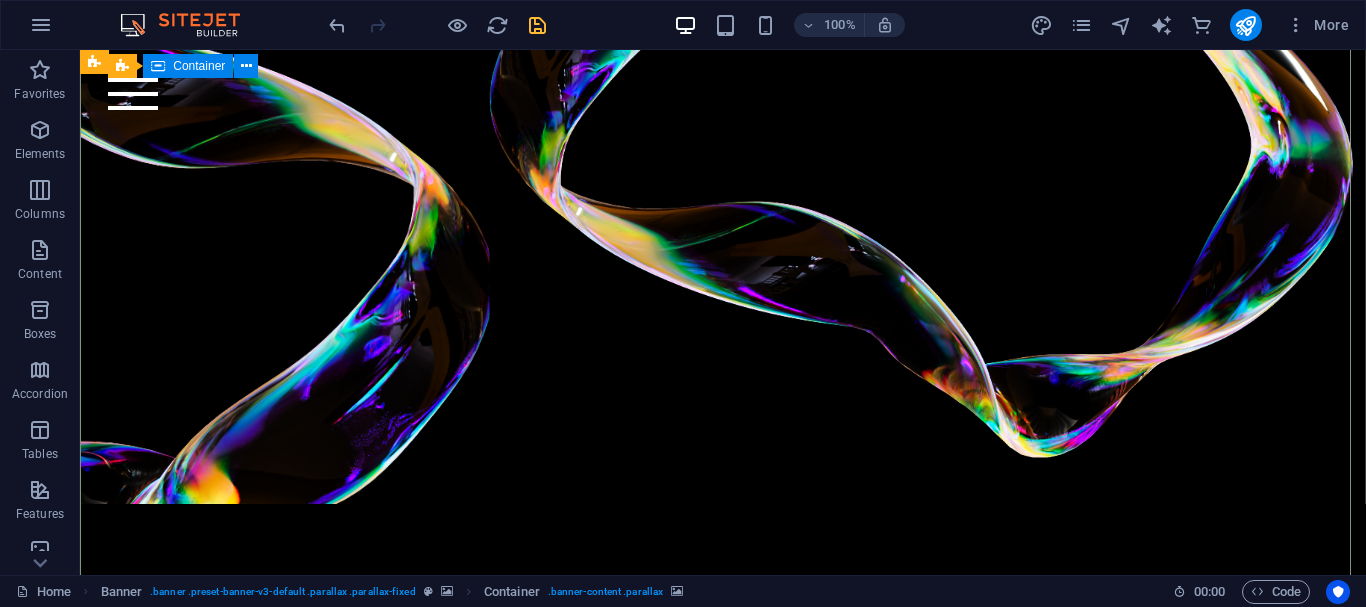 scroll, scrollTop: 0, scrollLeft: 0, axis: both 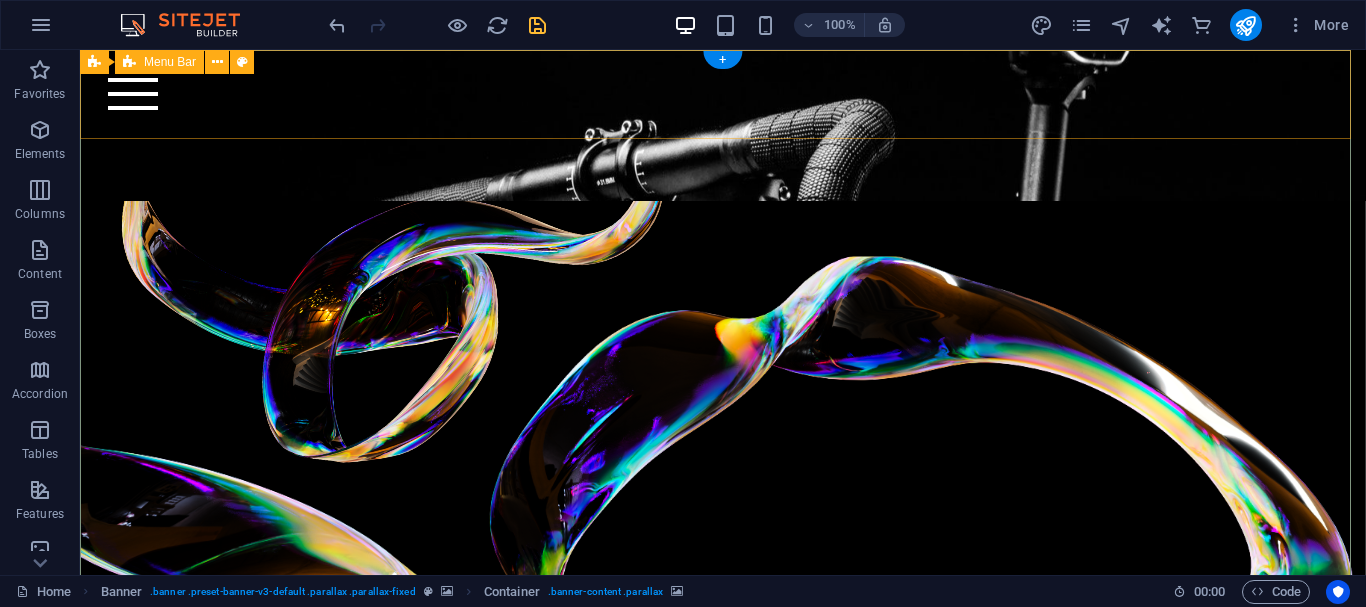 click on "Home Bicycle Details About us Pricing Shop Contact" at bounding box center (723, 94) 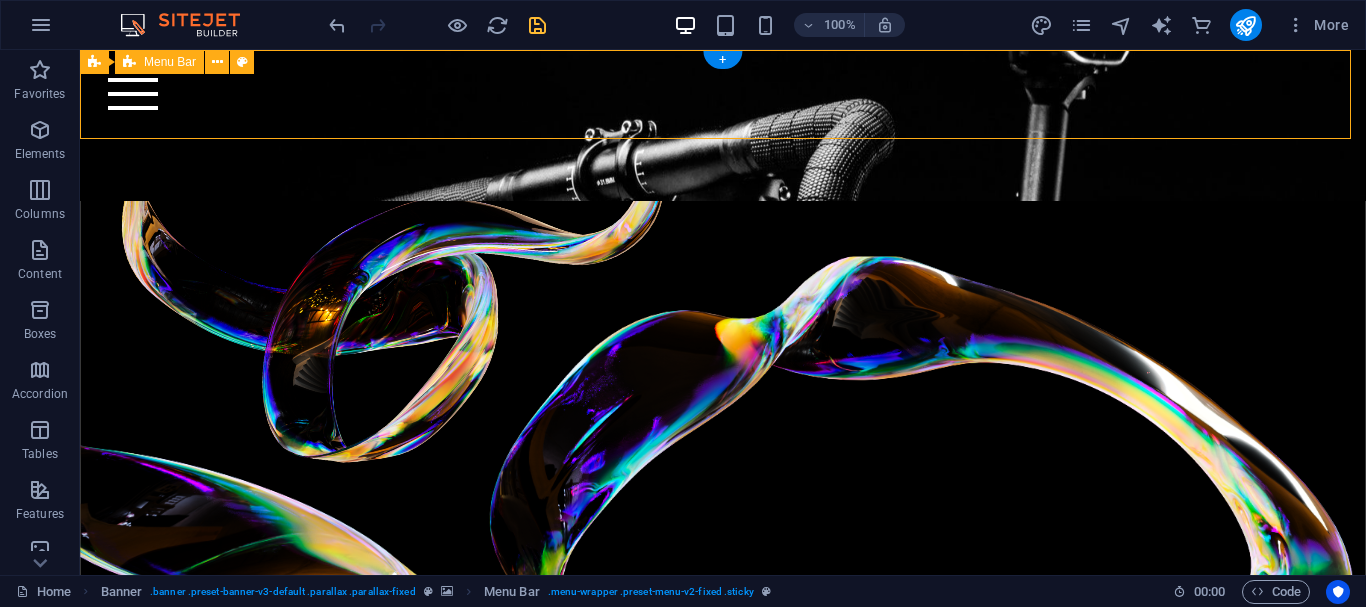 click on "Home Bicycle Details About us Pricing Shop Contact" at bounding box center [723, 94] 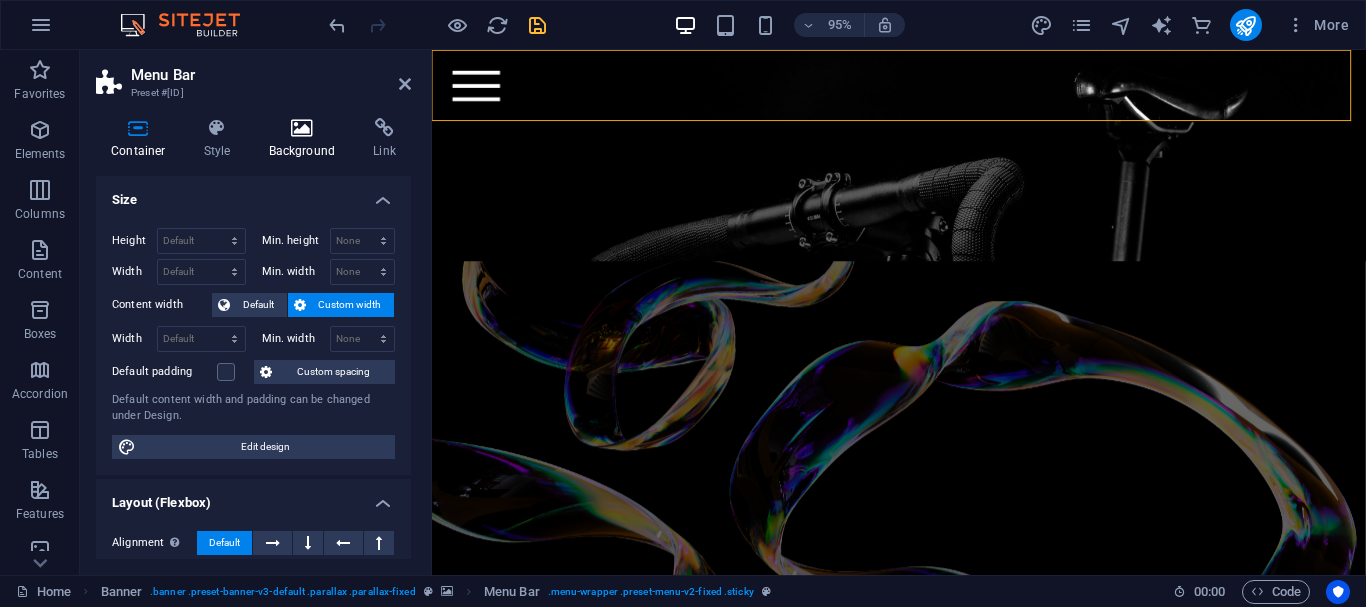 click at bounding box center [302, 128] 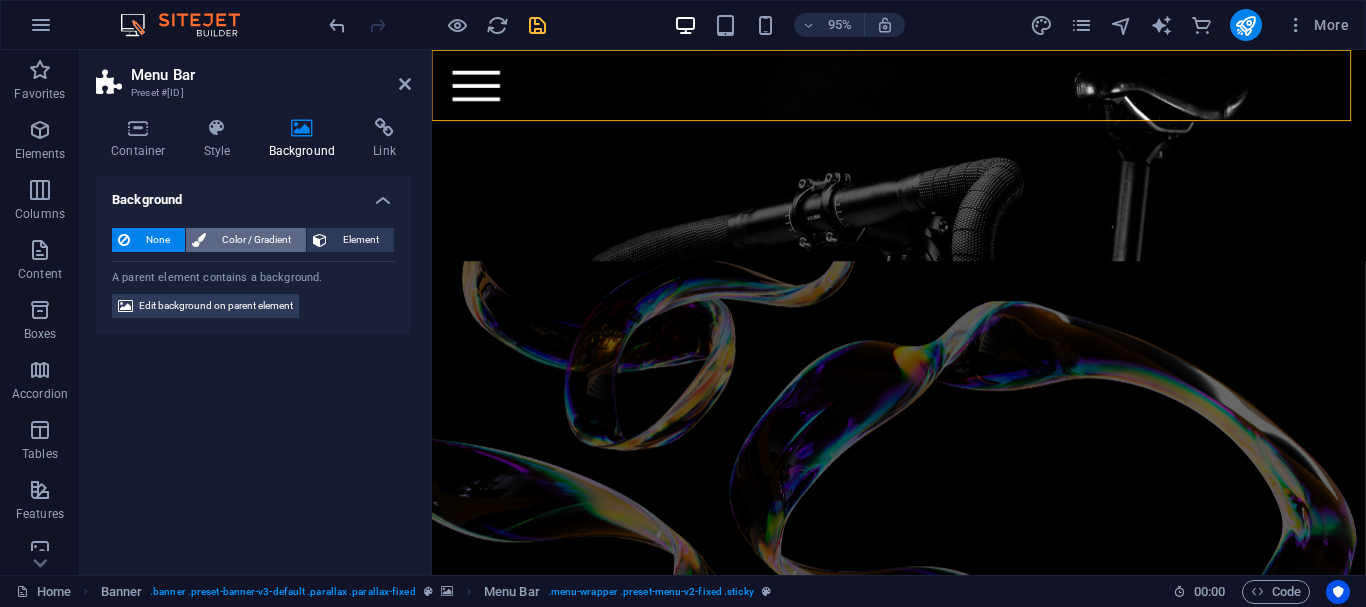 click on "Color / Gradient" at bounding box center [256, 240] 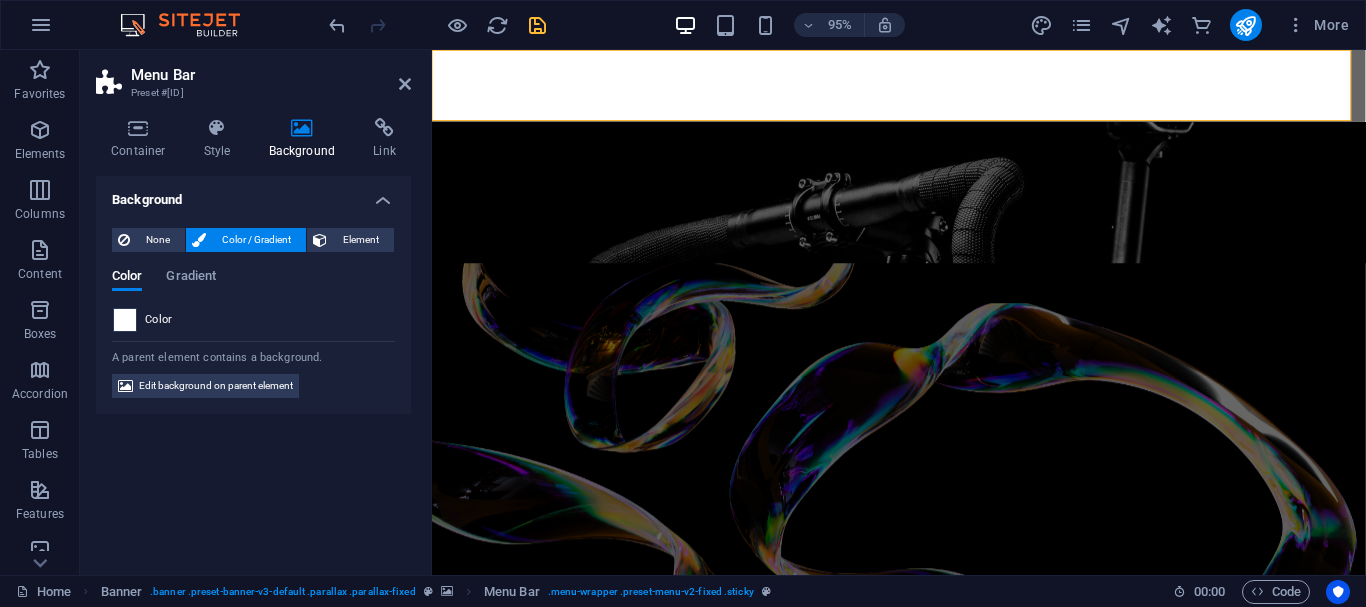 click at bounding box center (125, 320) 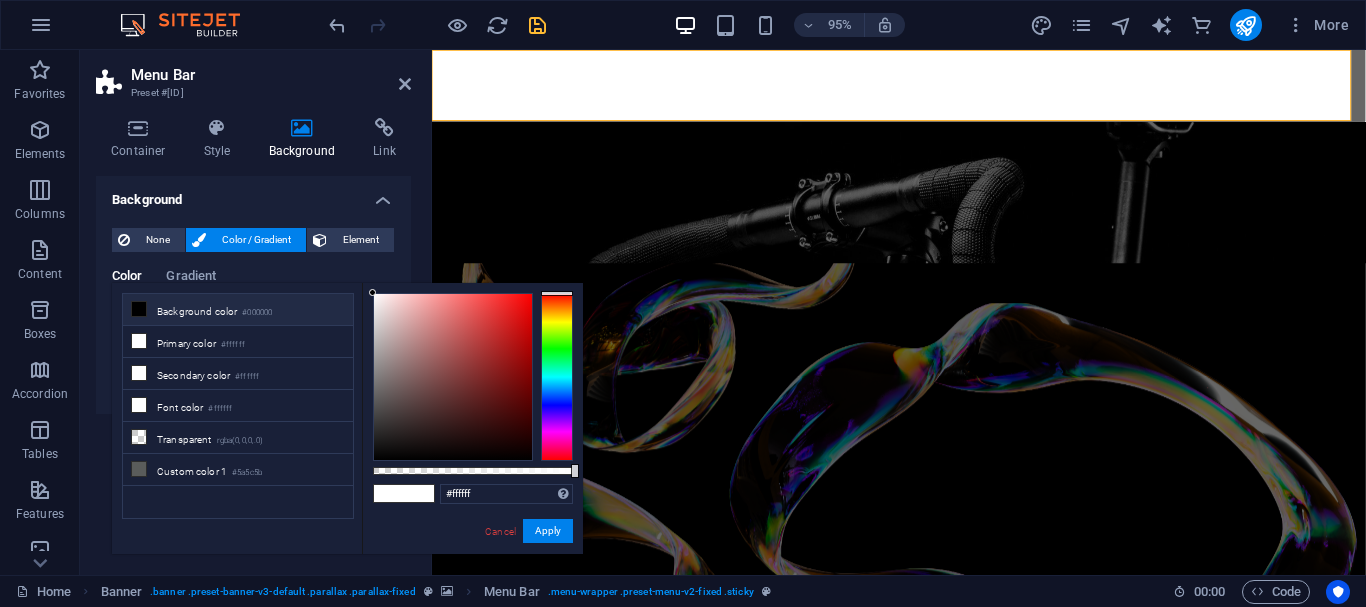 click on "Background color
#000000" at bounding box center (238, 310) 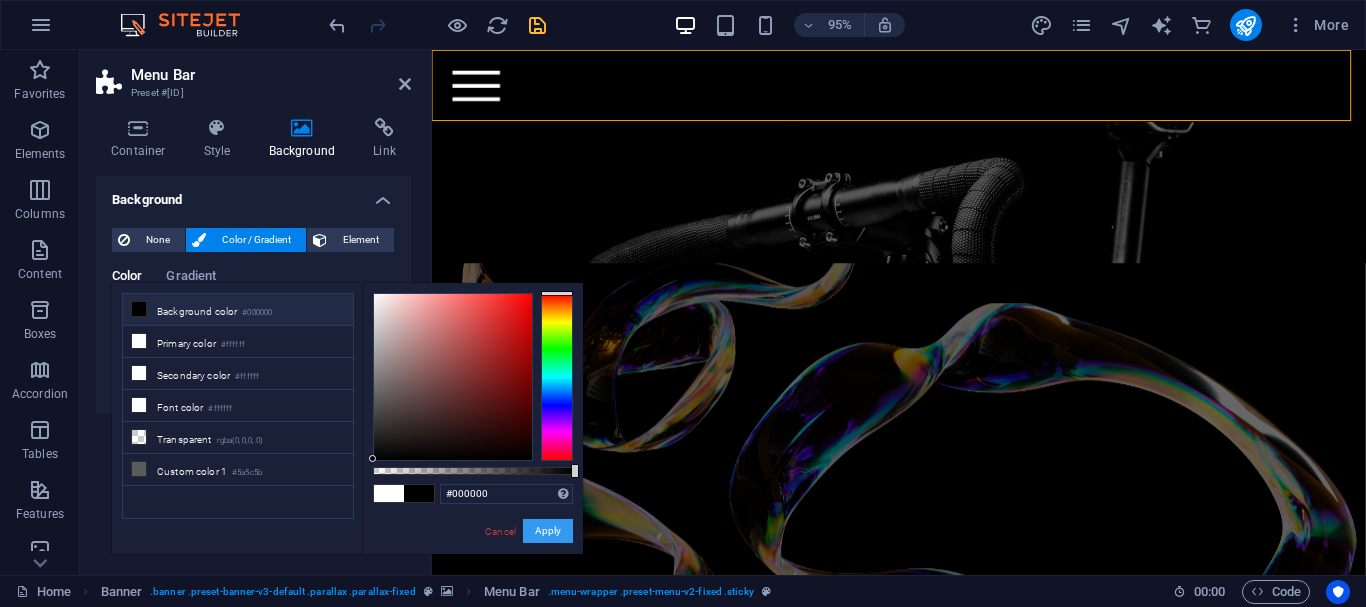 click on "Apply" at bounding box center (548, 531) 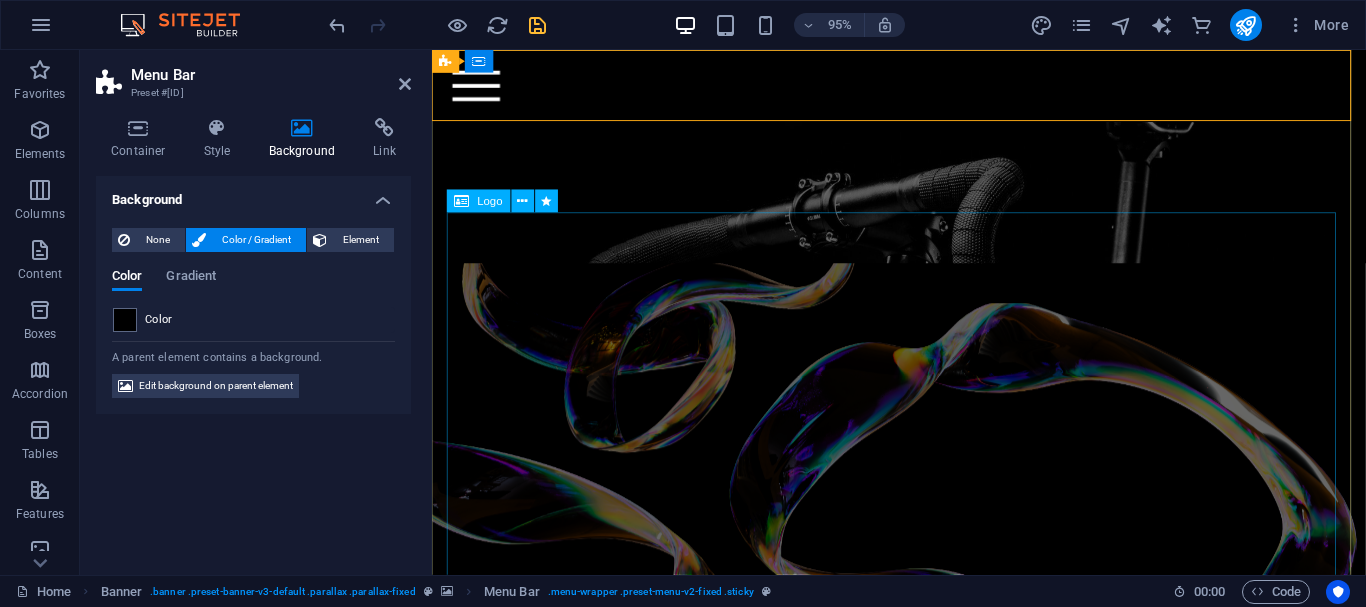 click at bounding box center [924, 1461] 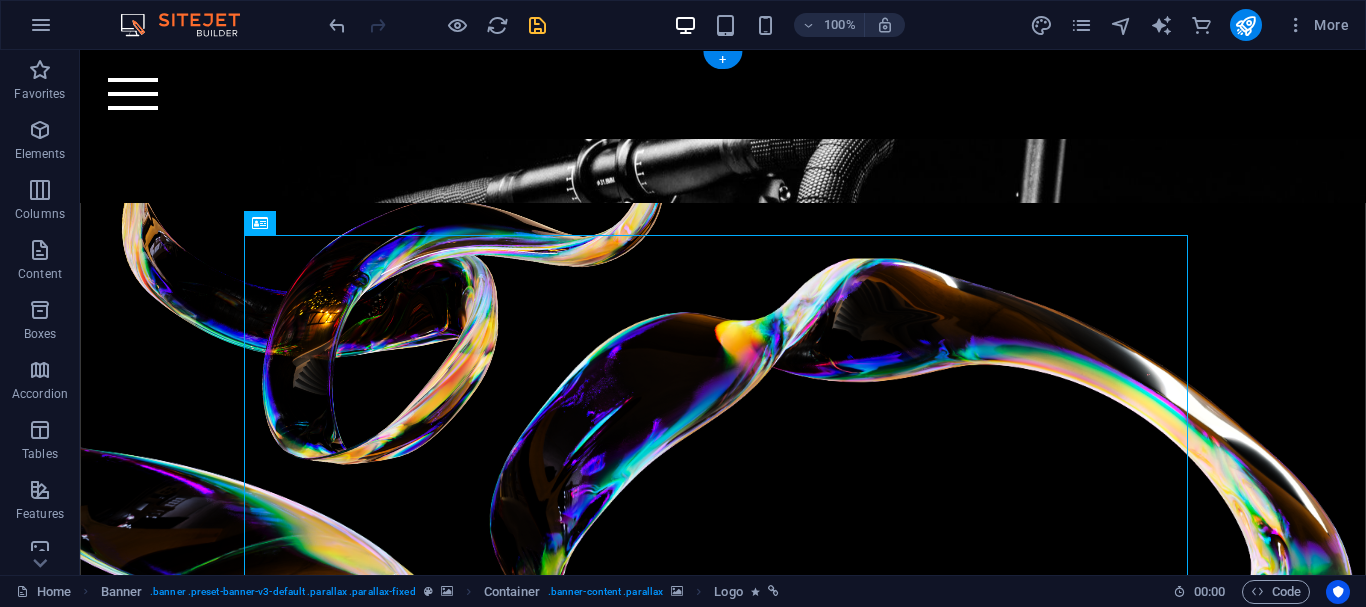 click at bounding box center [723, 564] 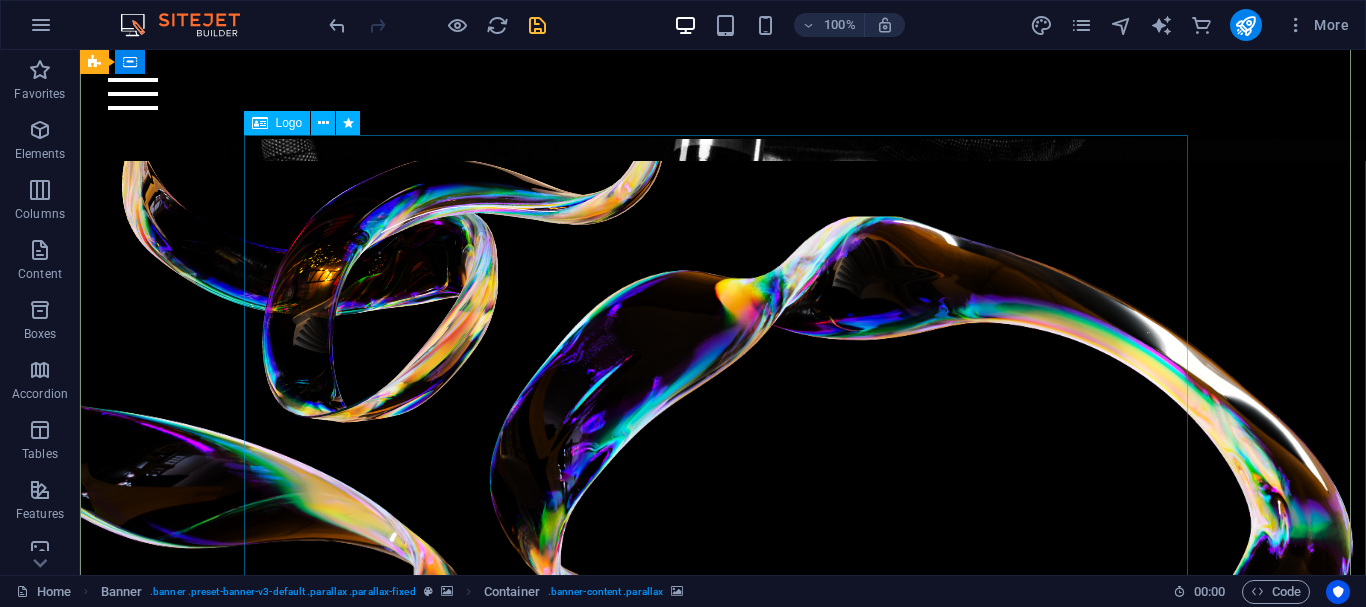 scroll, scrollTop: 400, scrollLeft: 0, axis: vertical 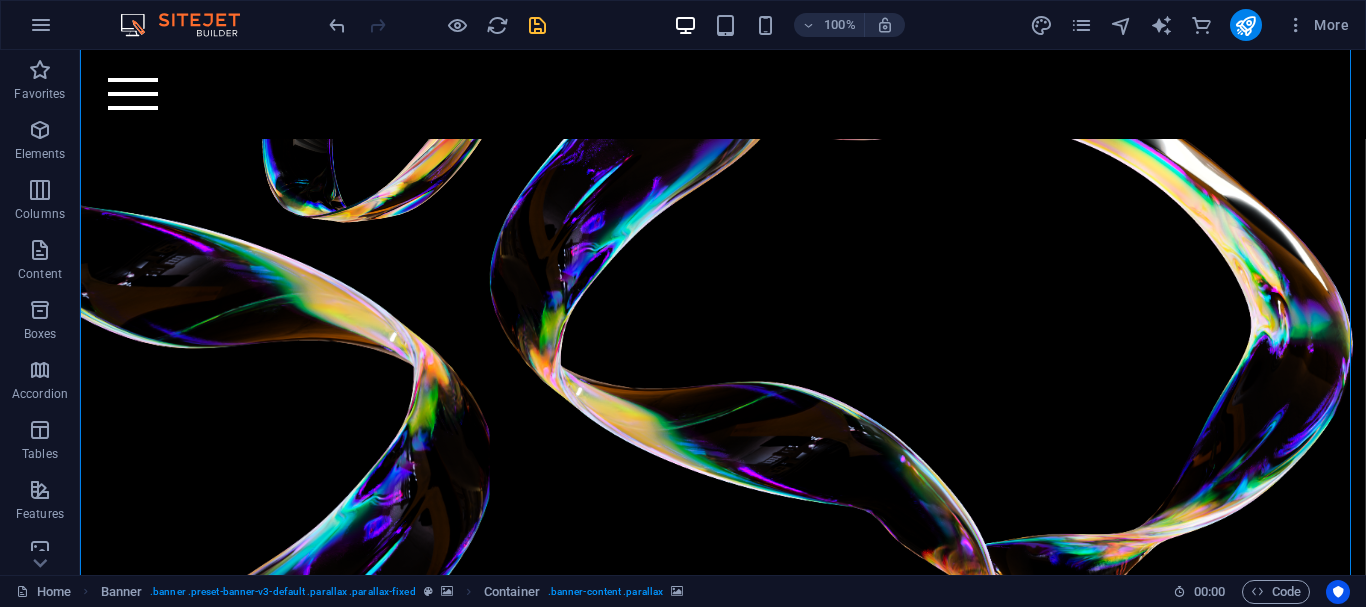 click at bounding box center (723, 322) 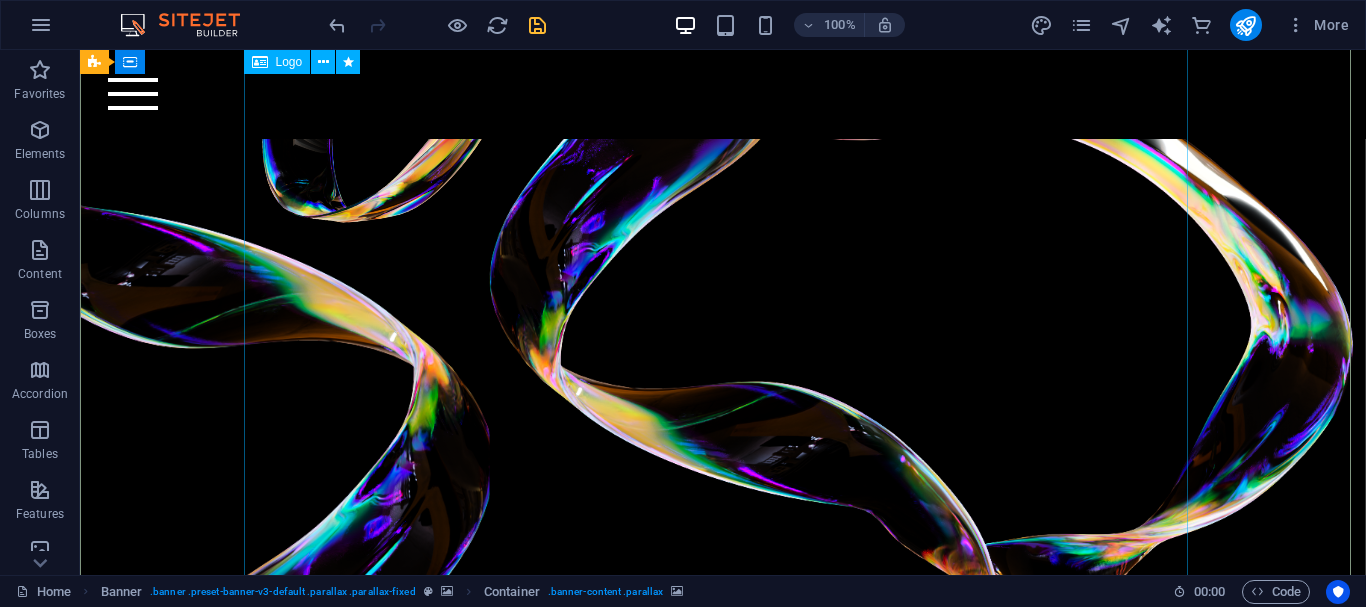 click at bounding box center [723, 1072] 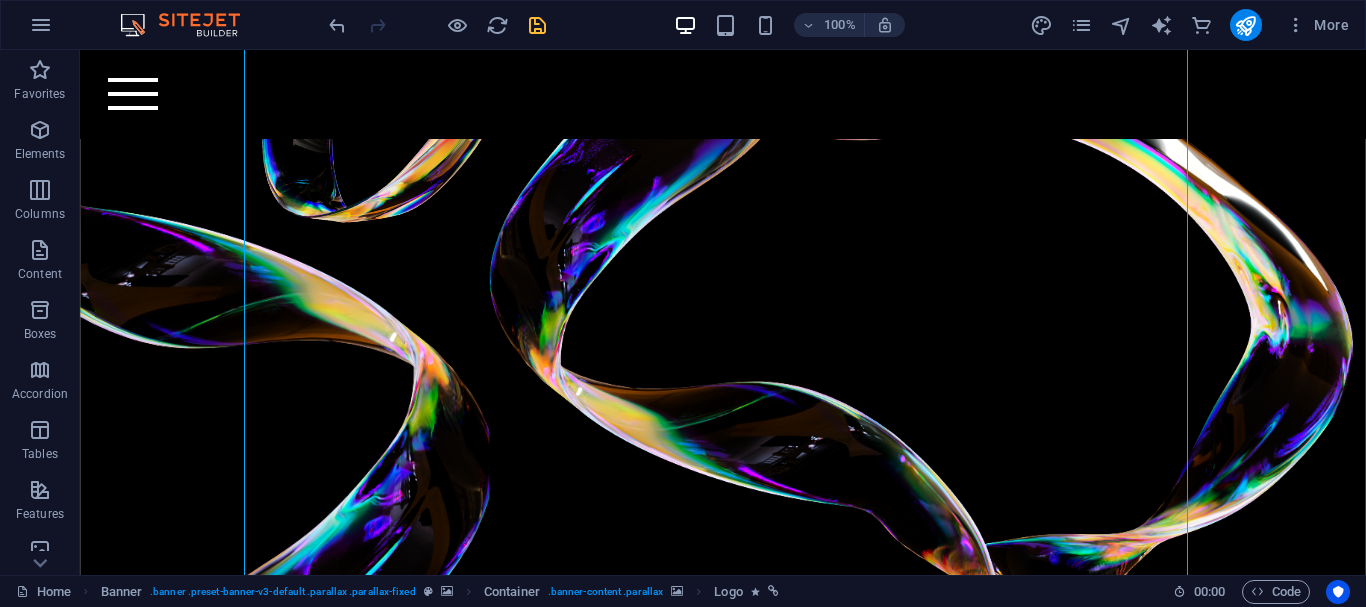 click at bounding box center (723, 322) 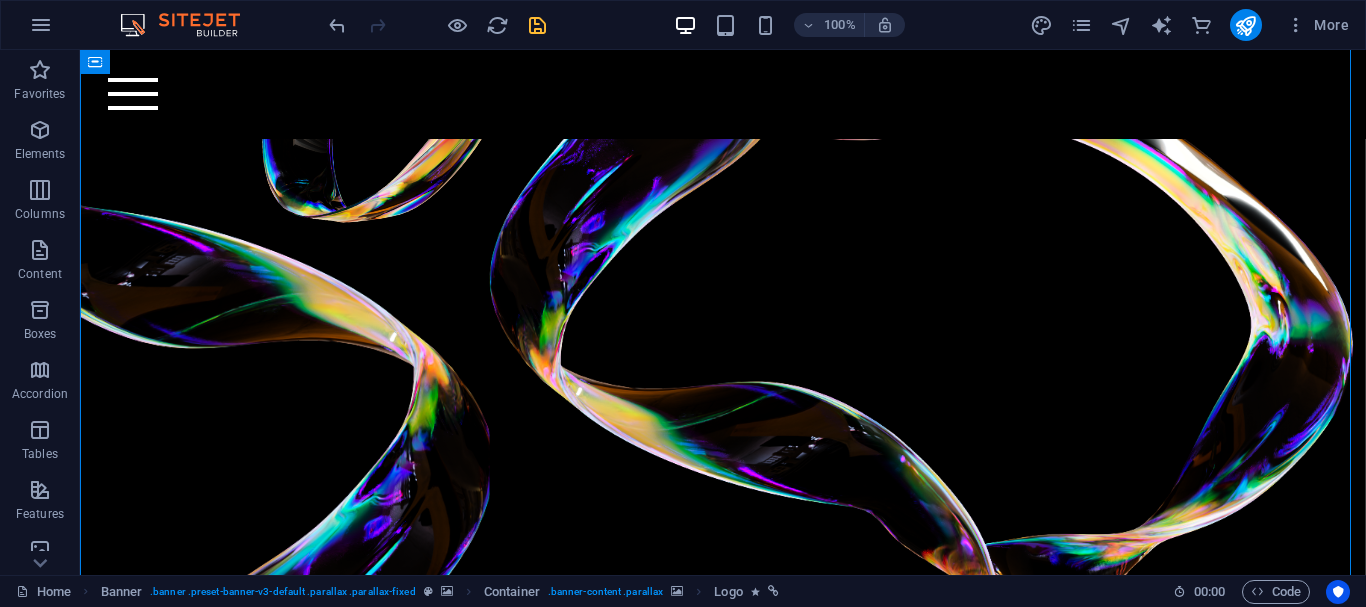 click at bounding box center (723, 322) 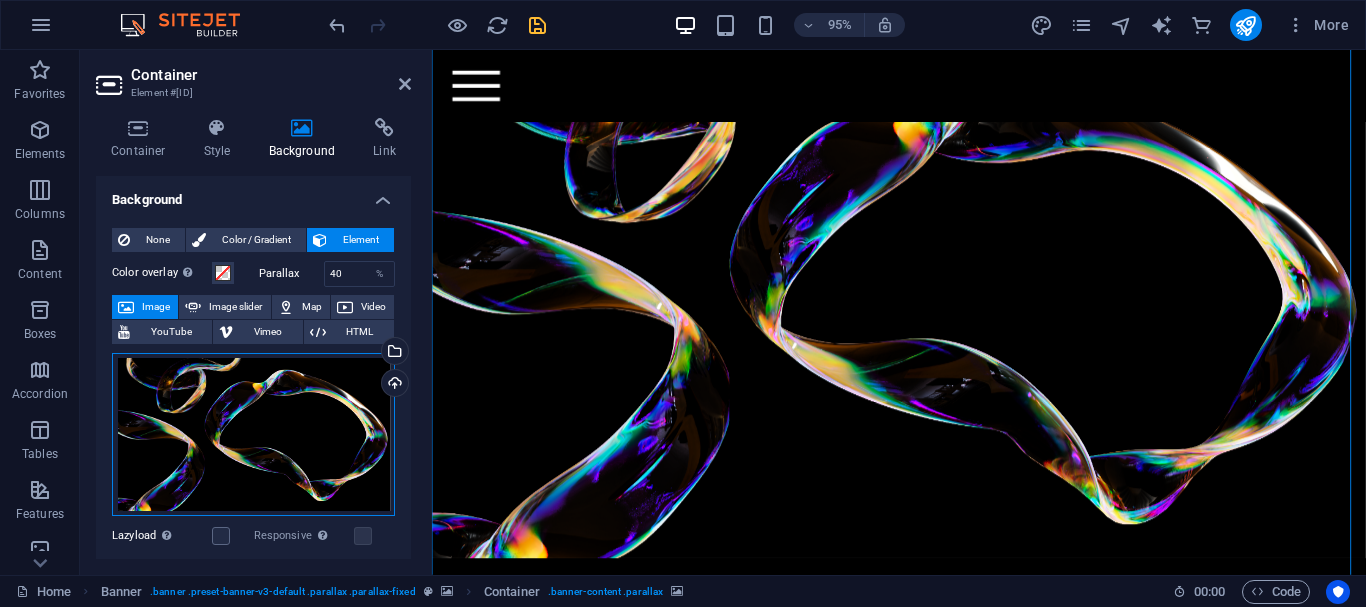 click on "Drag files here, click to choose files or select files from Files or our free stock photos & videos" at bounding box center [253, 435] 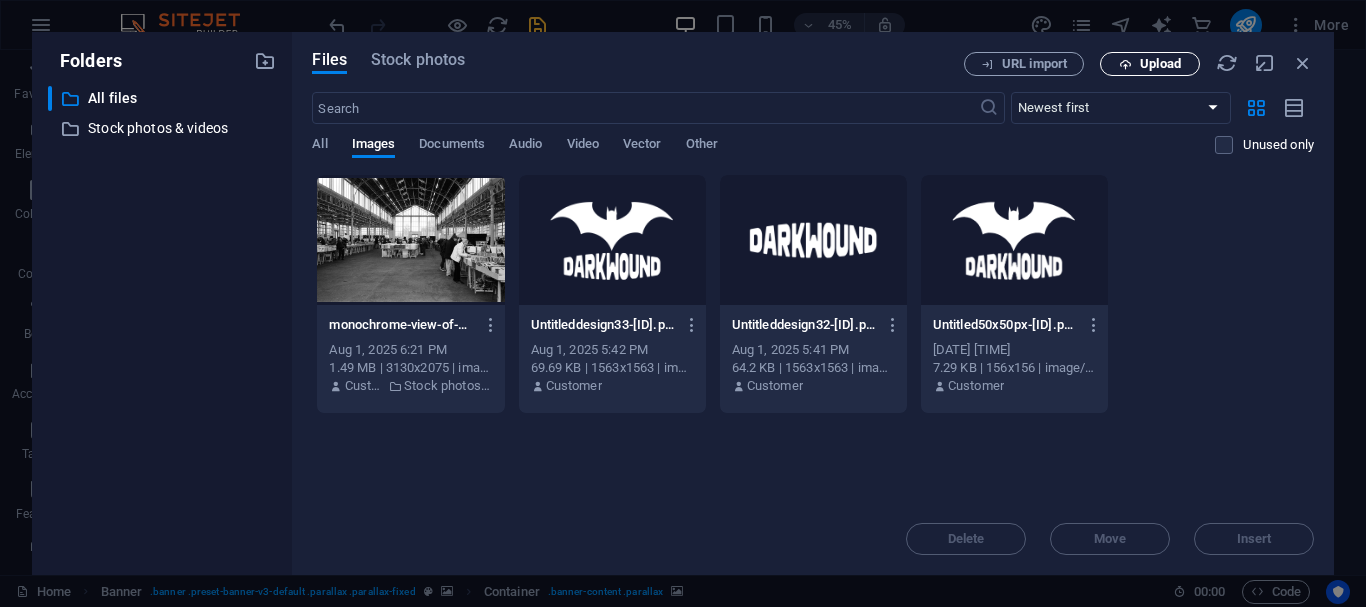 click on "Upload" at bounding box center (1150, 64) 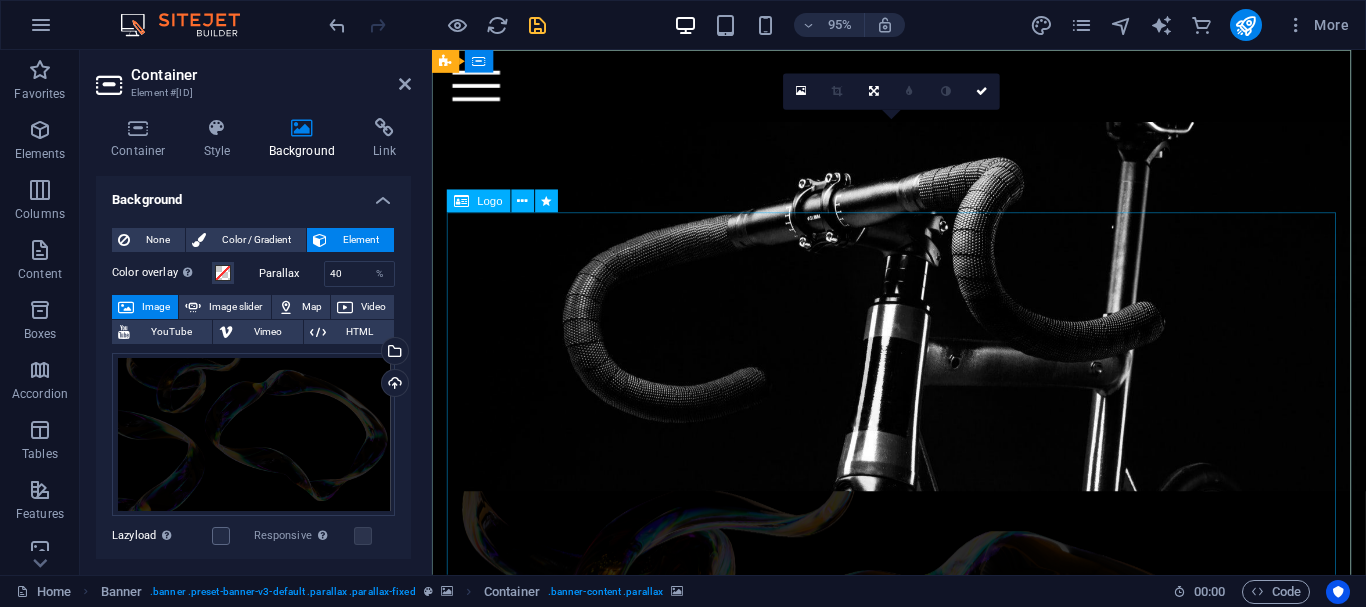 scroll, scrollTop: 600, scrollLeft: 0, axis: vertical 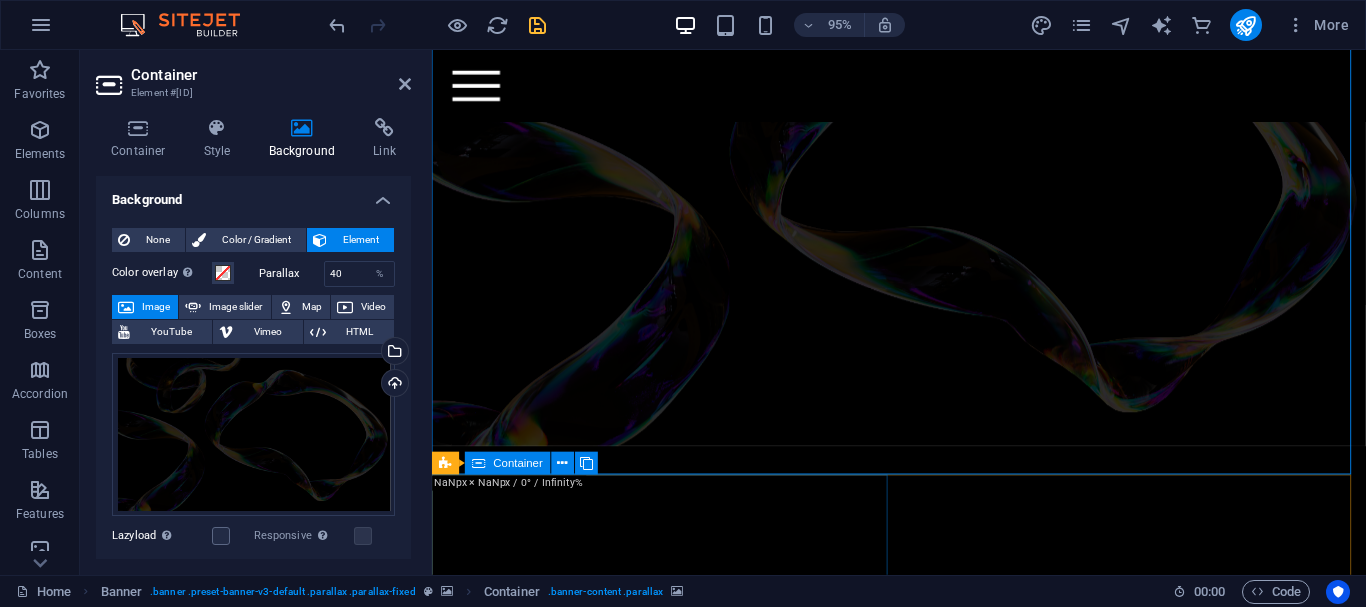 click on "Drop content here or  Add elements  Paste clipboard" at bounding box center [923, 1418] 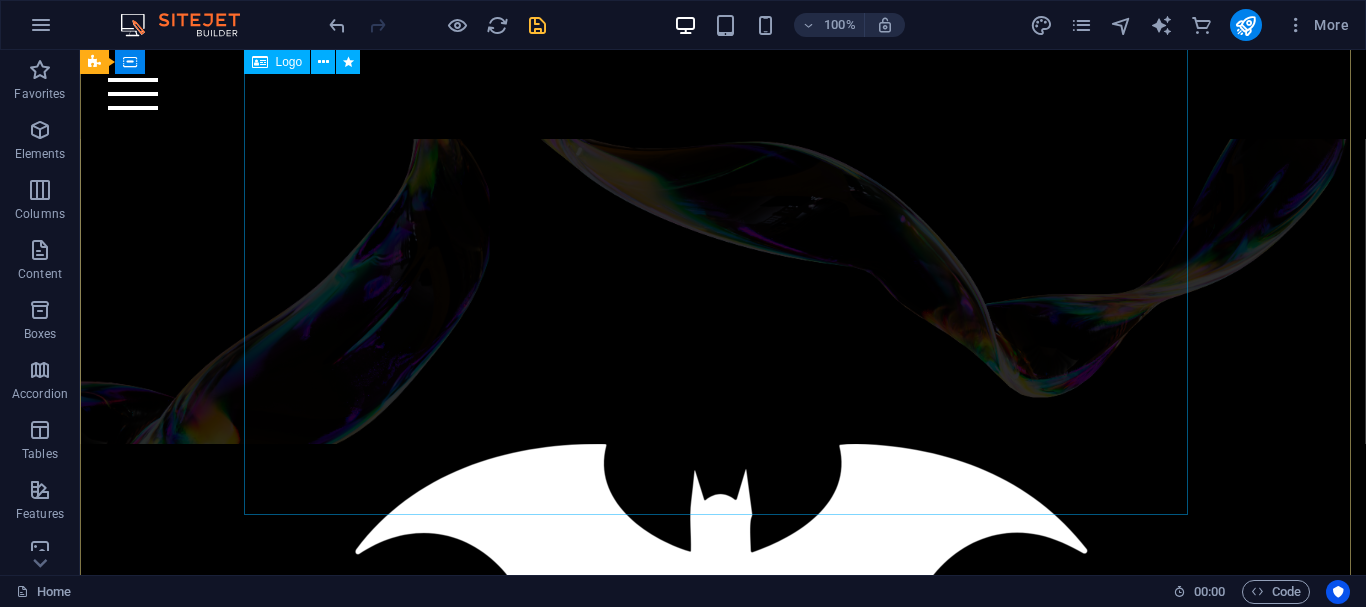 scroll, scrollTop: 500, scrollLeft: 0, axis: vertical 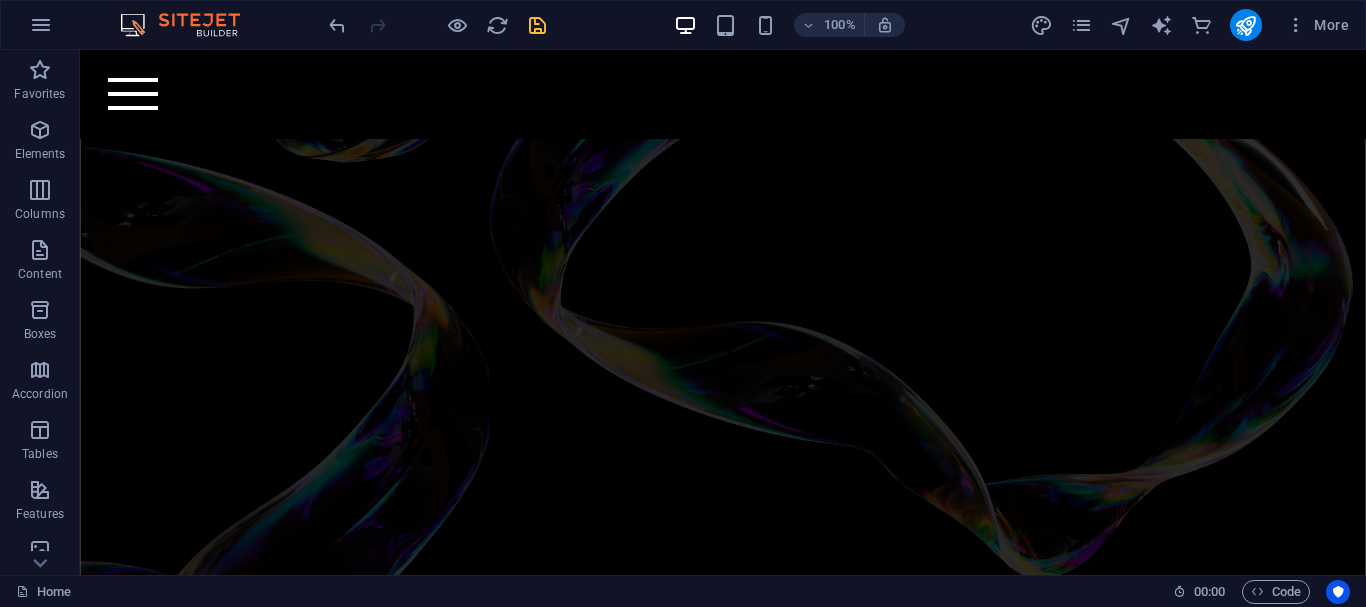 click at bounding box center [723, 262] 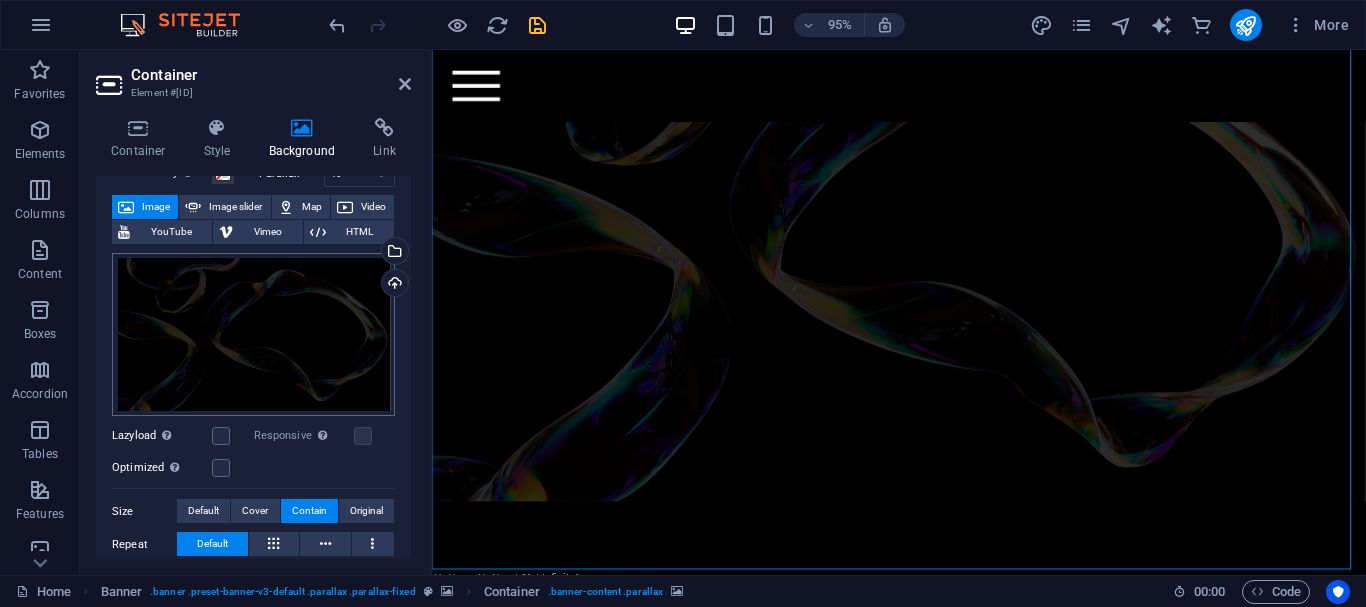 scroll, scrollTop: 200, scrollLeft: 0, axis: vertical 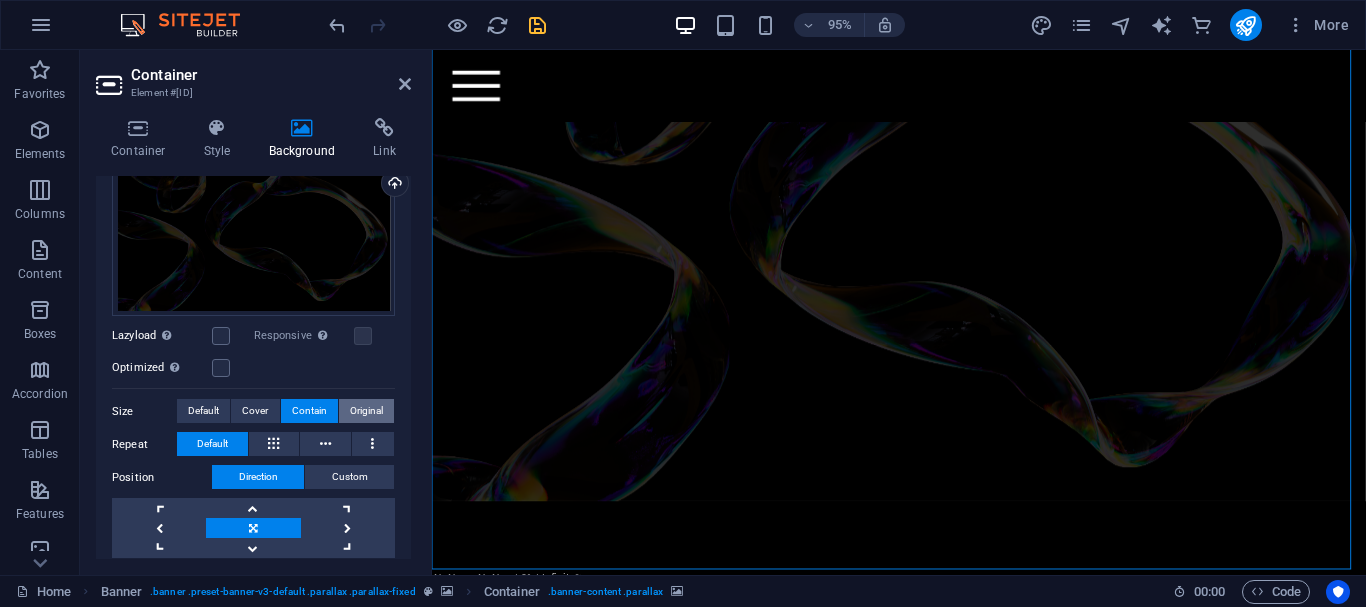 click on "Original" at bounding box center [366, 411] 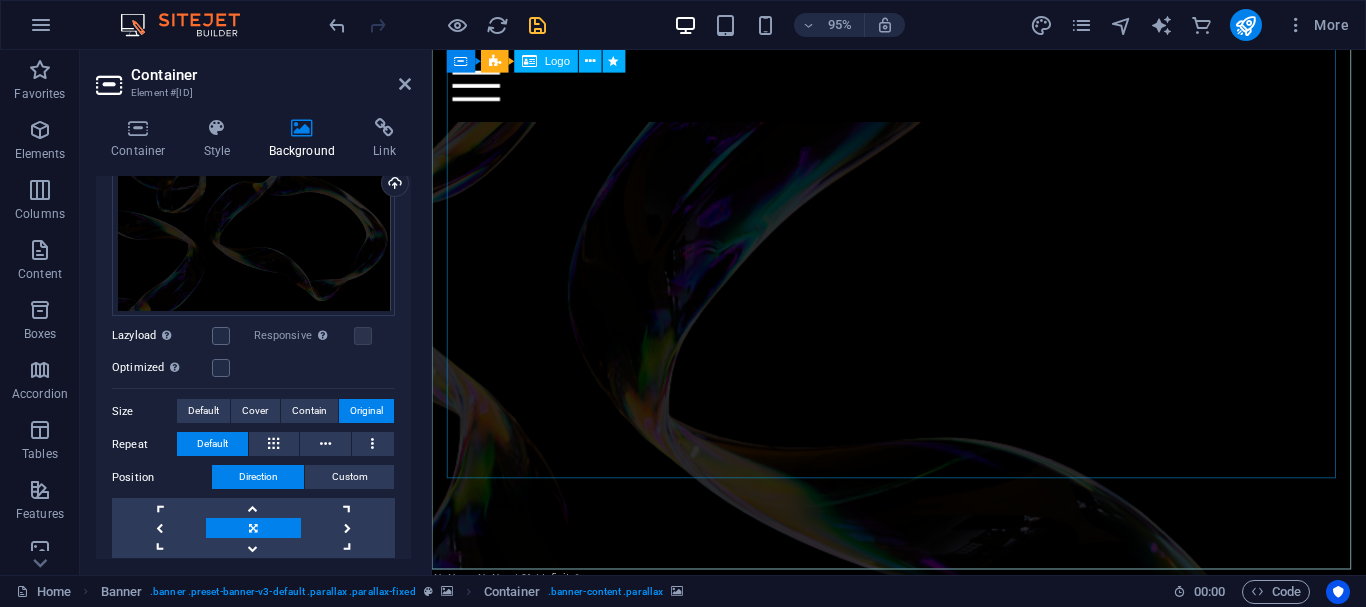 scroll, scrollTop: 800, scrollLeft: 0, axis: vertical 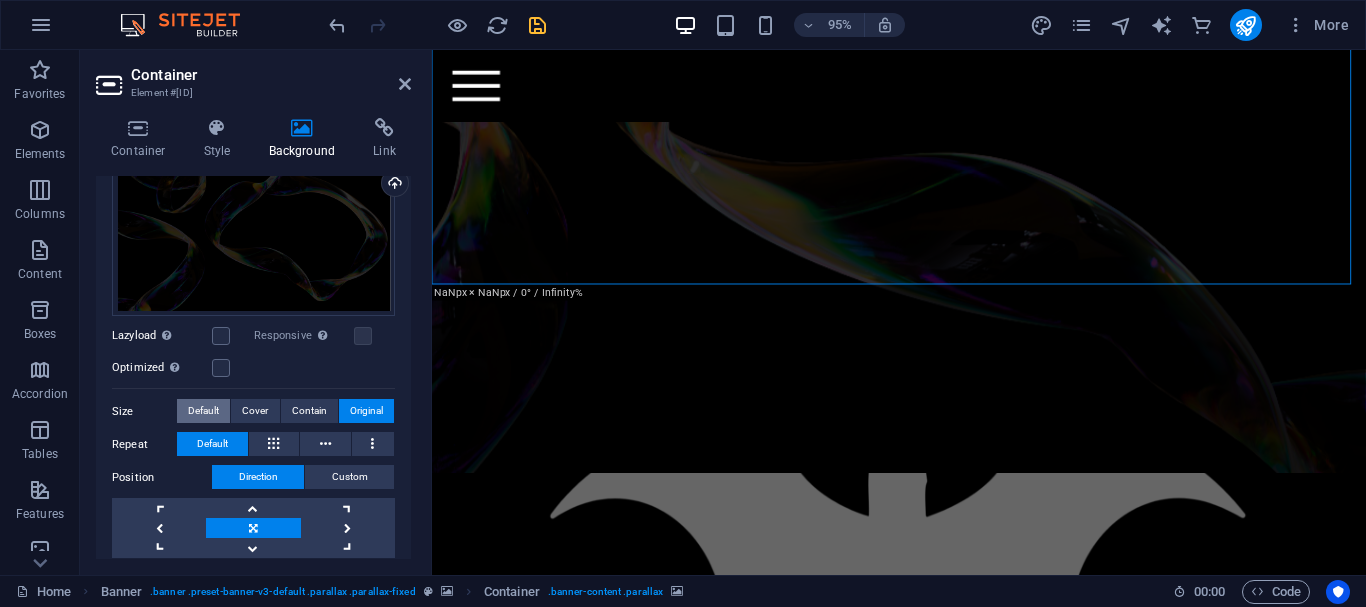 click on "Default" at bounding box center (203, 411) 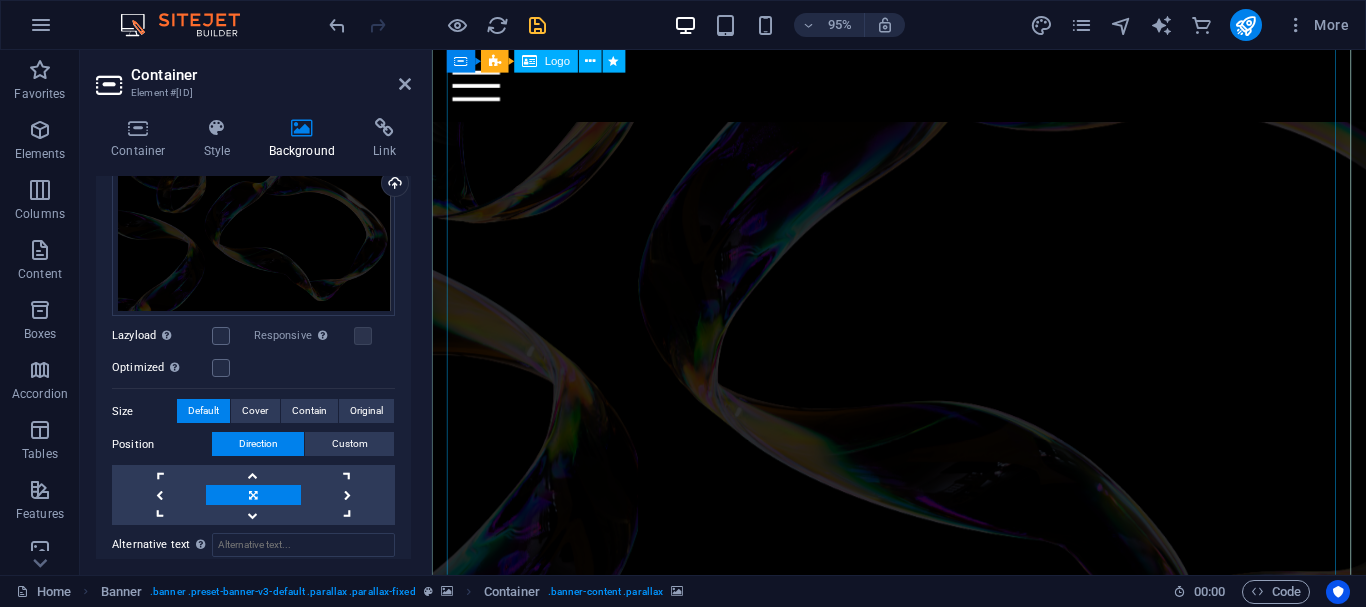 scroll, scrollTop: 0, scrollLeft: 0, axis: both 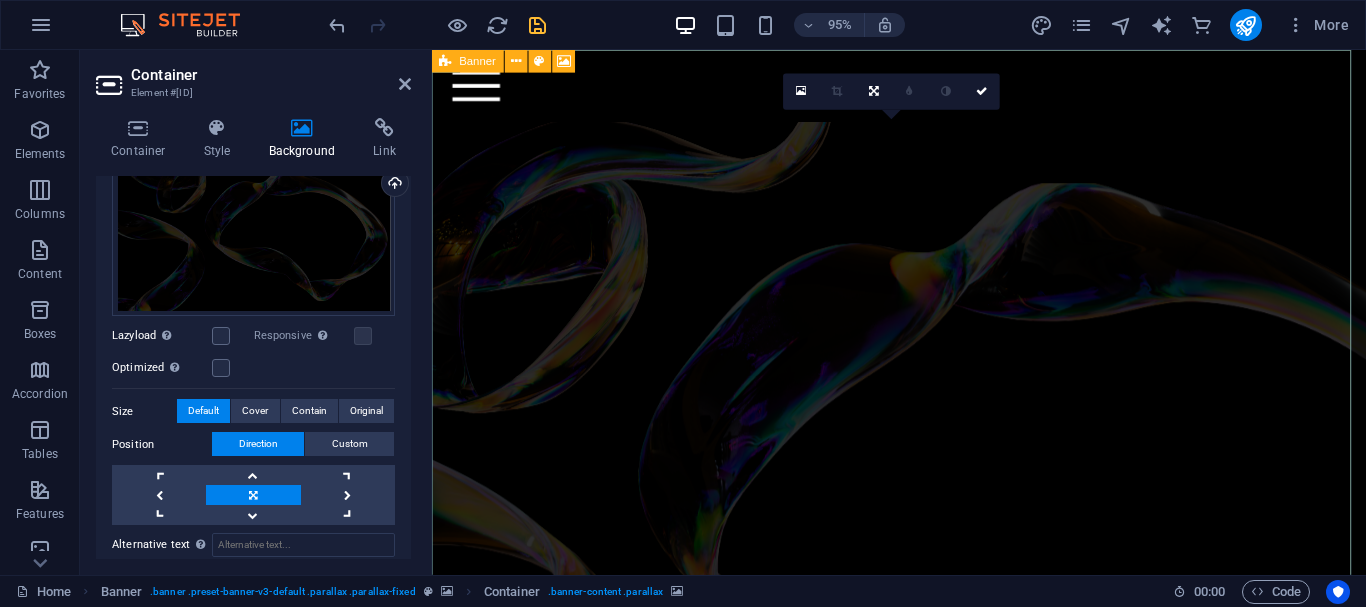 click on "Container" at bounding box center (271, 75) 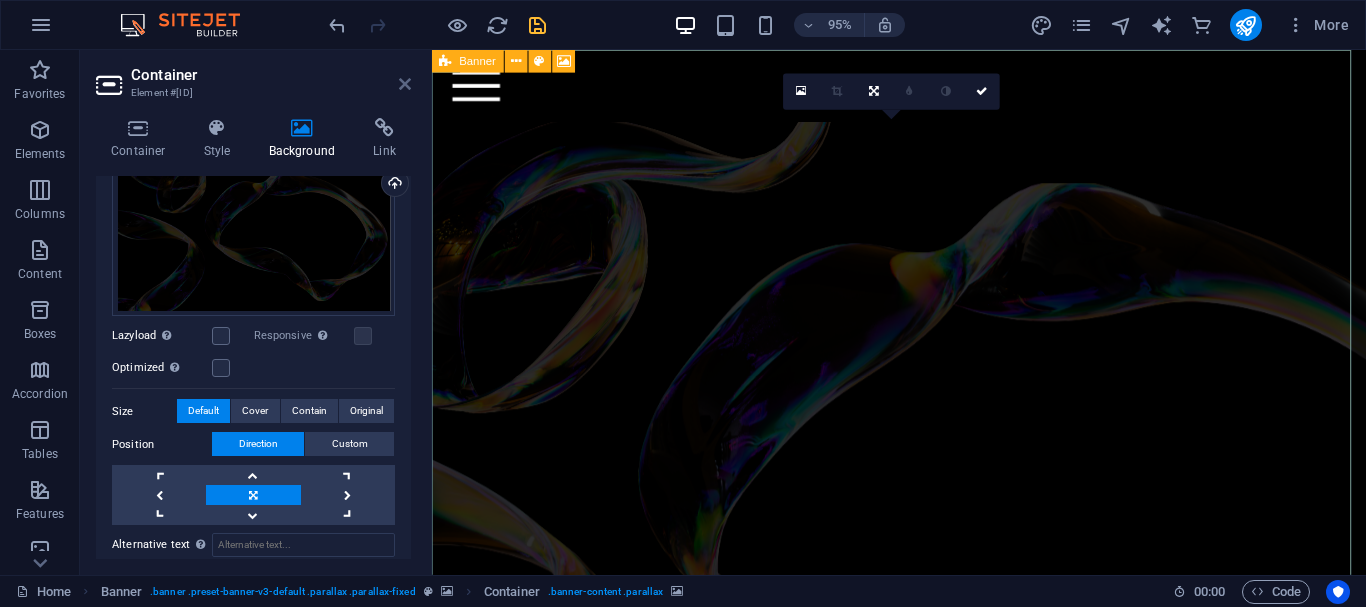 click at bounding box center (405, 84) 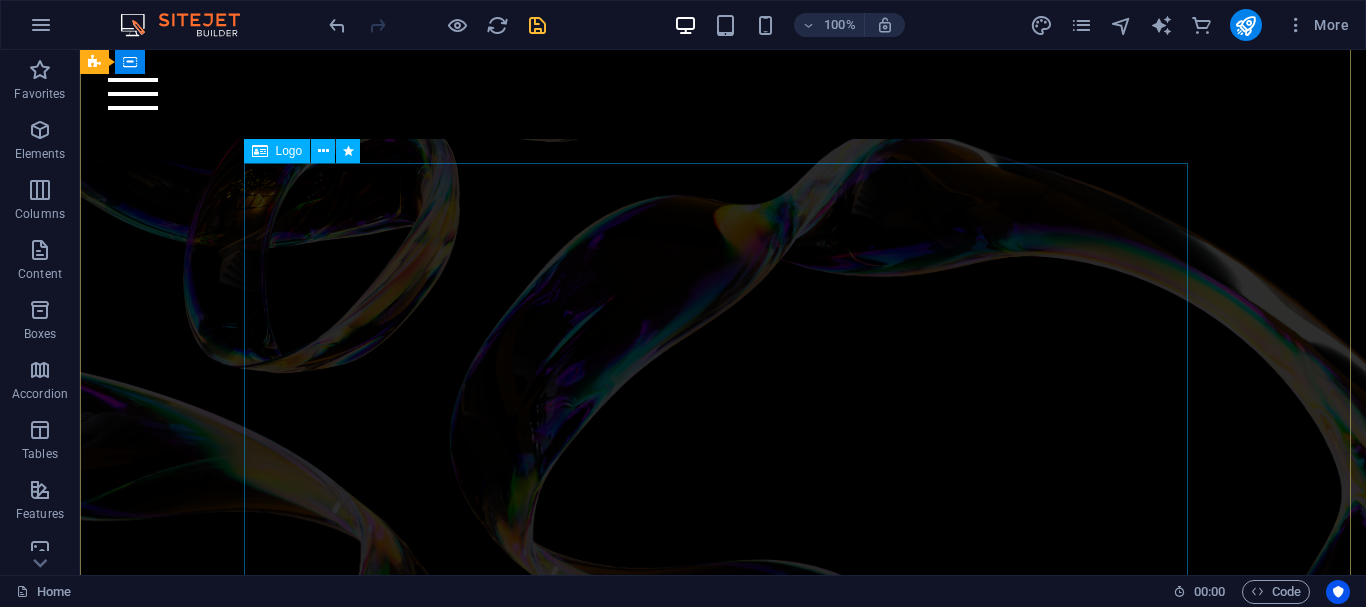 scroll, scrollTop: 0, scrollLeft: 0, axis: both 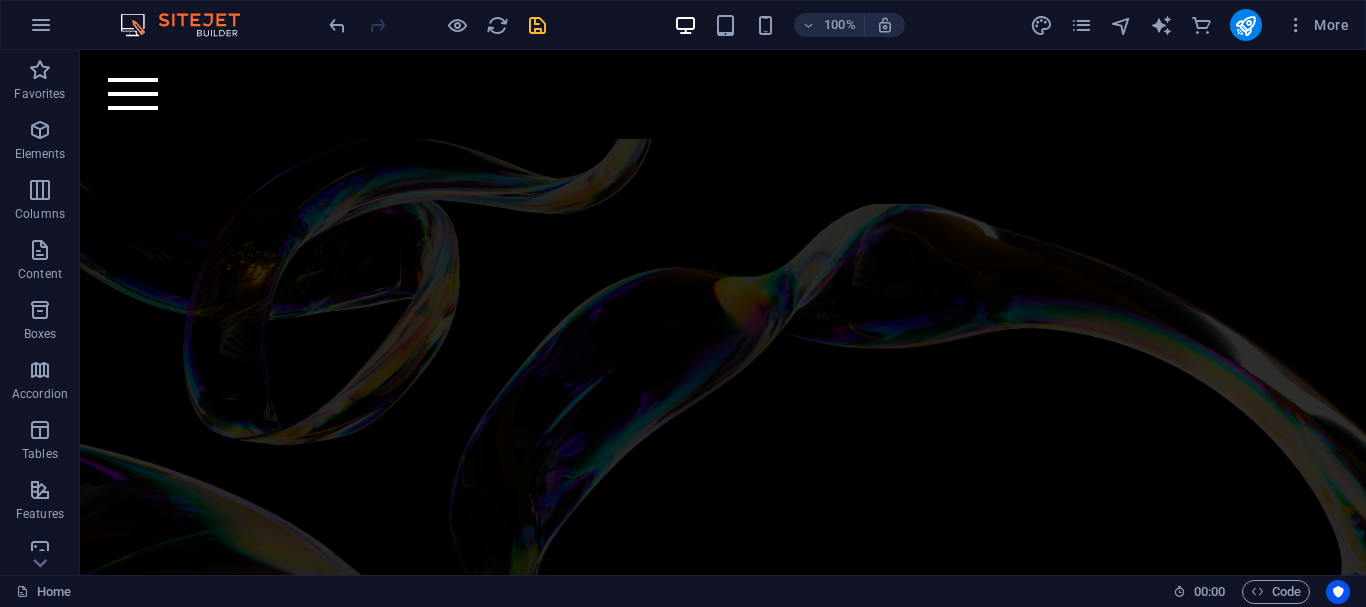 click at bounding box center [537, 25] 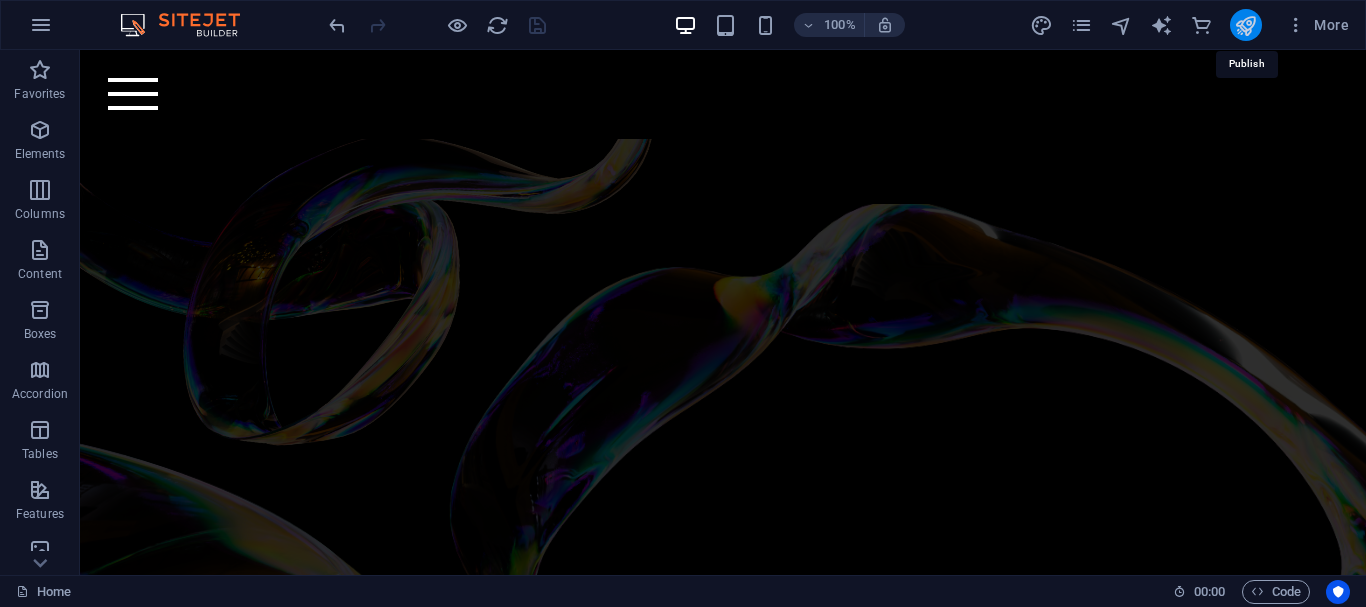 click at bounding box center [1245, 25] 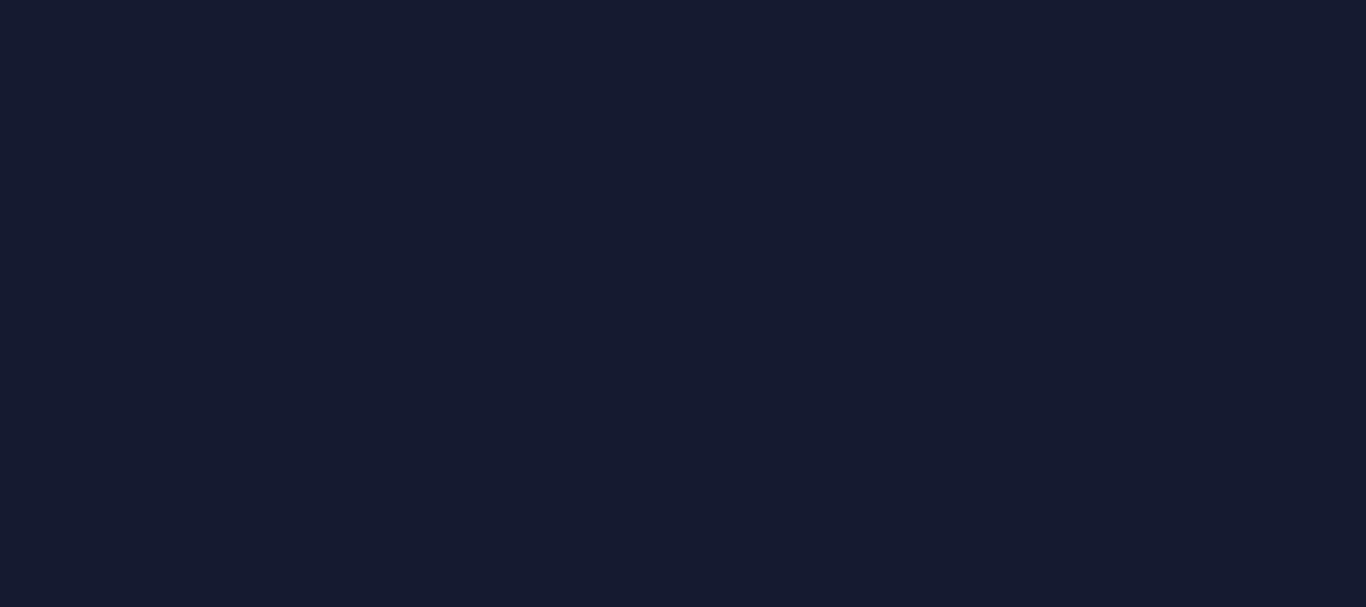 scroll, scrollTop: 0, scrollLeft: 0, axis: both 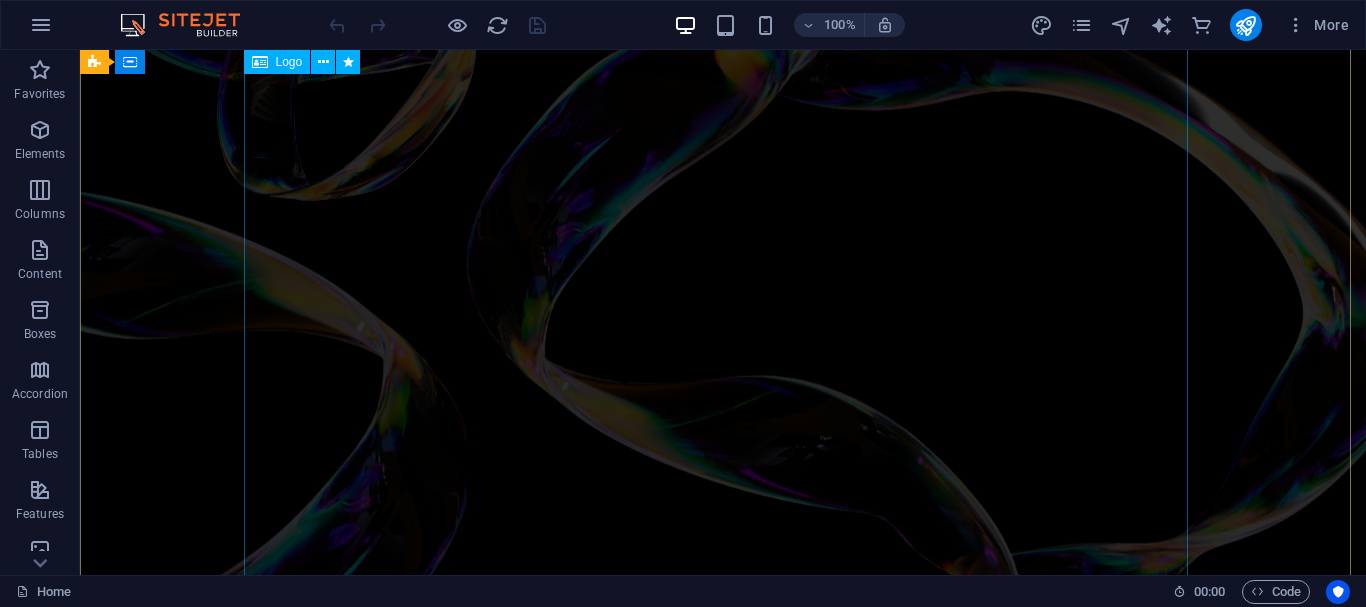 click at bounding box center (723, 1083) 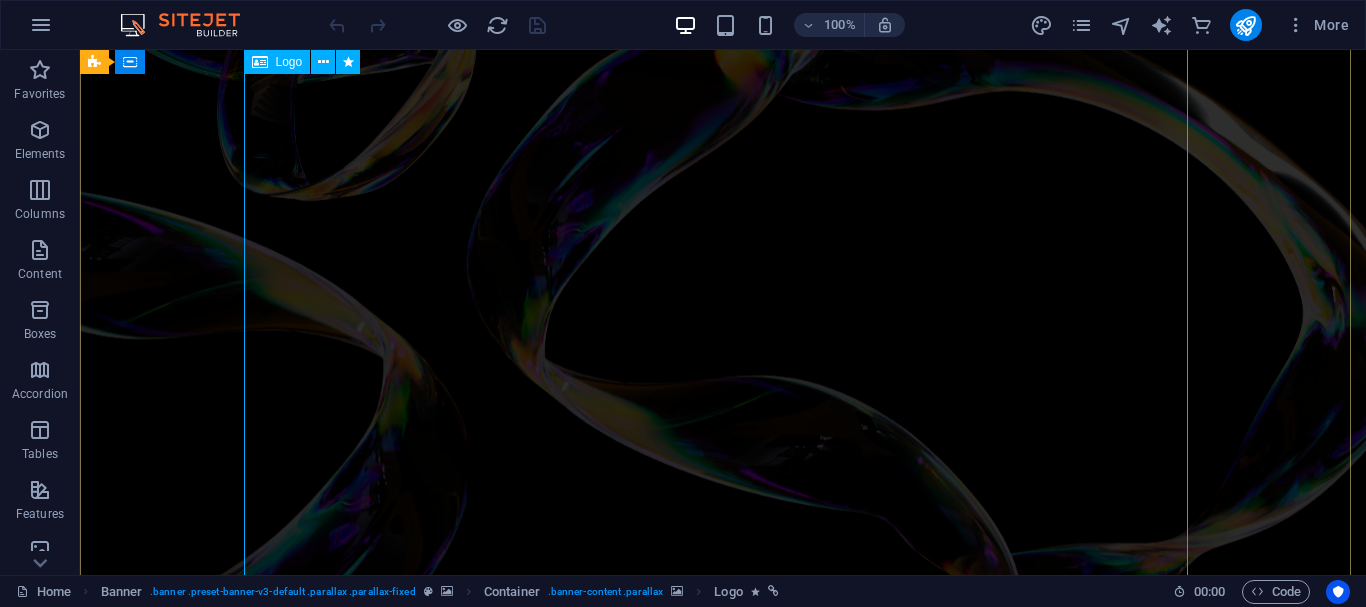 click at bounding box center (723, 1083) 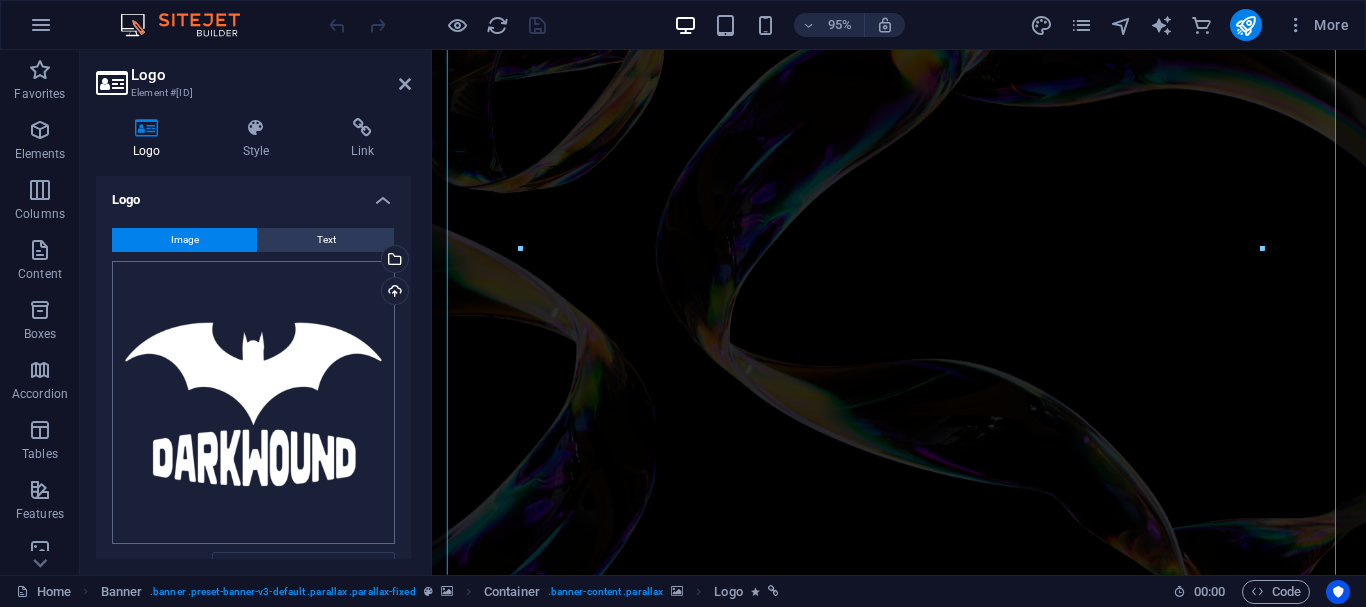 scroll, scrollTop: 240, scrollLeft: 0, axis: vertical 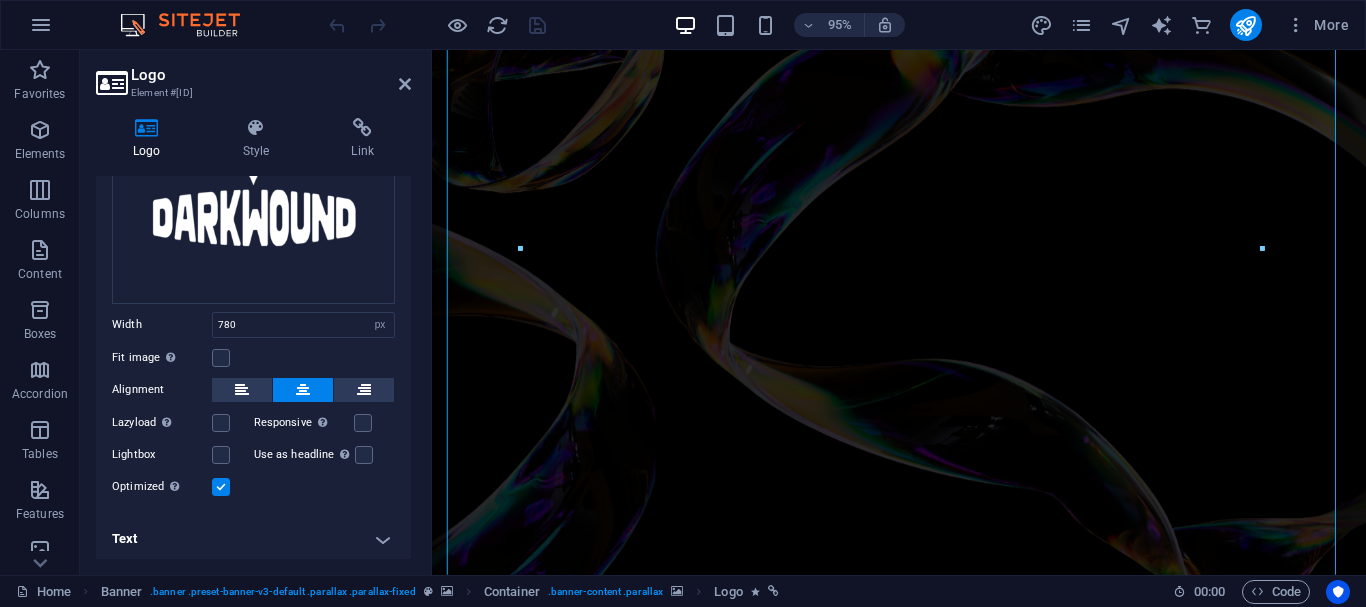 click at bounding box center (221, 487) 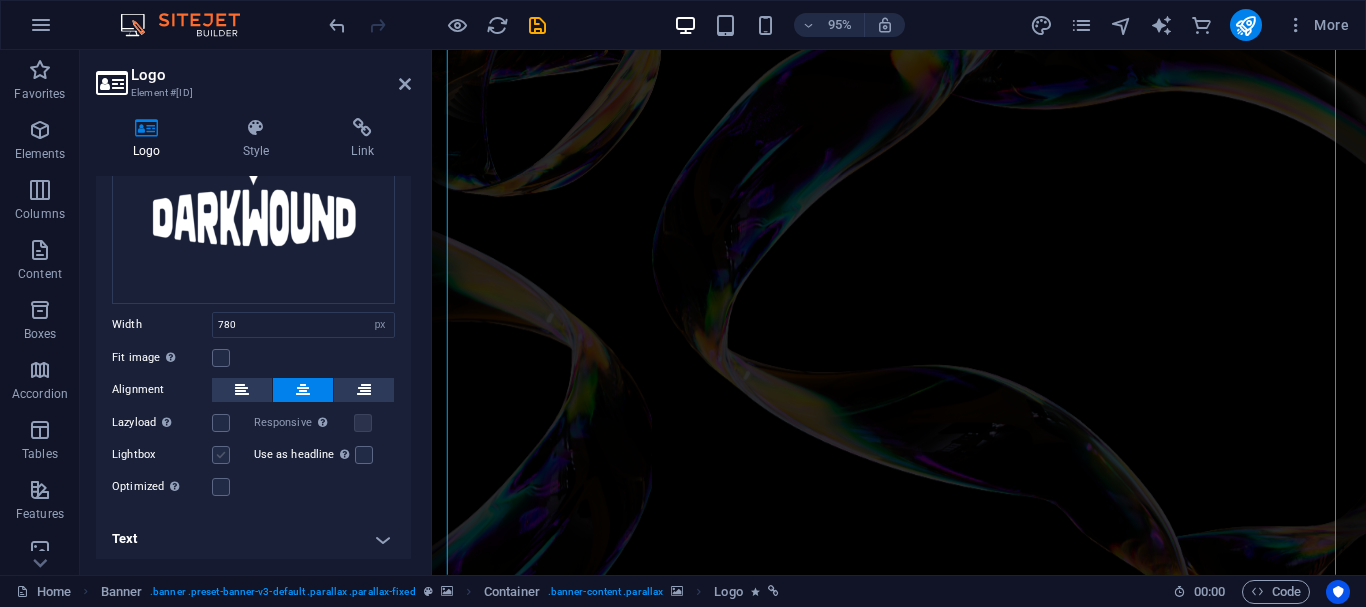 click at bounding box center (221, 455) 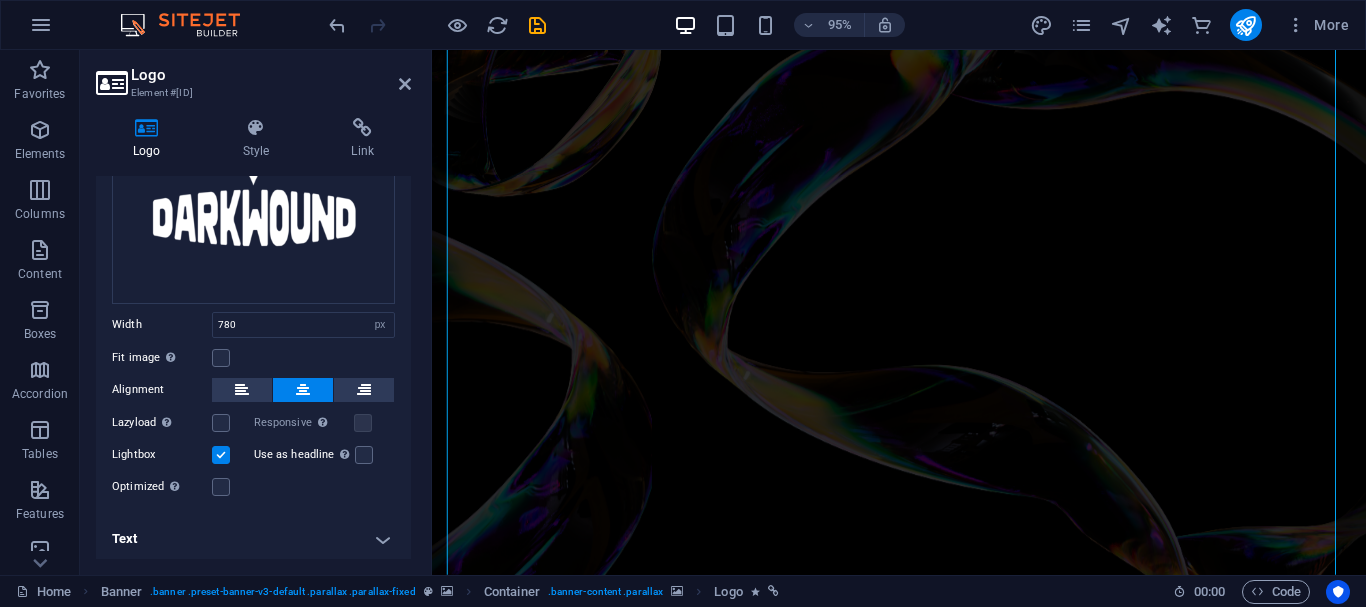 click at bounding box center (221, 455) 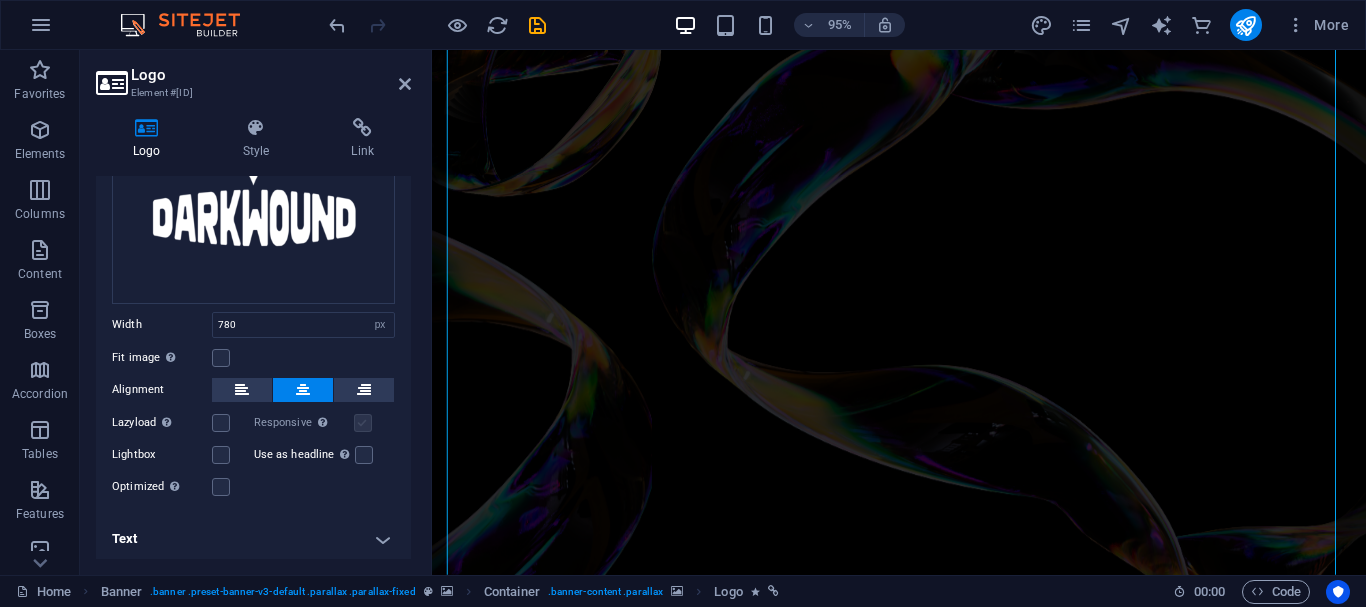 click at bounding box center [363, 423] 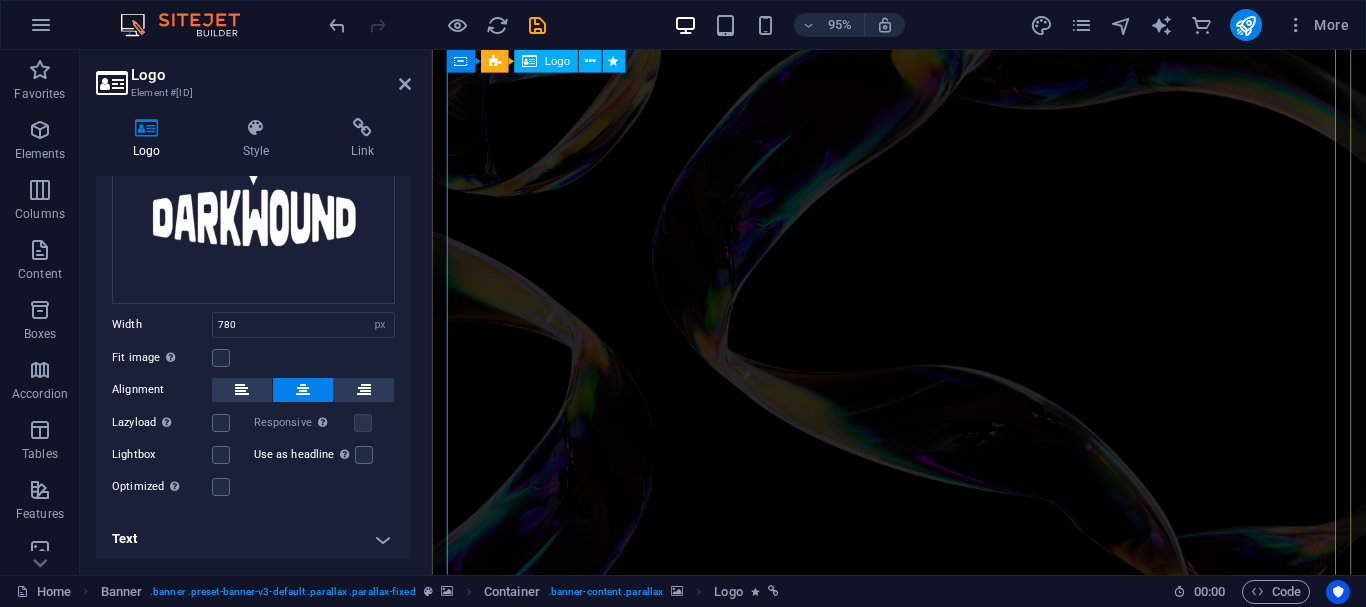click at bounding box center [924, 1094] 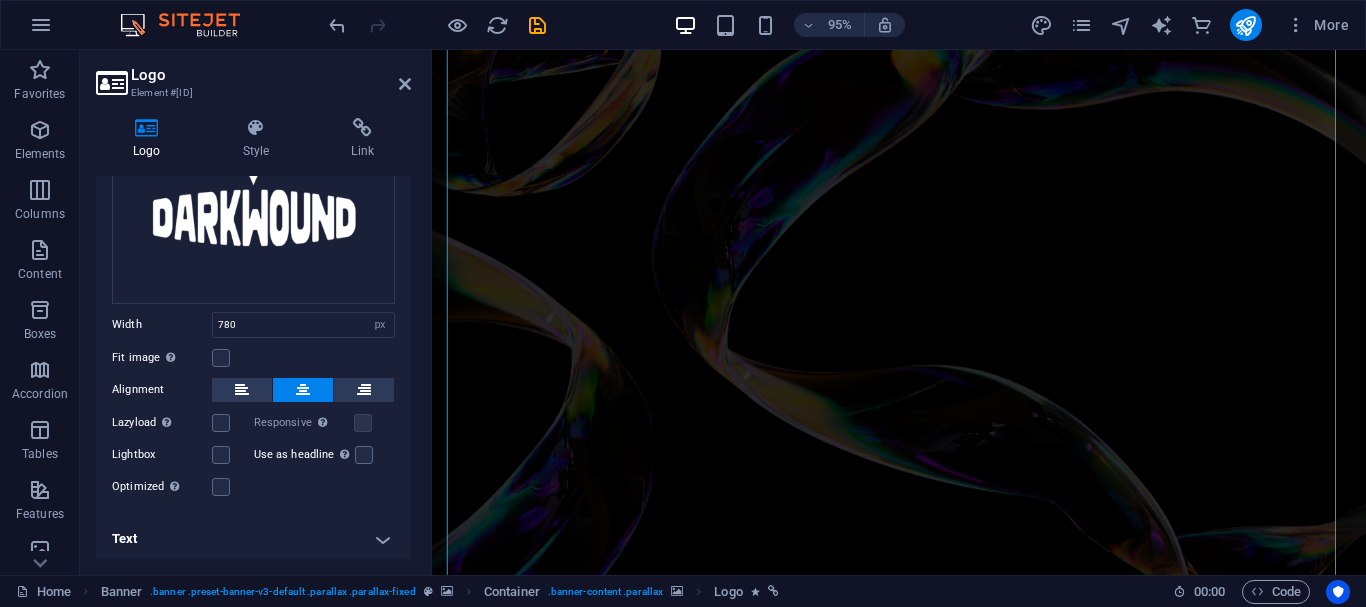 click at bounding box center (923, 316) 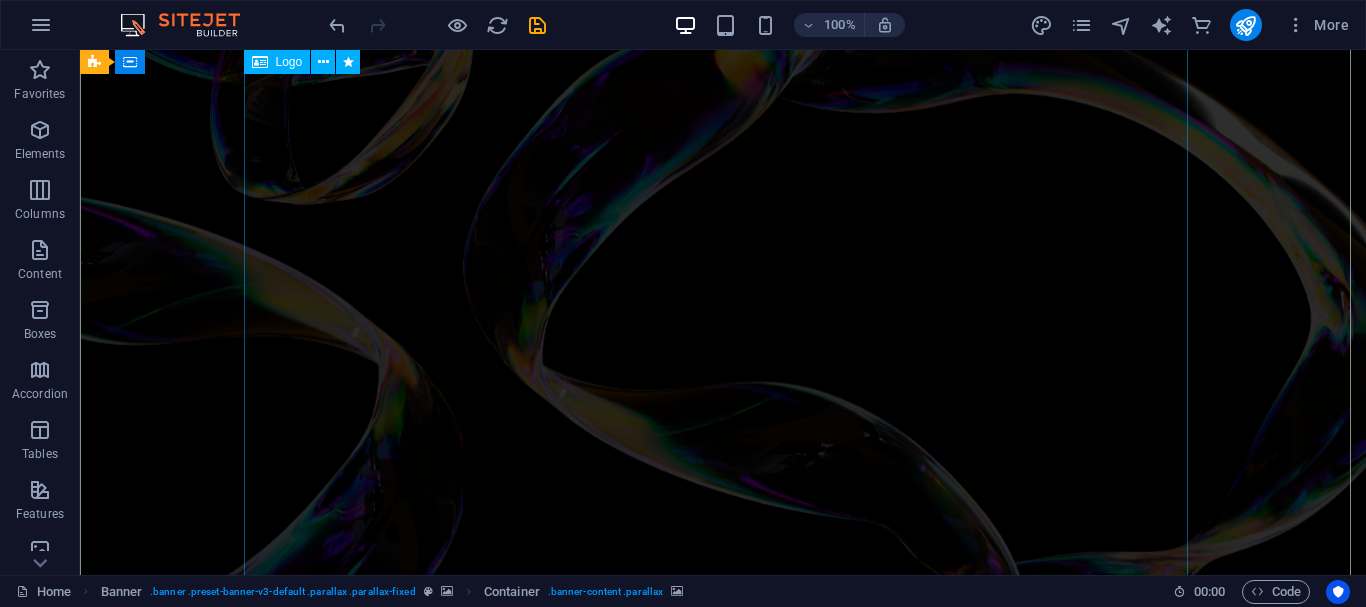 click at bounding box center (723, 1094) 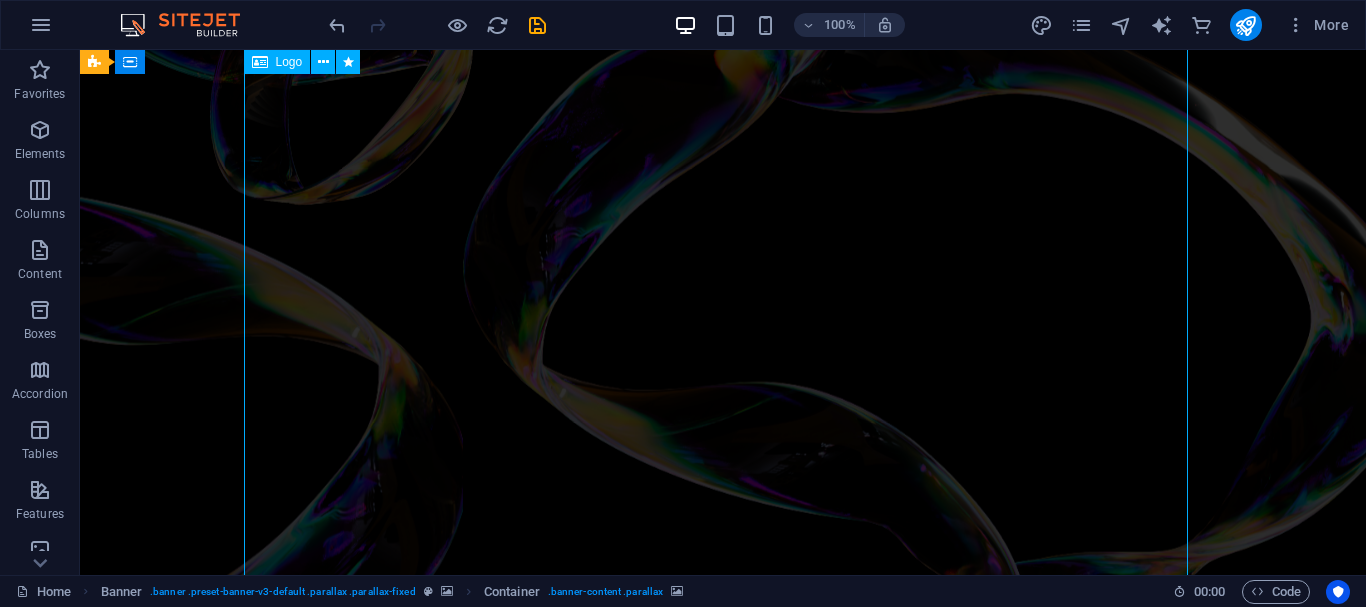 click at bounding box center (723, 1094) 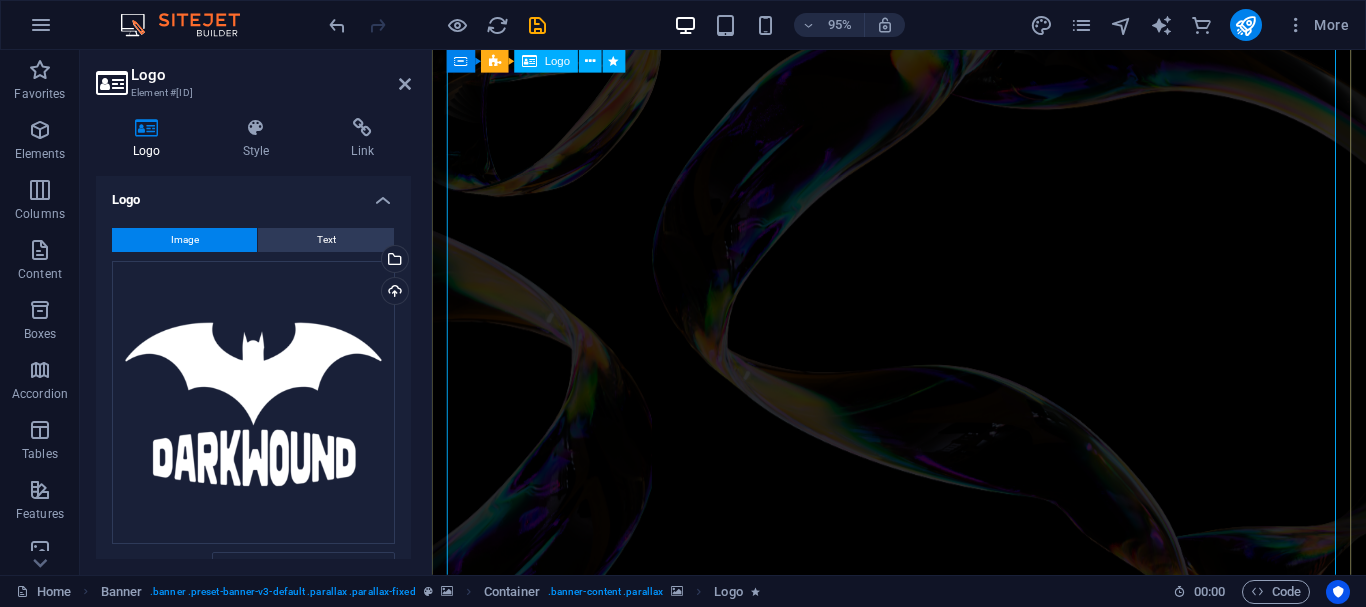 click at bounding box center (924, 1094) 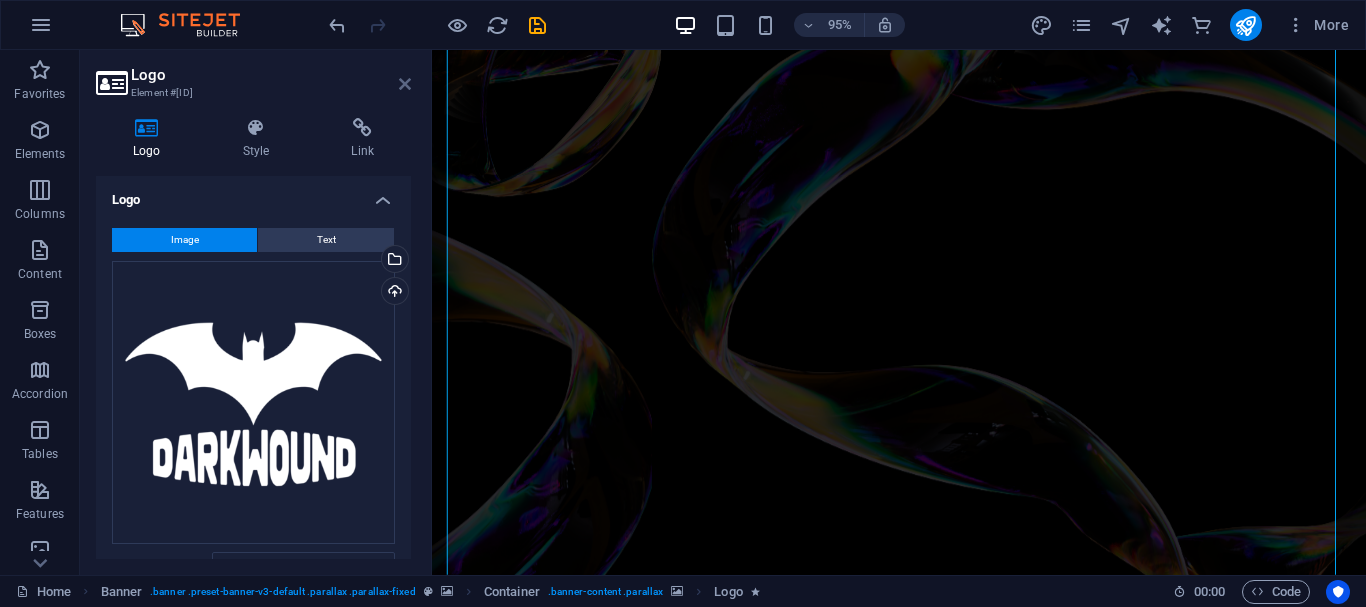 click on "Logo Element #ed-808359684 Logo Style Link Logo Image Text Drag files here, click to choose files or select files from Files or our free stock photos & videos Select files from the file manager, stock photos, or upload file(s) Upload Width 780 Default auto px rem % em vh vw Fit image Automatically fit image to a fixed width and height Height Default auto px Alignment Lazyload Loading images after the page loads improves page speed. Responsive Automatically load retina image and smartphone optimized sizes. Lightbox Use as headline The image will be wrapped in an H1 headline tag. Useful for giving alternative text the weight of an H1 headline, e.g. for the logo. Leave unchecked if uncertain. Optimized Images are compressed to improve page speed. Position Direction Custom X offset 50 px rem % vh vw Y offset 50 px rem % vh vw Edit design Text Float No float Image left Image right Determine how text should behave around the image. Text Alternative text Image caption Paragraph Format Normal Heading 1 Heading 2 Code" at bounding box center (256, 312) 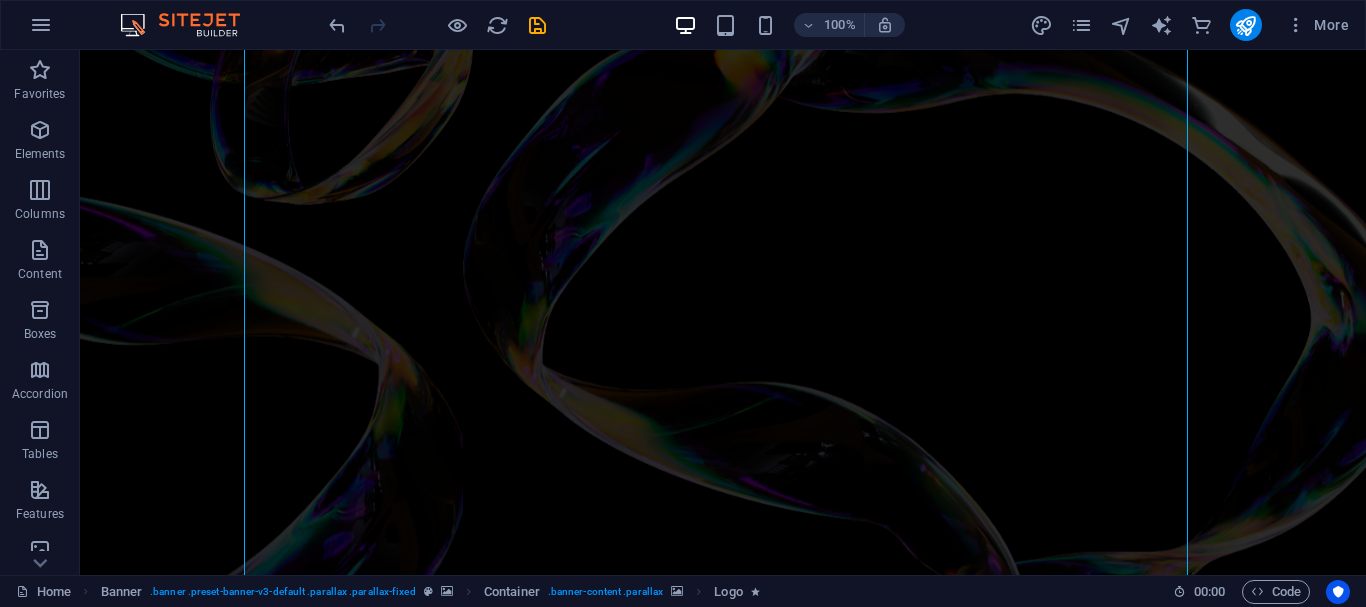 click at bounding box center [723, 316] 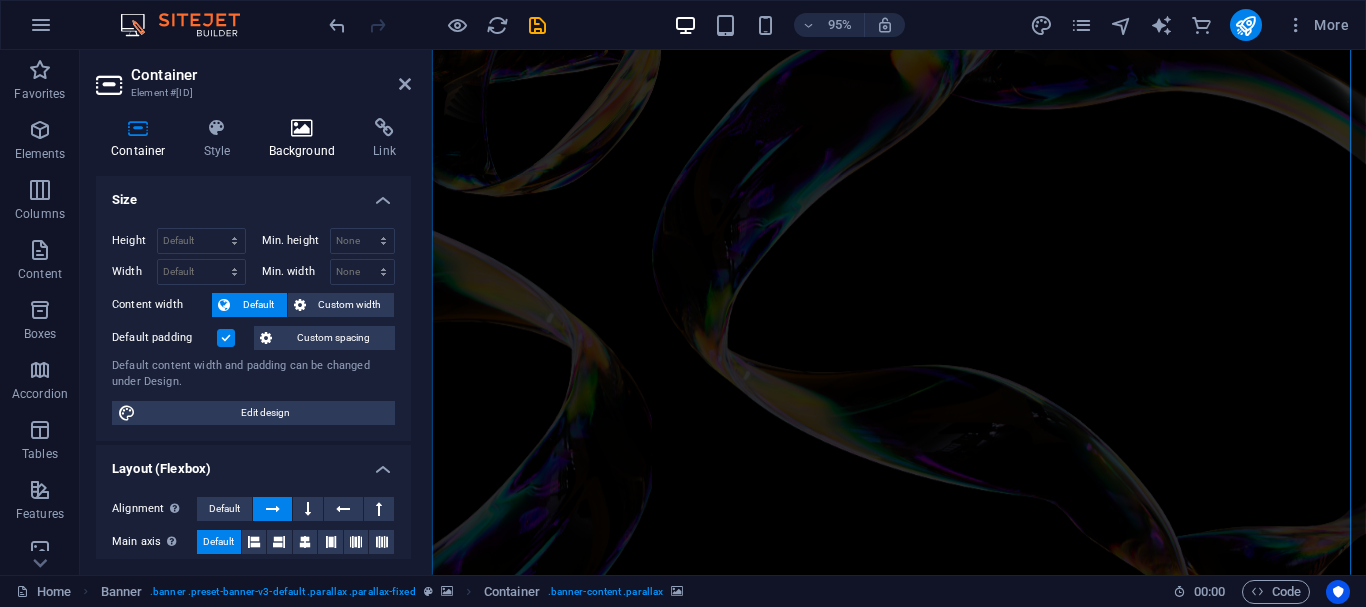 click on "Background" at bounding box center [306, 139] 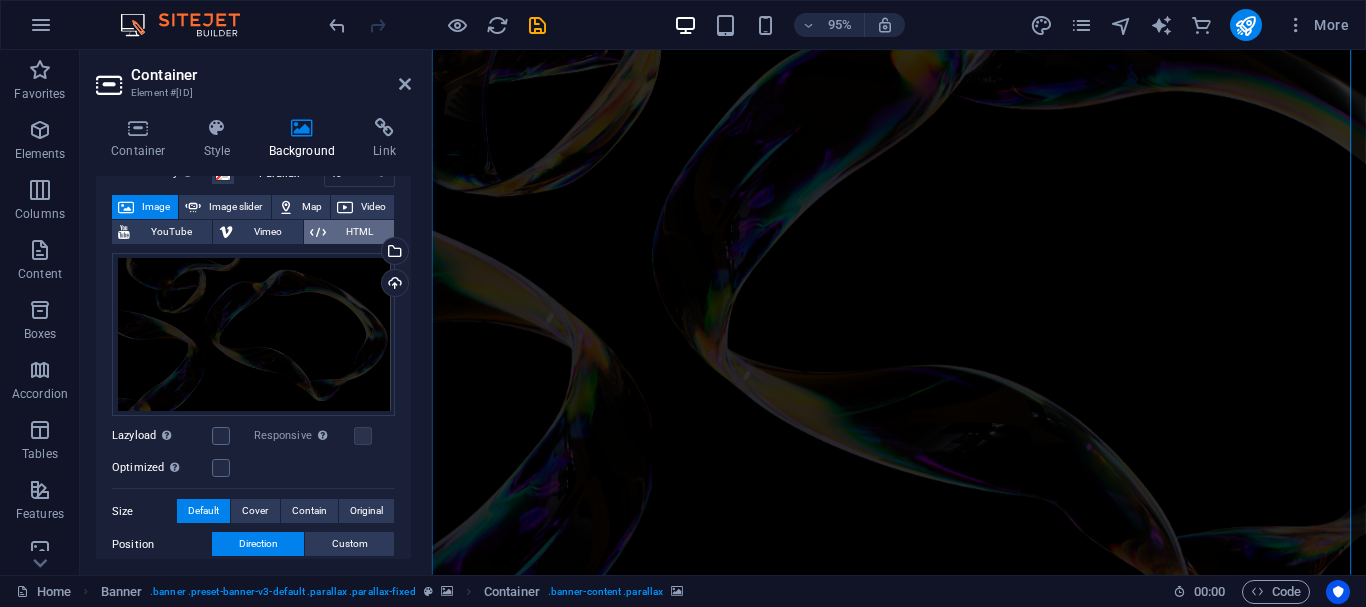 scroll, scrollTop: 0, scrollLeft: 0, axis: both 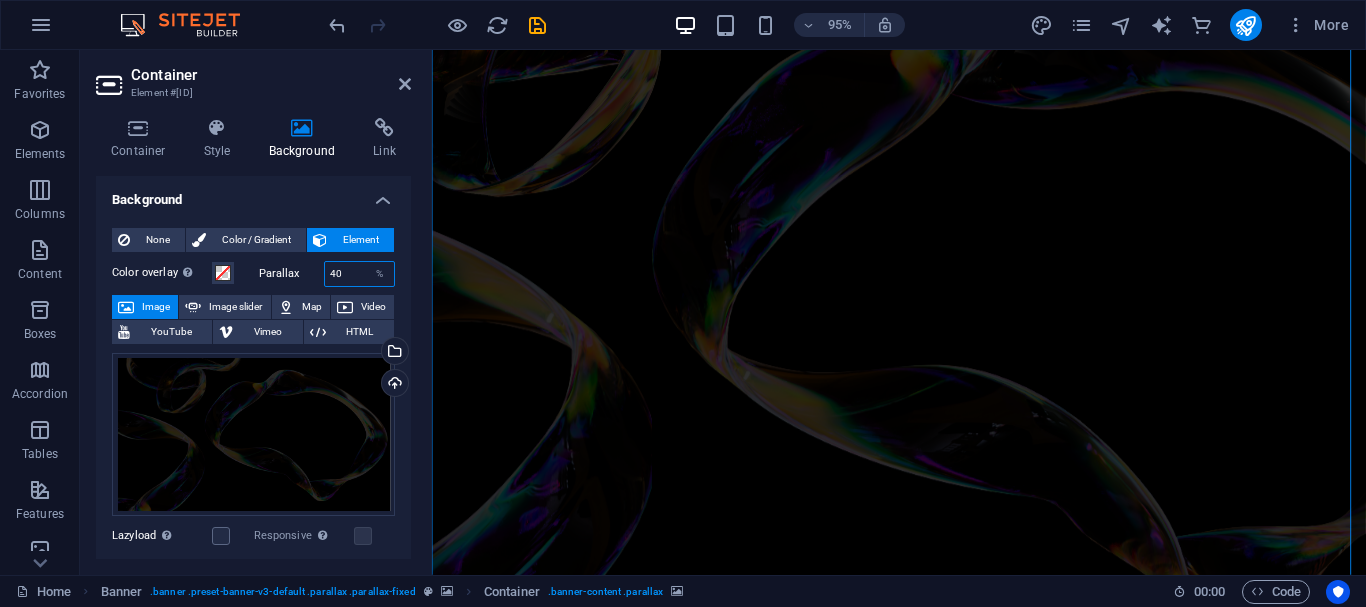 click on "40" at bounding box center [360, 274] 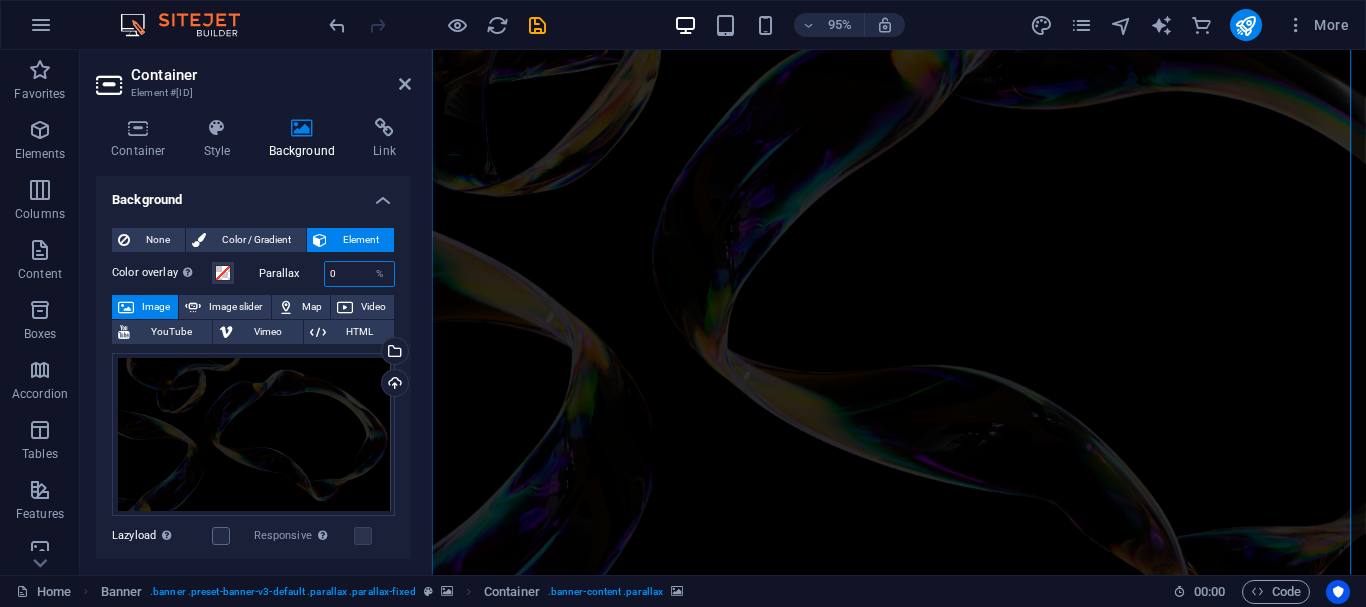 type on "0" 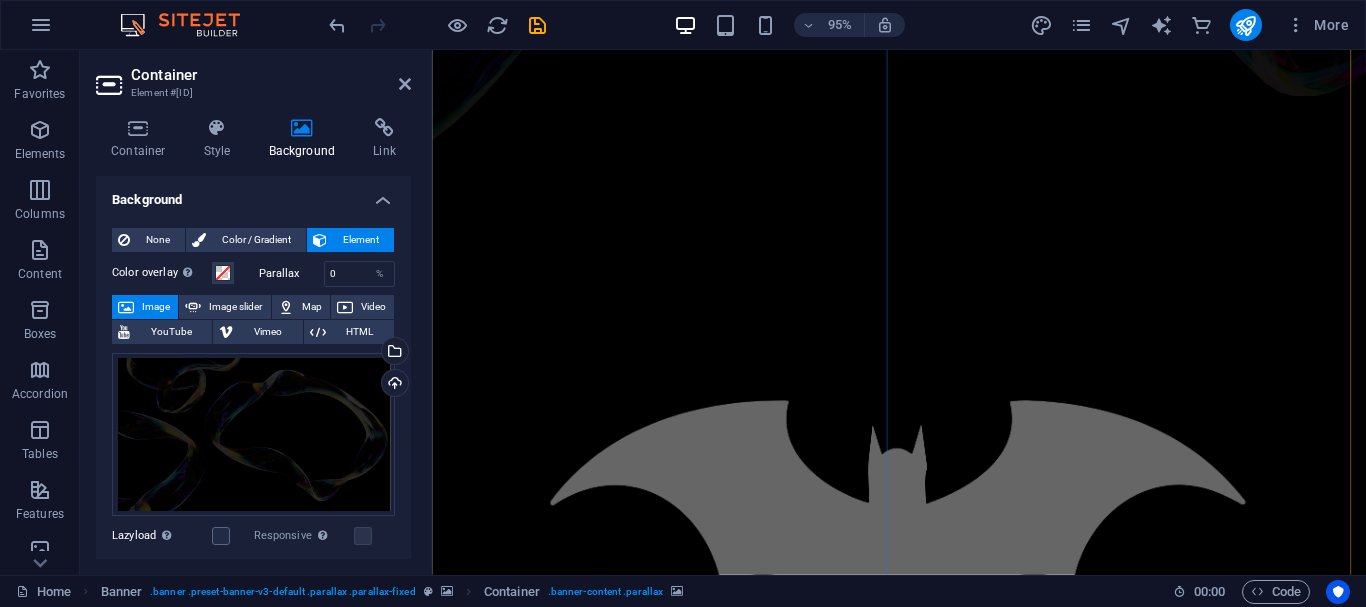 scroll, scrollTop: 1200, scrollLeft: 0, axis: vertical 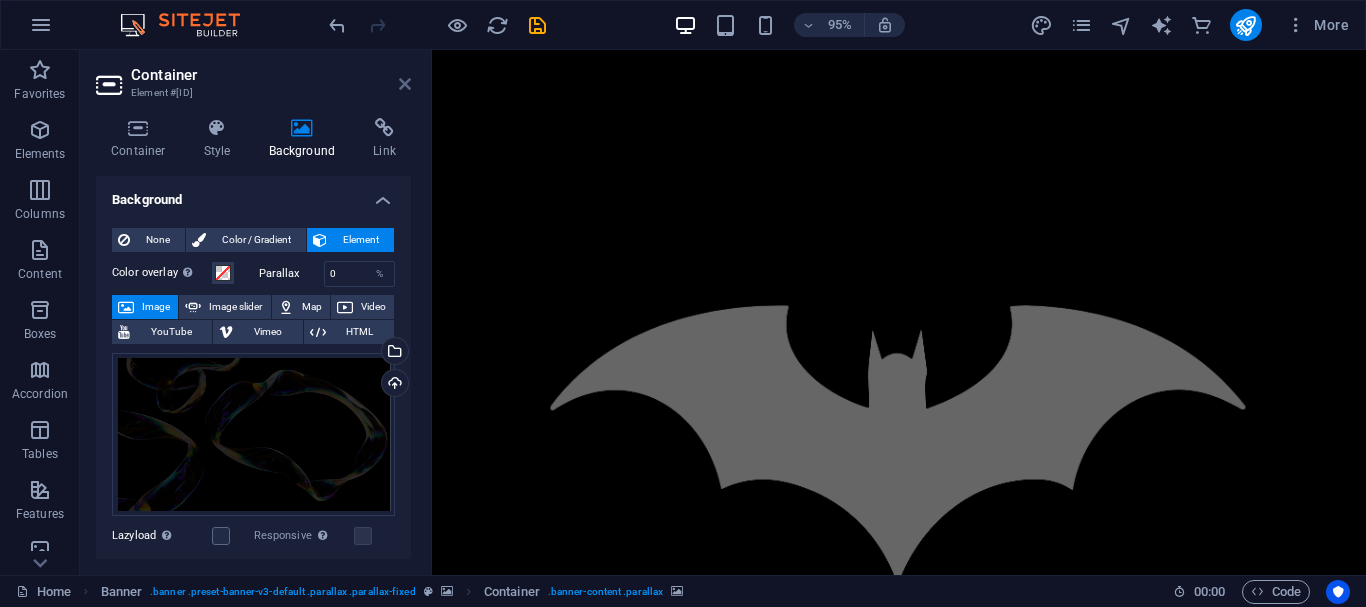 click at bounding box center (405, 84) 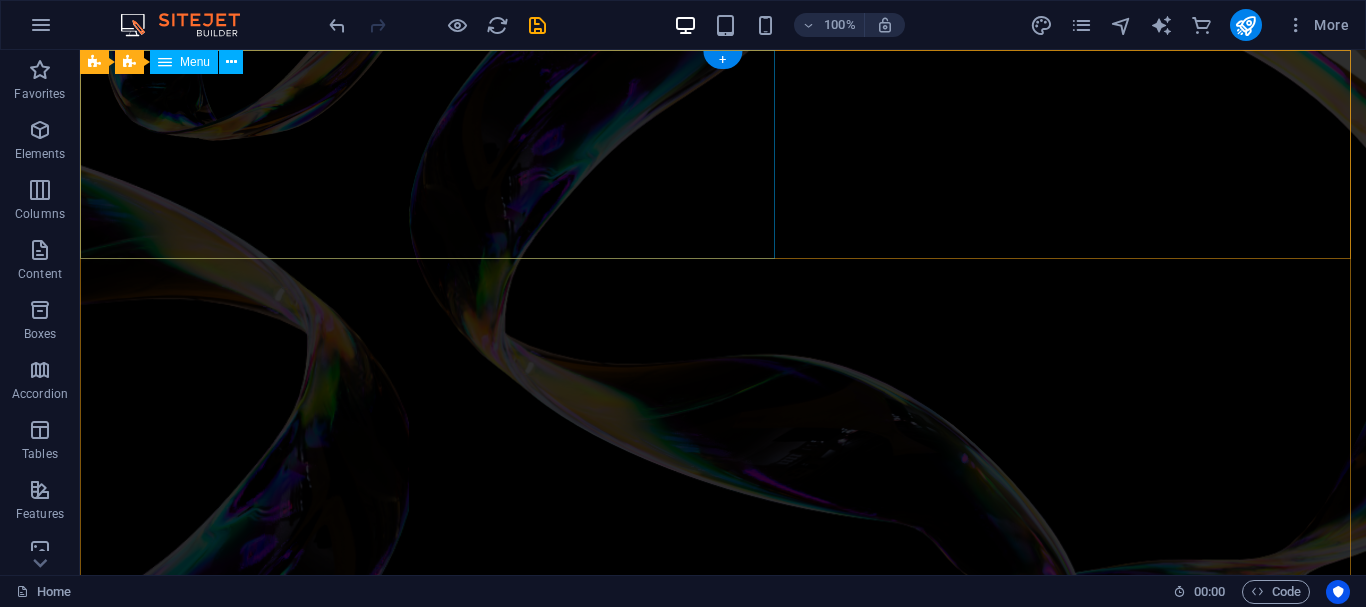 scroll, scrollTop: 0, scrollLeft: 0, axis: both 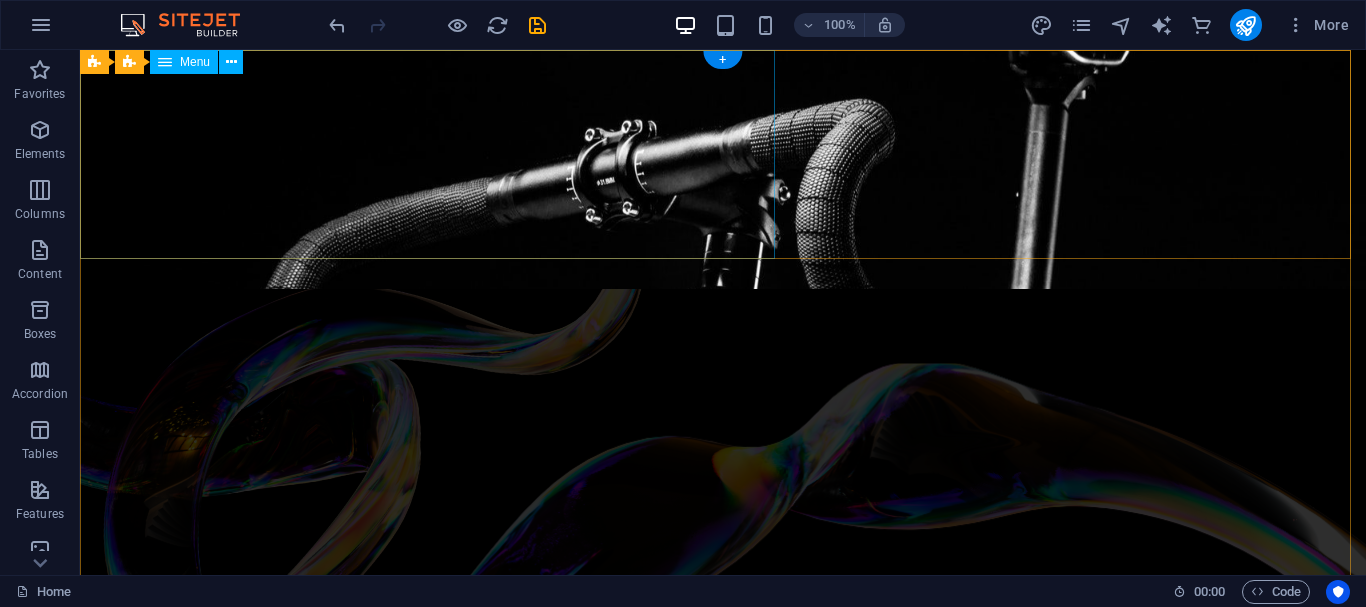 click on "Home Bicycle Details About us Pricing Shop Contact" at bounding box center (723, 154) 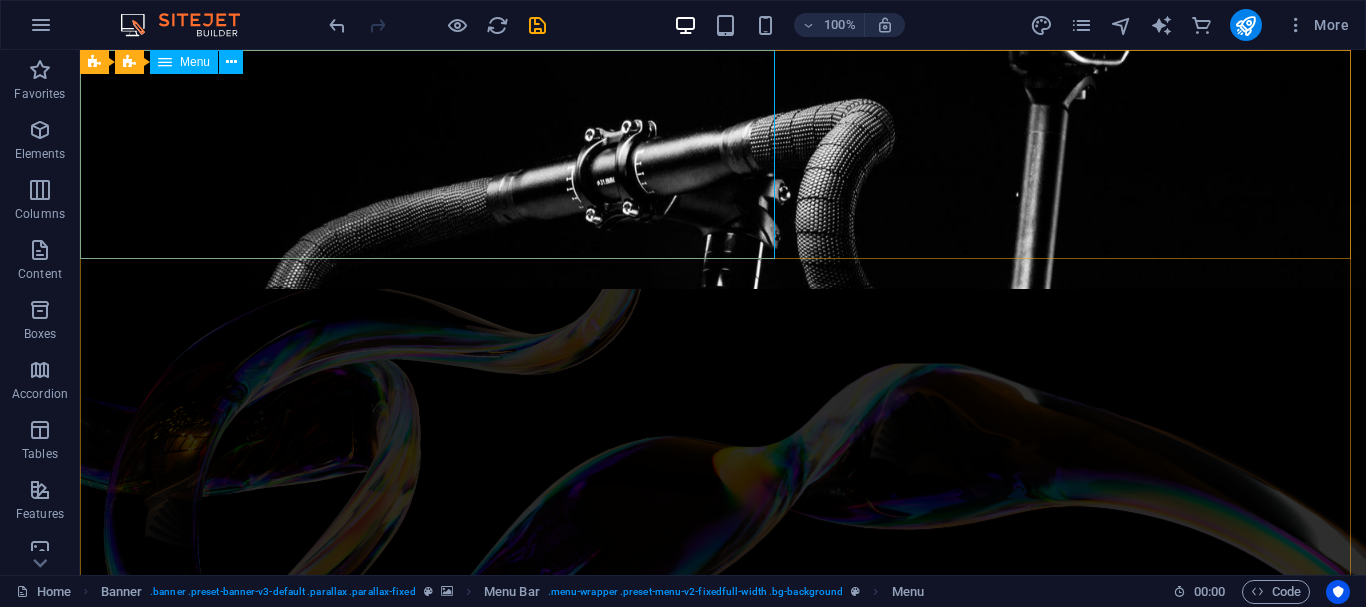 click on "Menu" at bounding box center [184, 62] 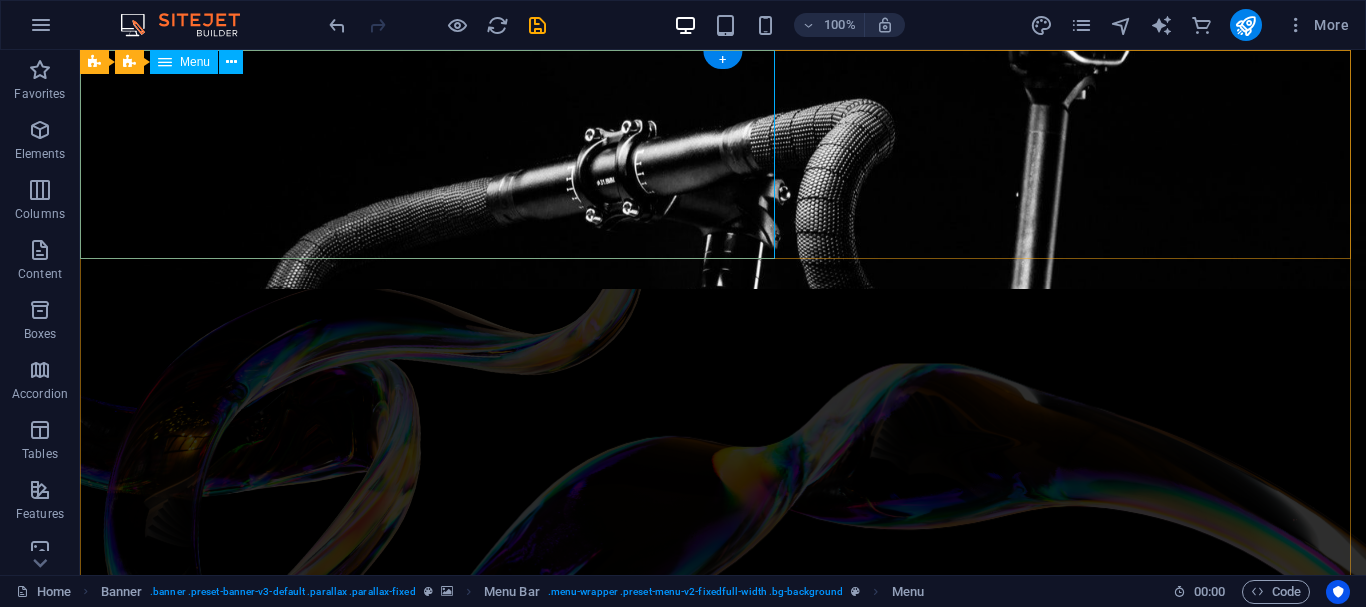 click on "Home Bicycle Details About us Pricing Shop Contact" at bounding box center [723, 154] 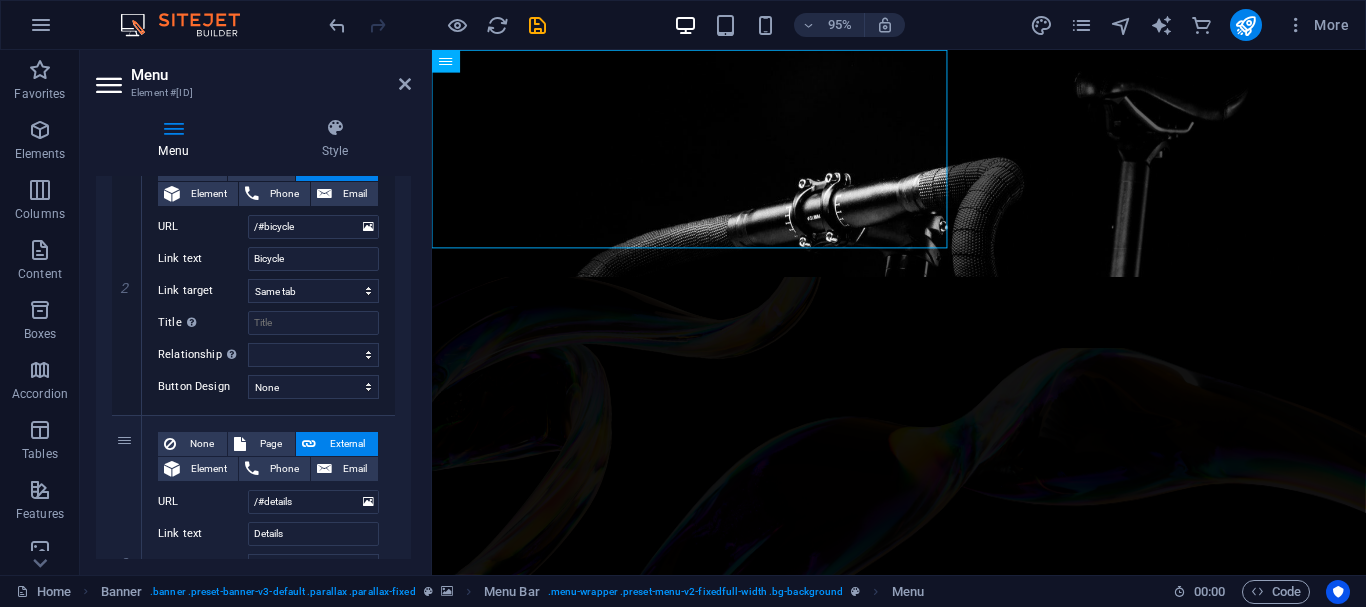 scroll, scrollTop: 900, scrollLeft: 0, axis: vertical 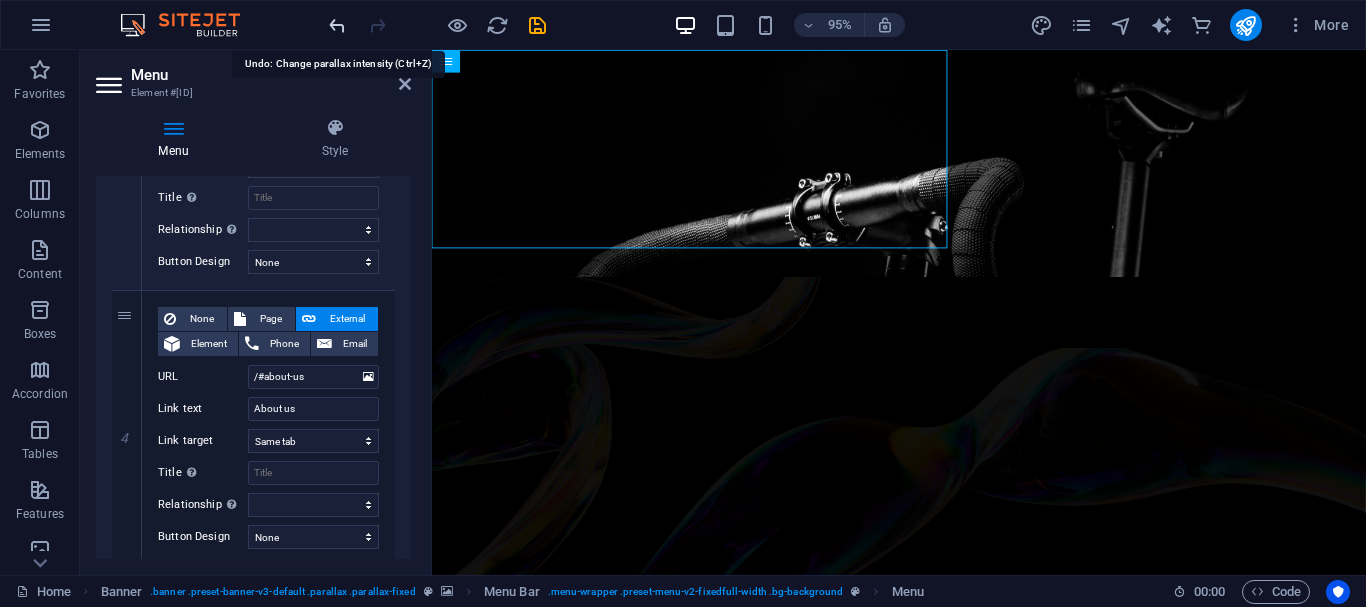 click at bounding box center [337, 25] 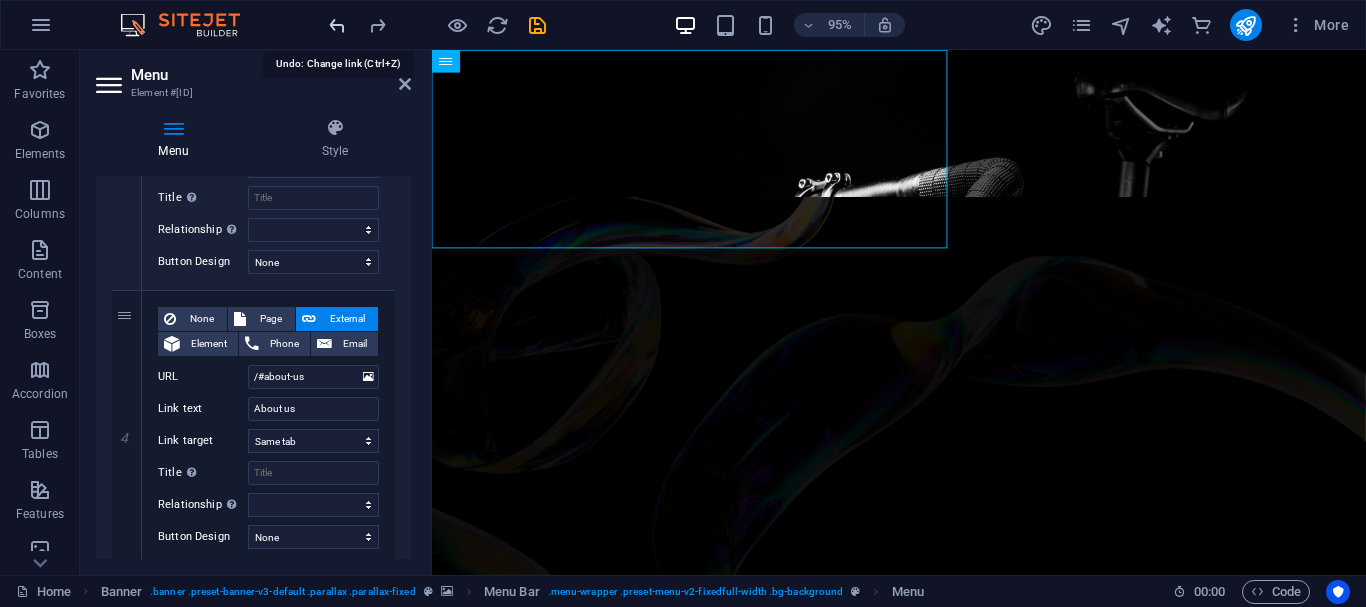 click at bounding box center [337, 25] 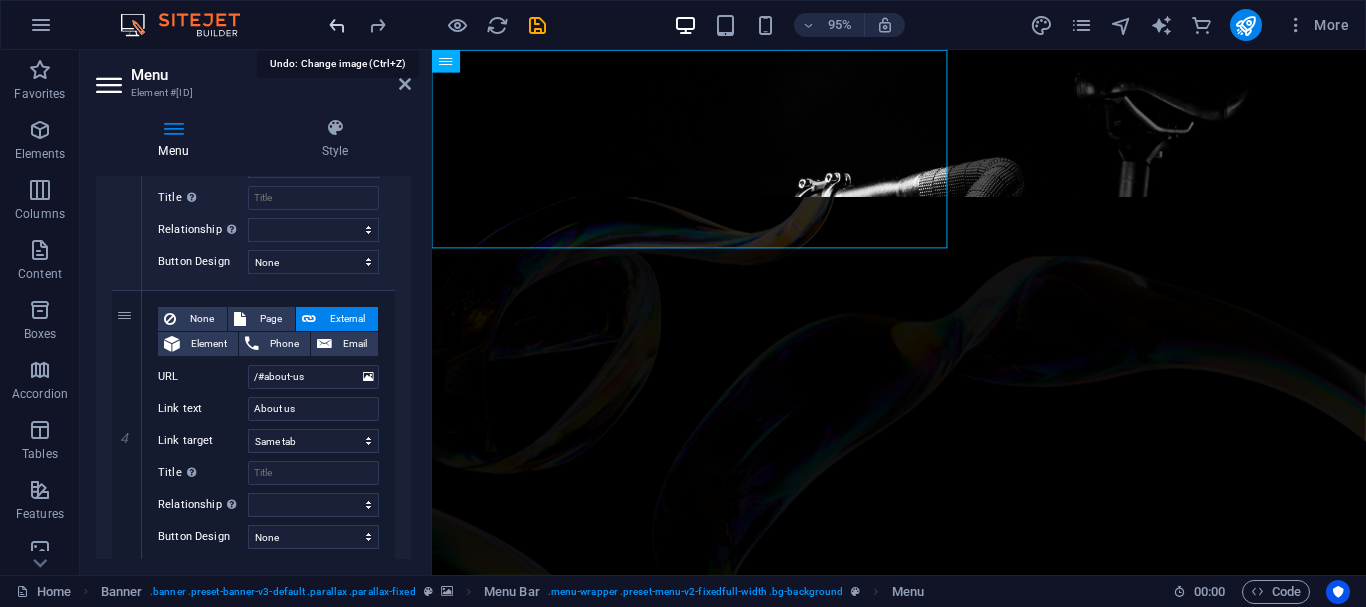 click at bounding box center [337, 25] 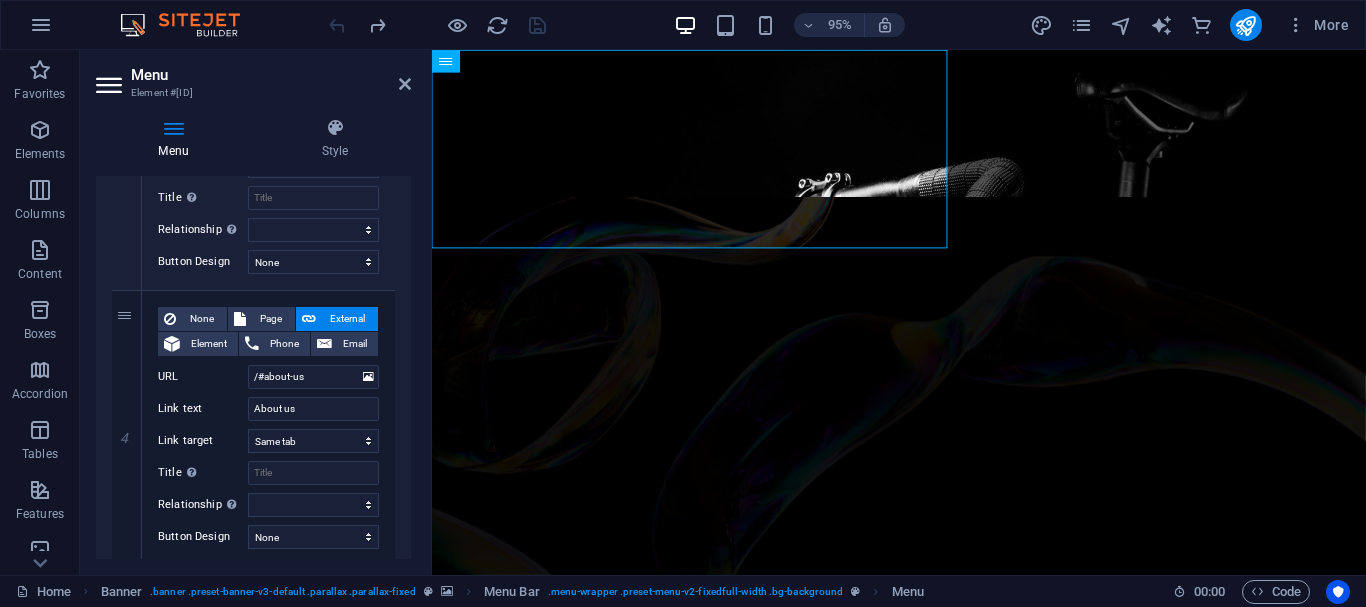 click at bounding box center [437, 25] 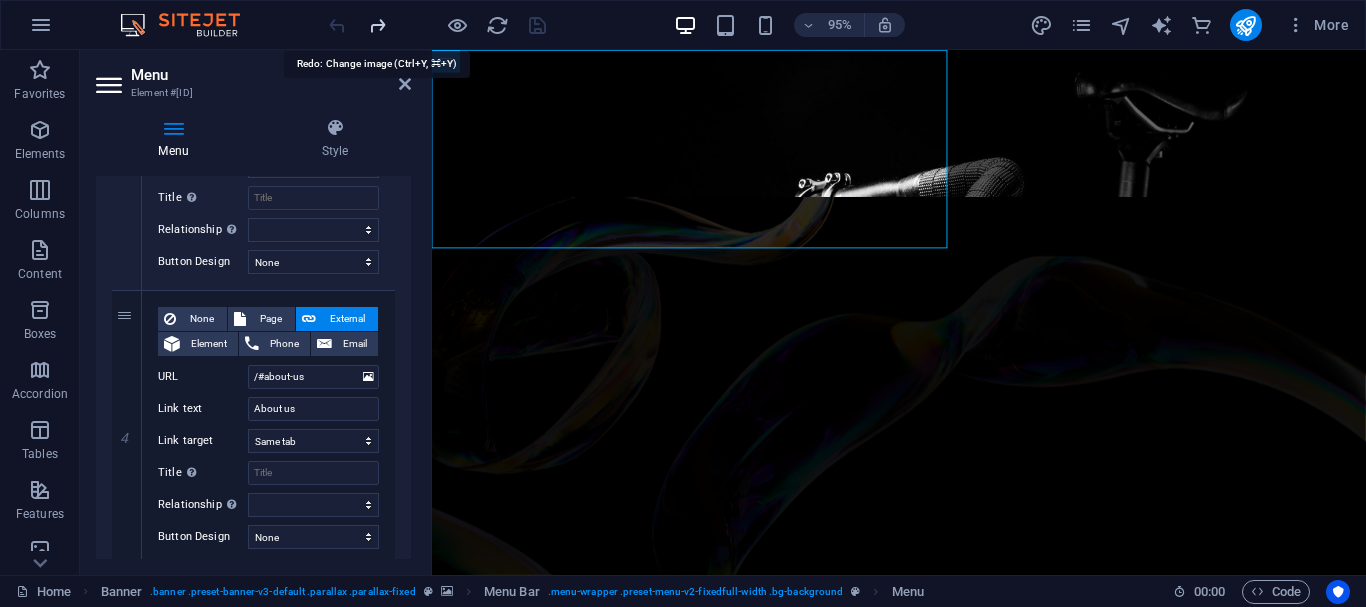 click at bounding box center [377, 25] 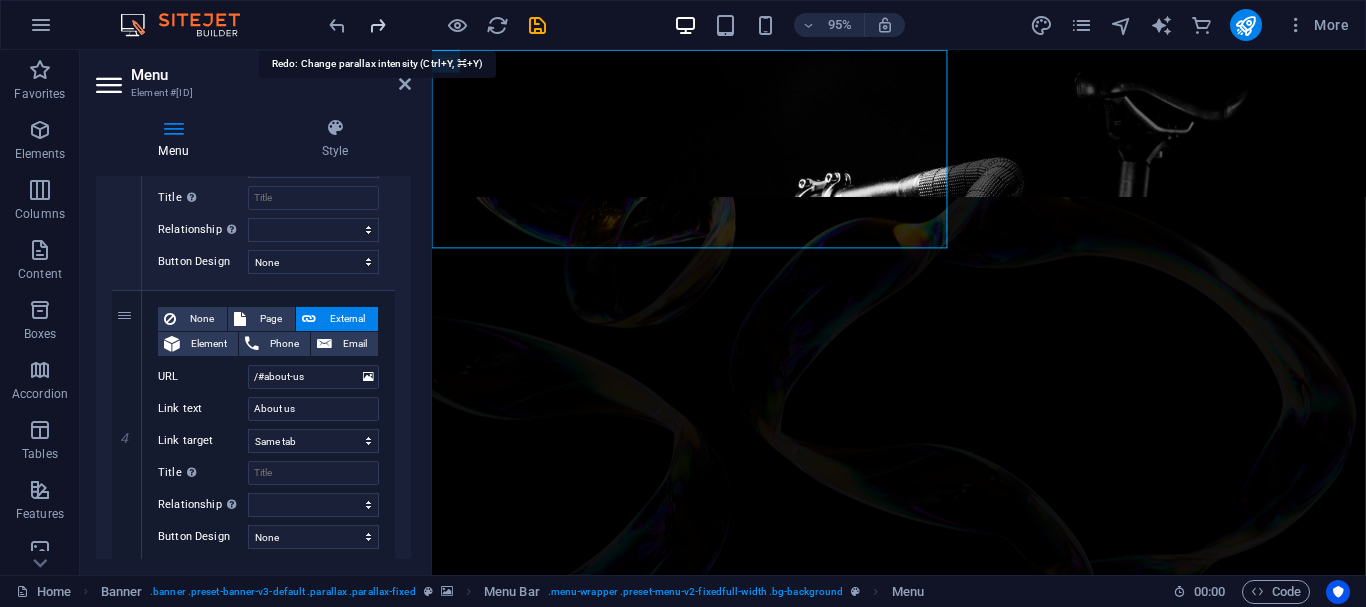 click at bounding box center [377, 25] 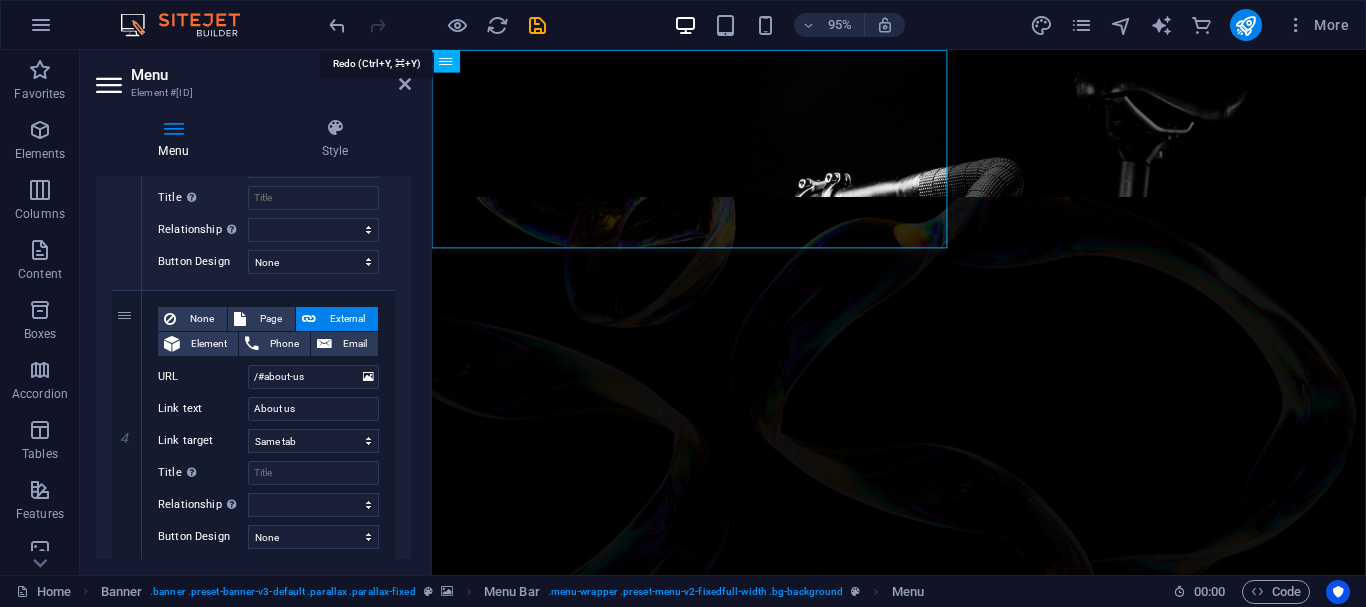 click at bounding box center [437, 25] 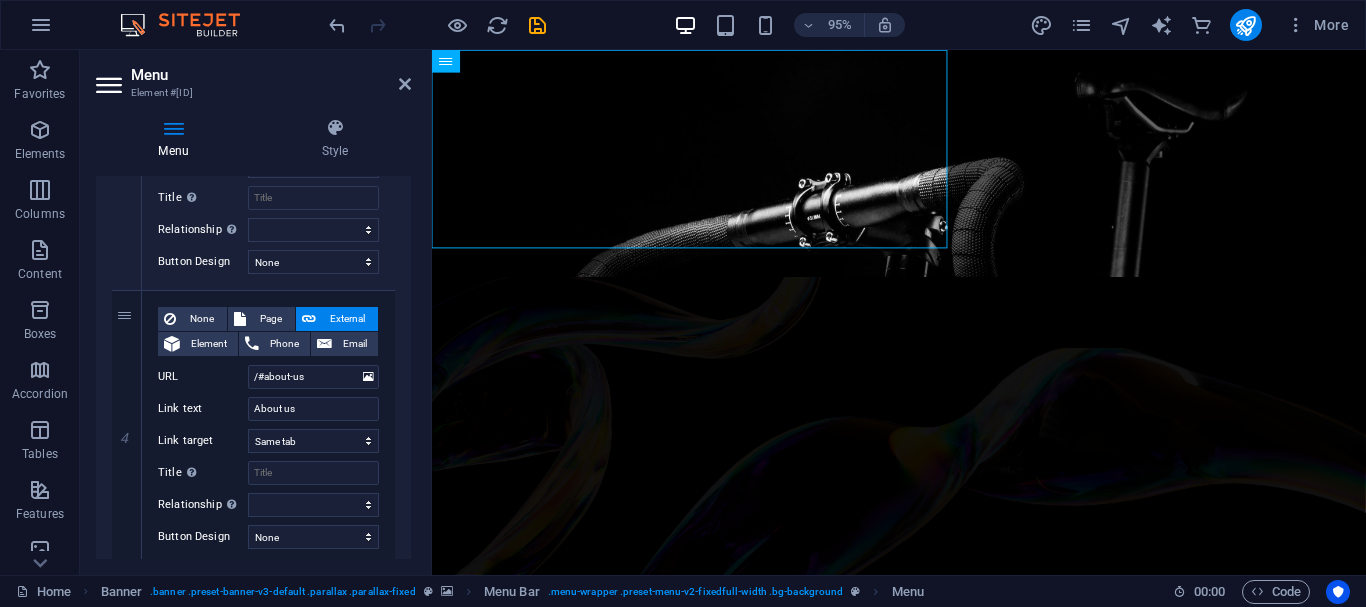 click at bounding box center [437, 25] 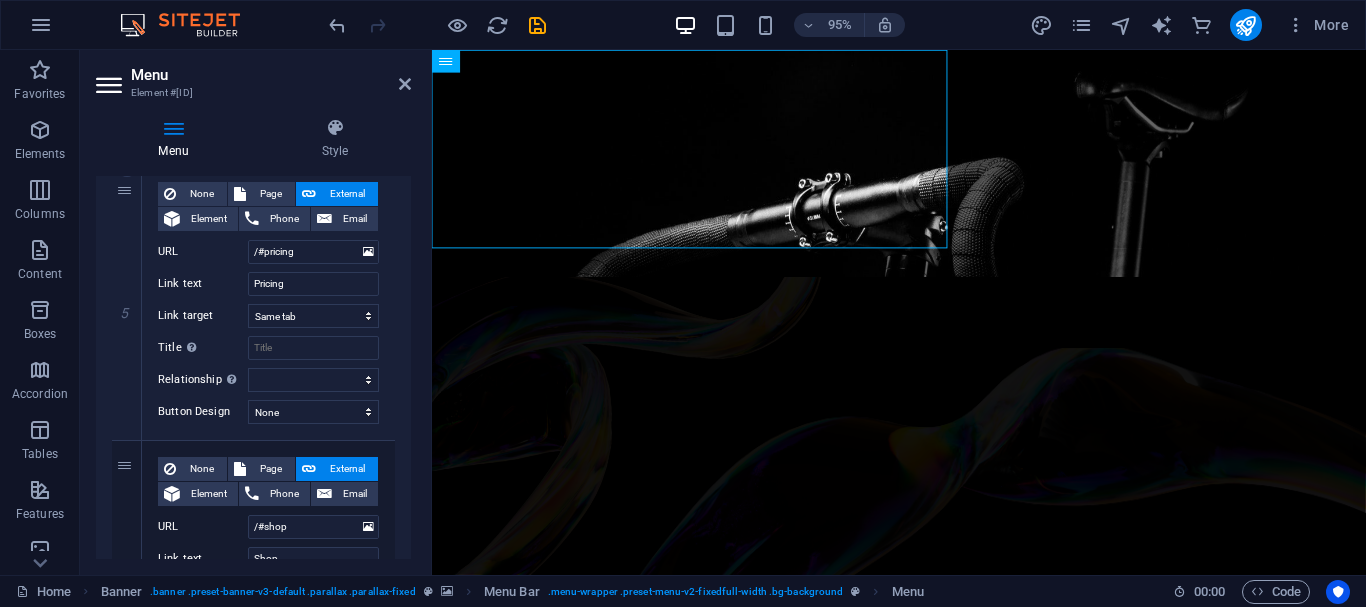 scroll, scrollTop: 1400, scrollLeft: 0, axis: vertical 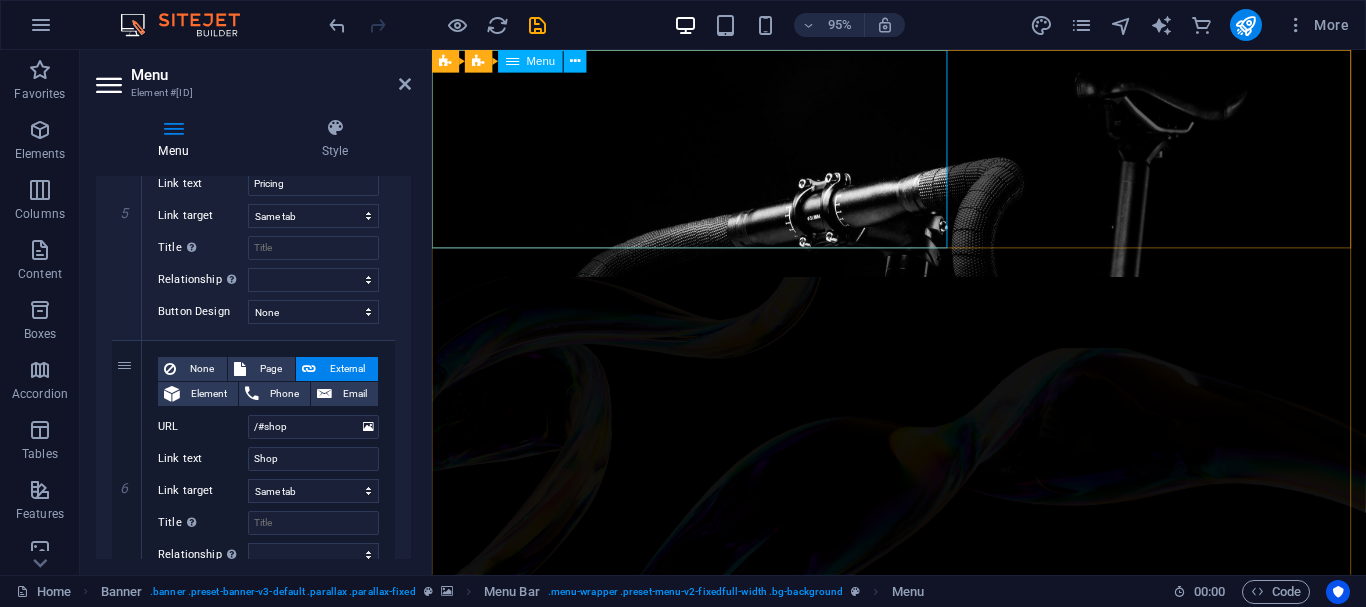 click on "Home Bicycle Details About us Pricing Shop Contact" at bounding box center [923, 154] 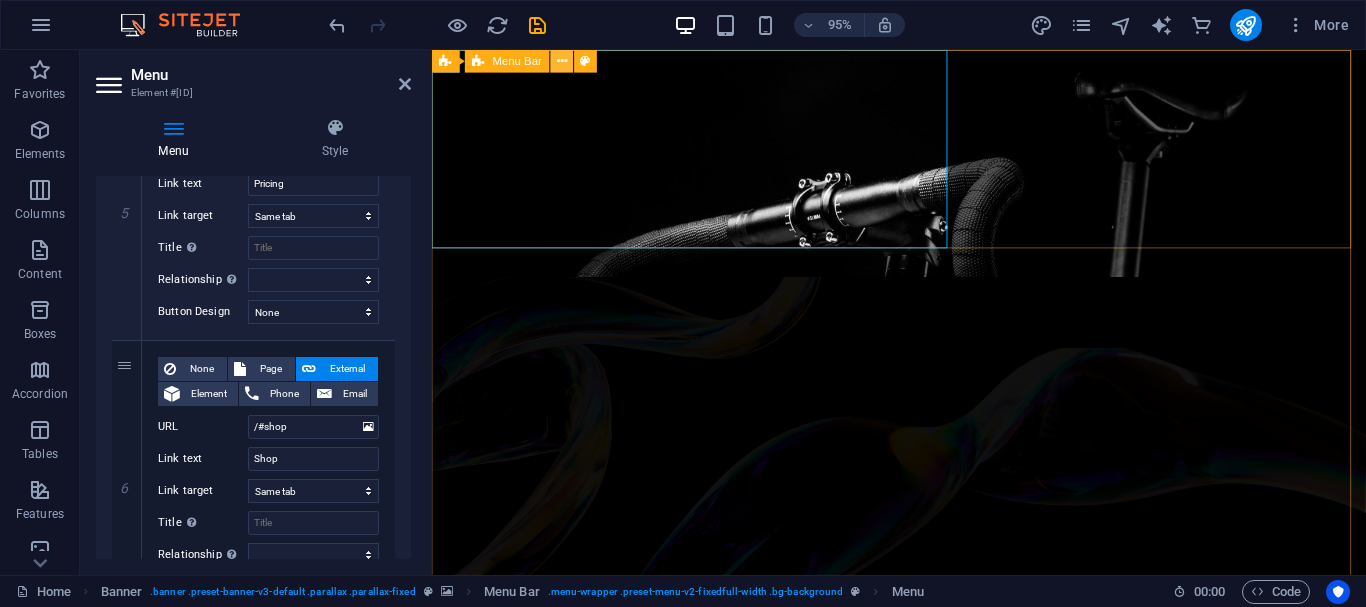 click at bounding box center [562, 61] 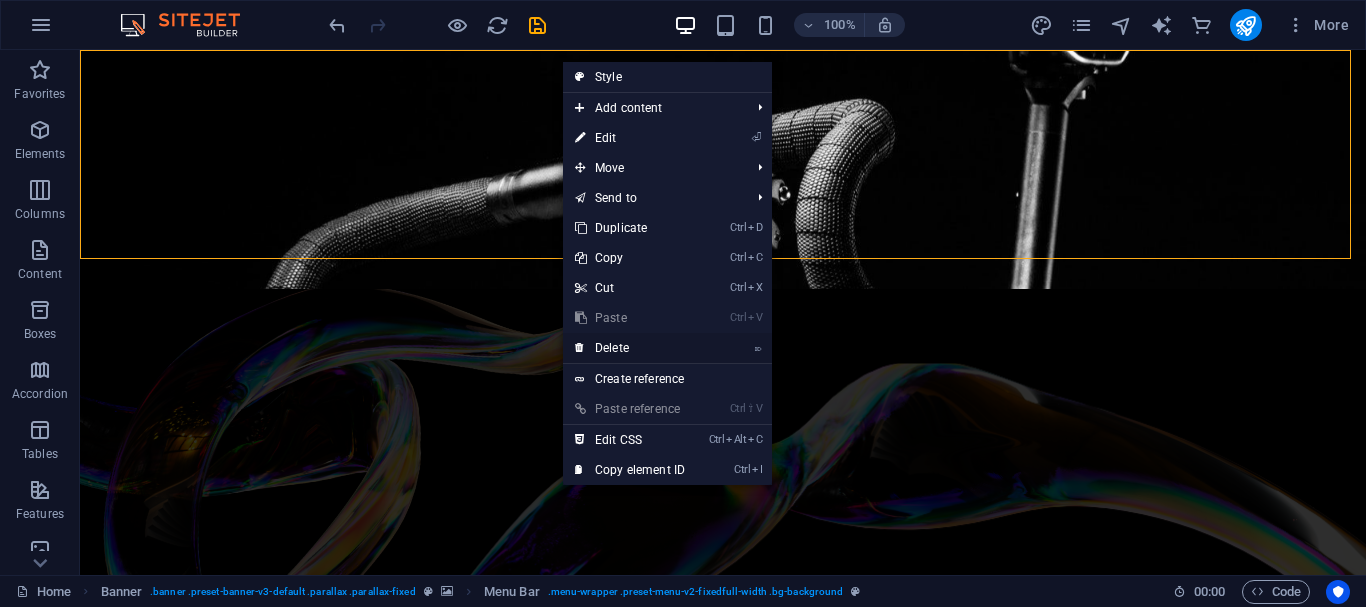 click on "⌦  Delete" at bounding box center (630, 348) 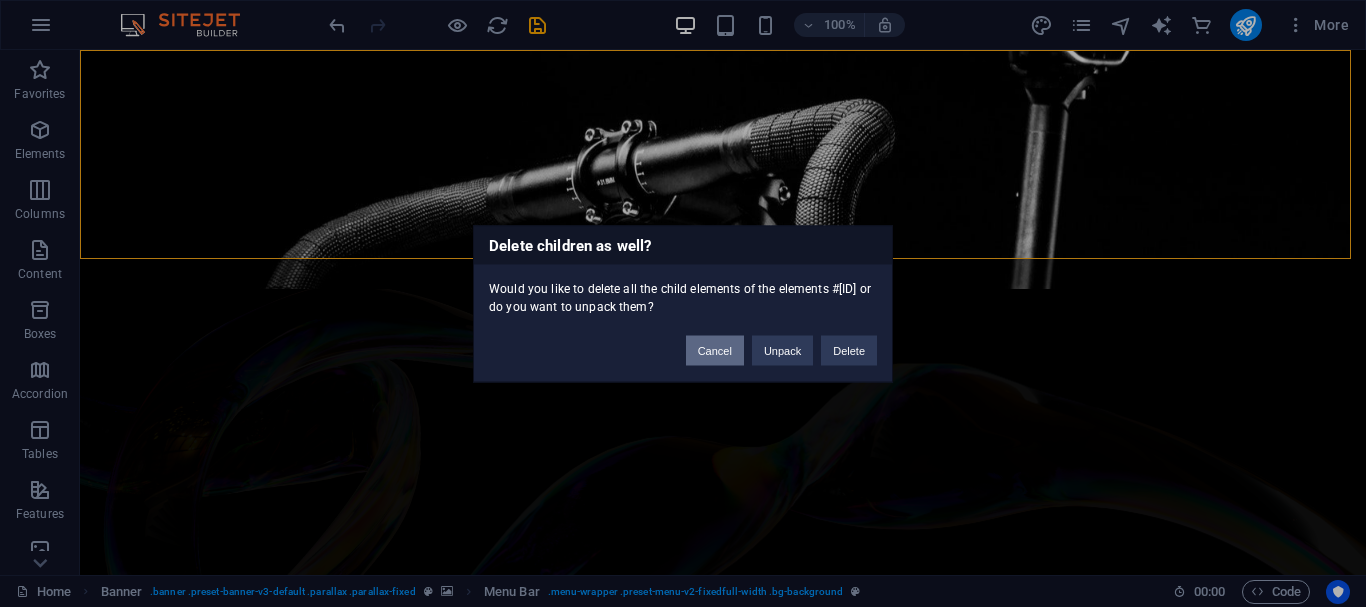 click on "Cancel" at bounding box center (715, 350) 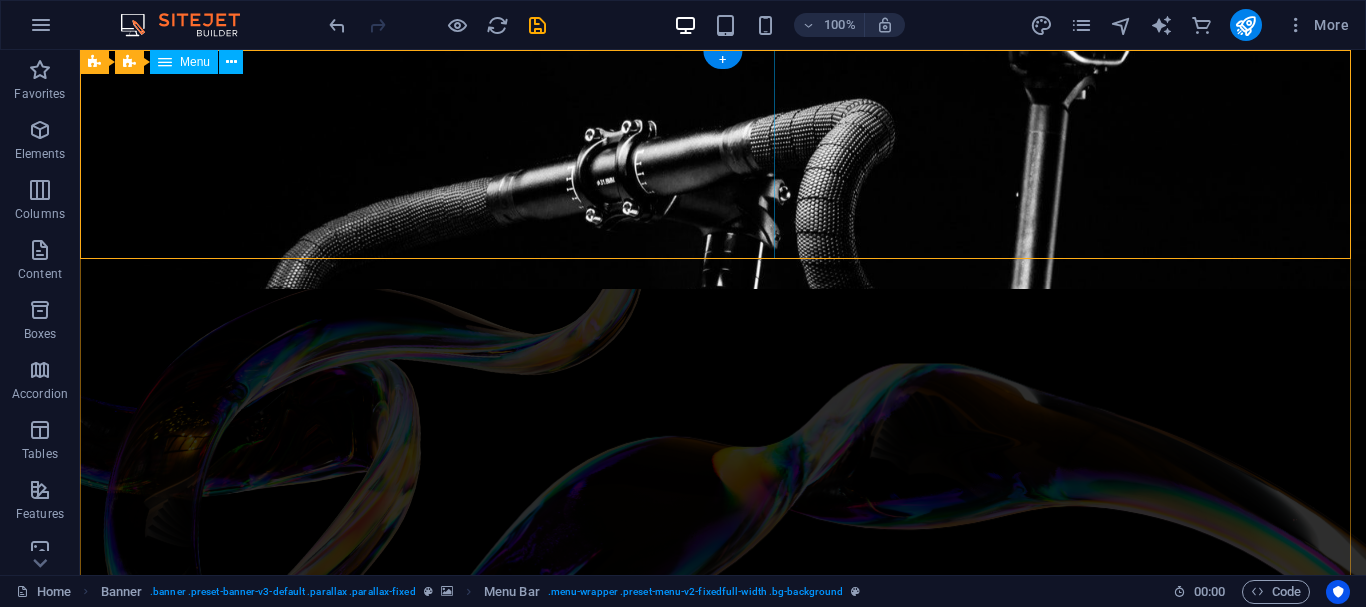 click on "Home Bicycle Details About us Pricing Shop Contact" at bounding box center (723, 154) 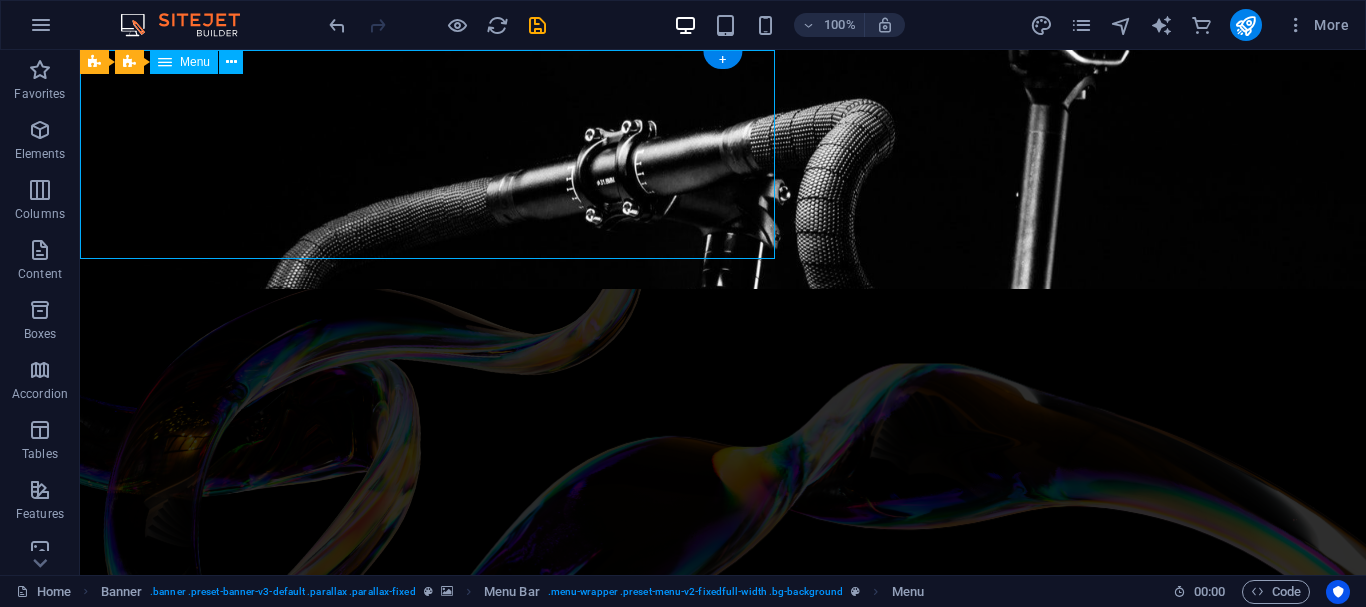 click on "Home Bicycle Details About us Pricing Shop Contact" at bounding box center [723, 154] 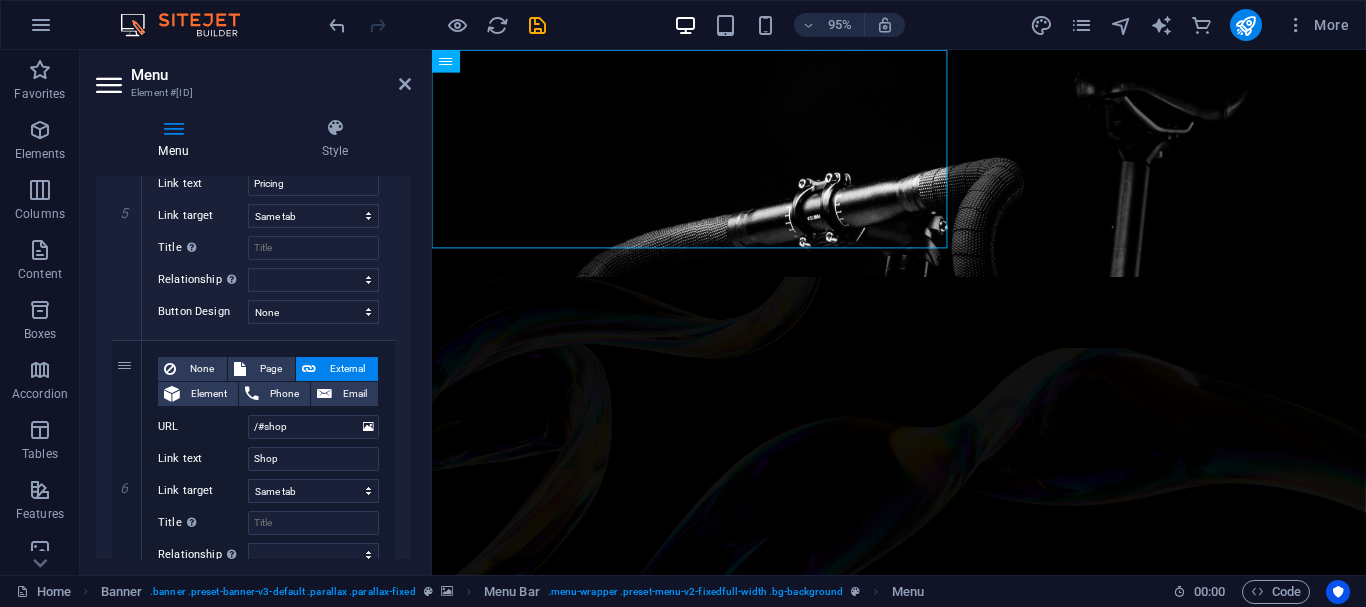 scroll, scrollTop: 1787, scrollLeft: 0, axis: vertical 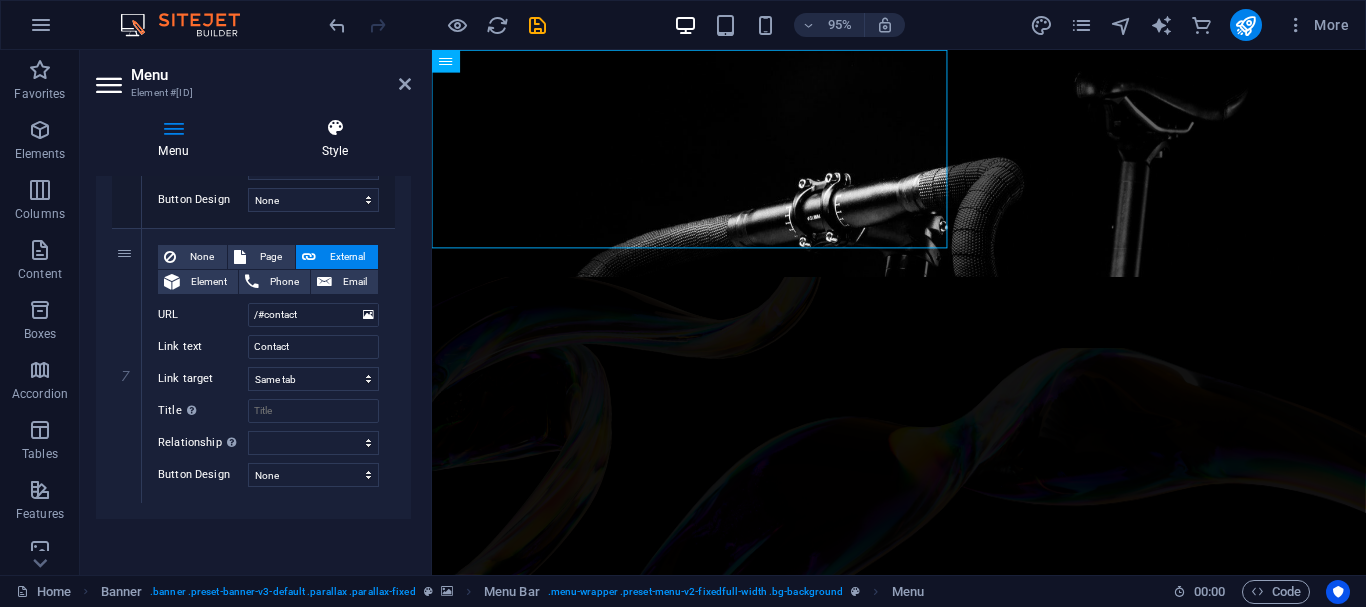 click on "Style" at bounding box center [335, 139] 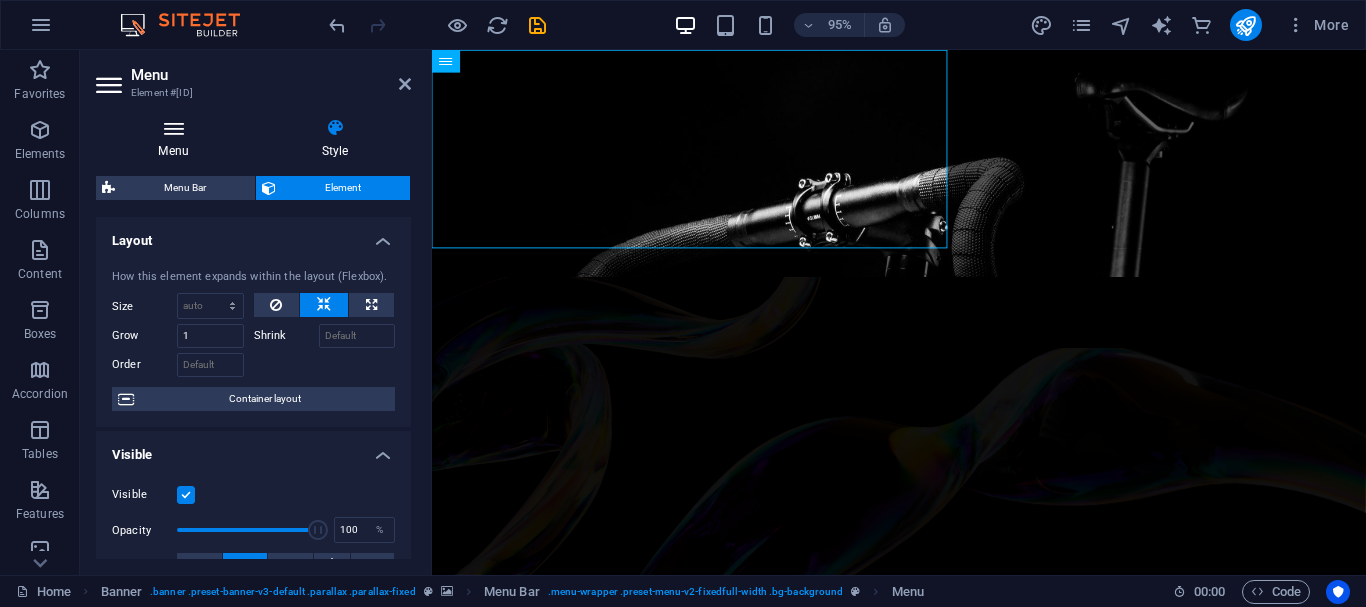 click at bounding box center (173, 128) 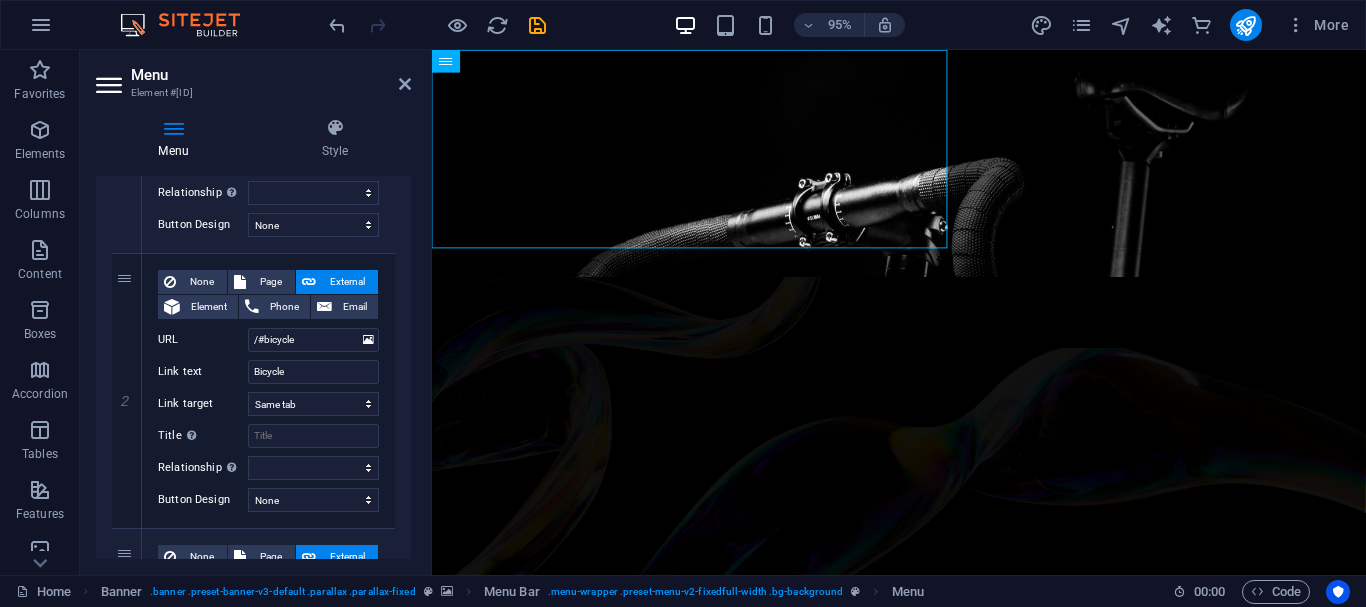 scroll, scrollTop: 0, scrollLeft: 0, axis: both 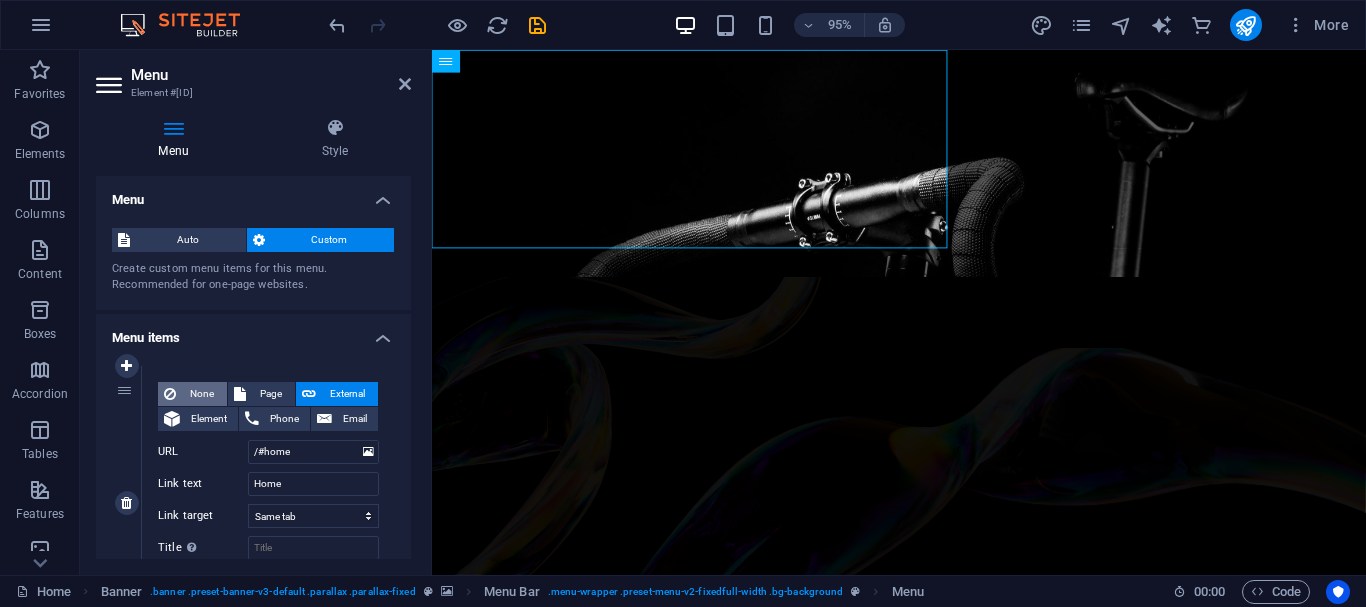 click on "None" at bounding box center [201, 394] 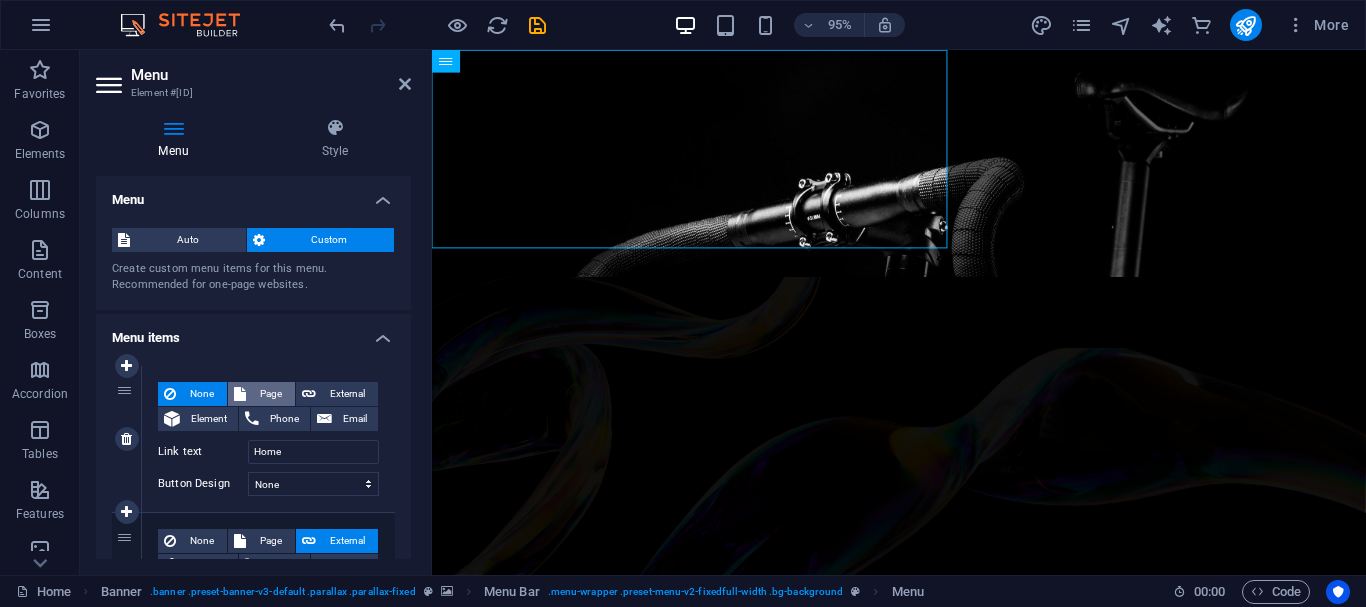 click on "Page" at bounding box center (270, 394) 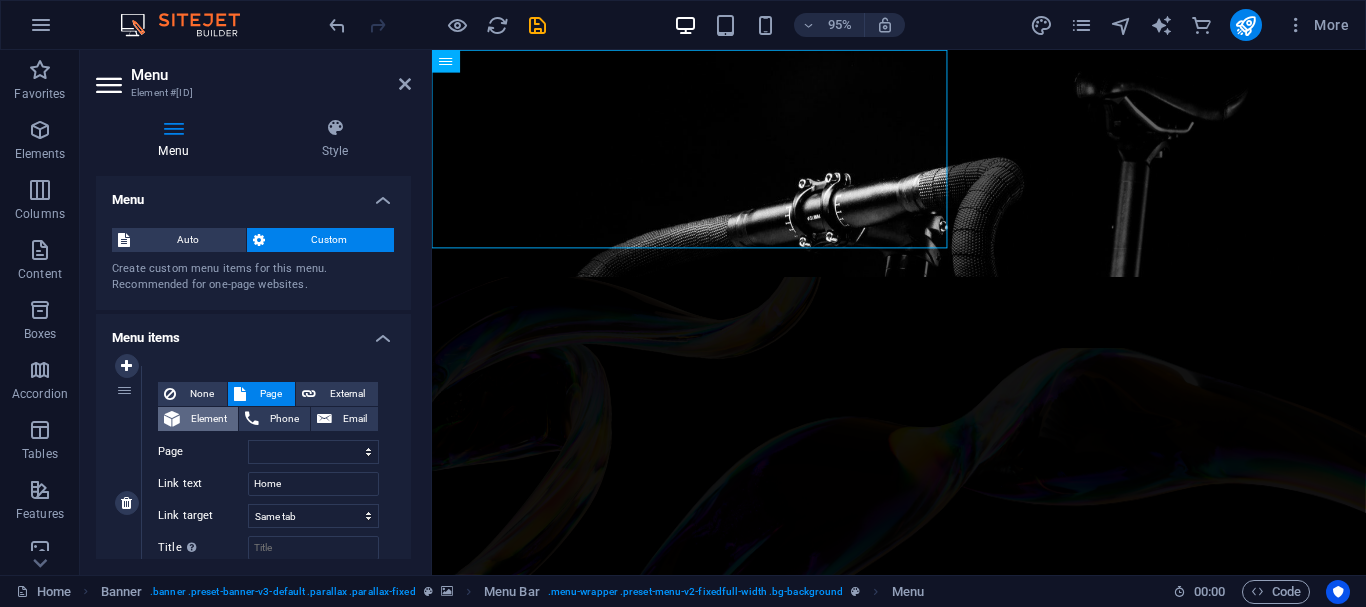 click on "Element" at bounding box center (209, 419) 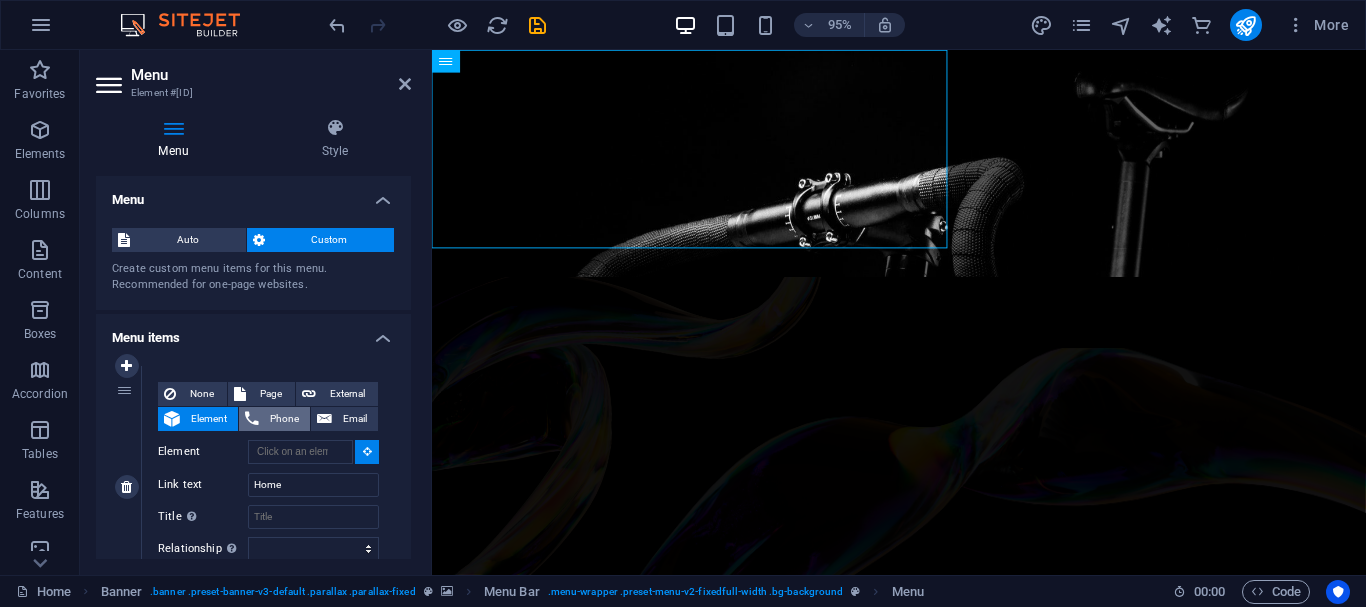 click on "Phone" at bounding box center [284, 419] 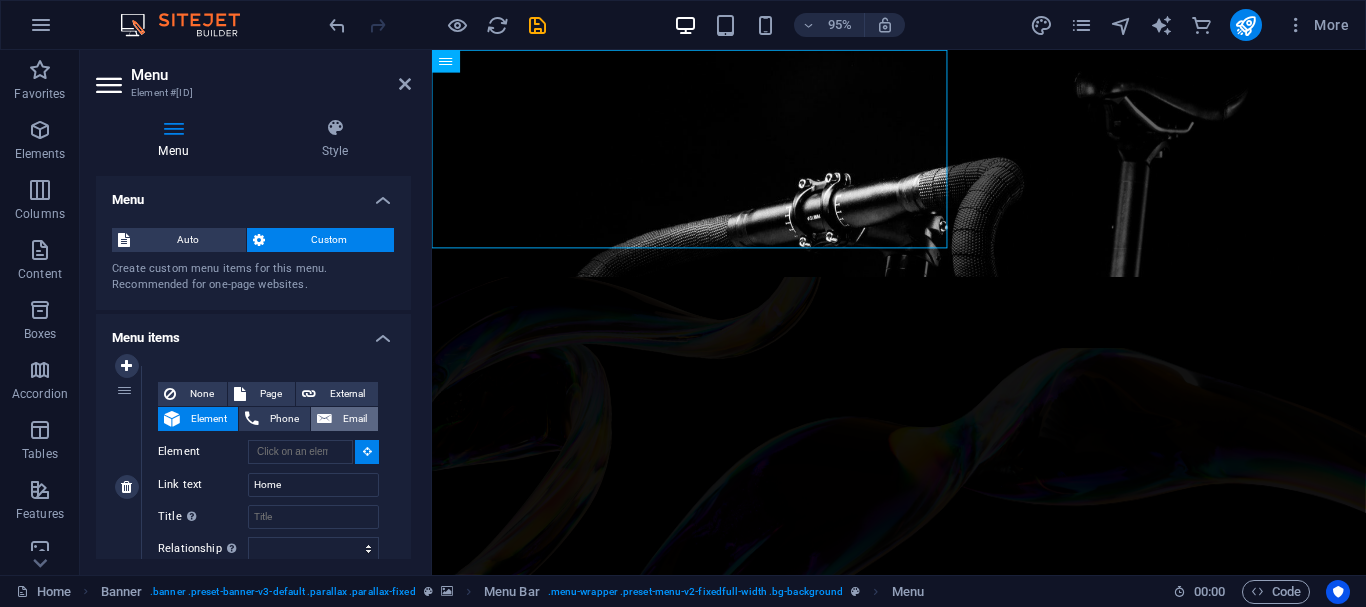 select 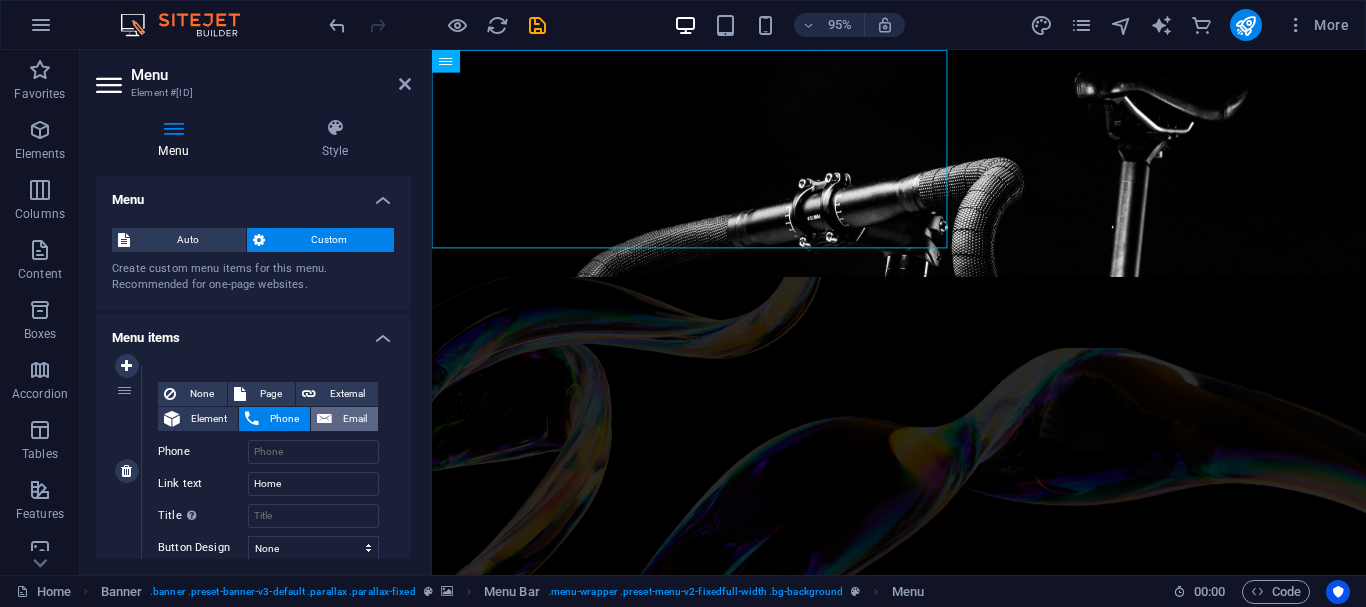 click on "Email" at bounding box center (355, 419) 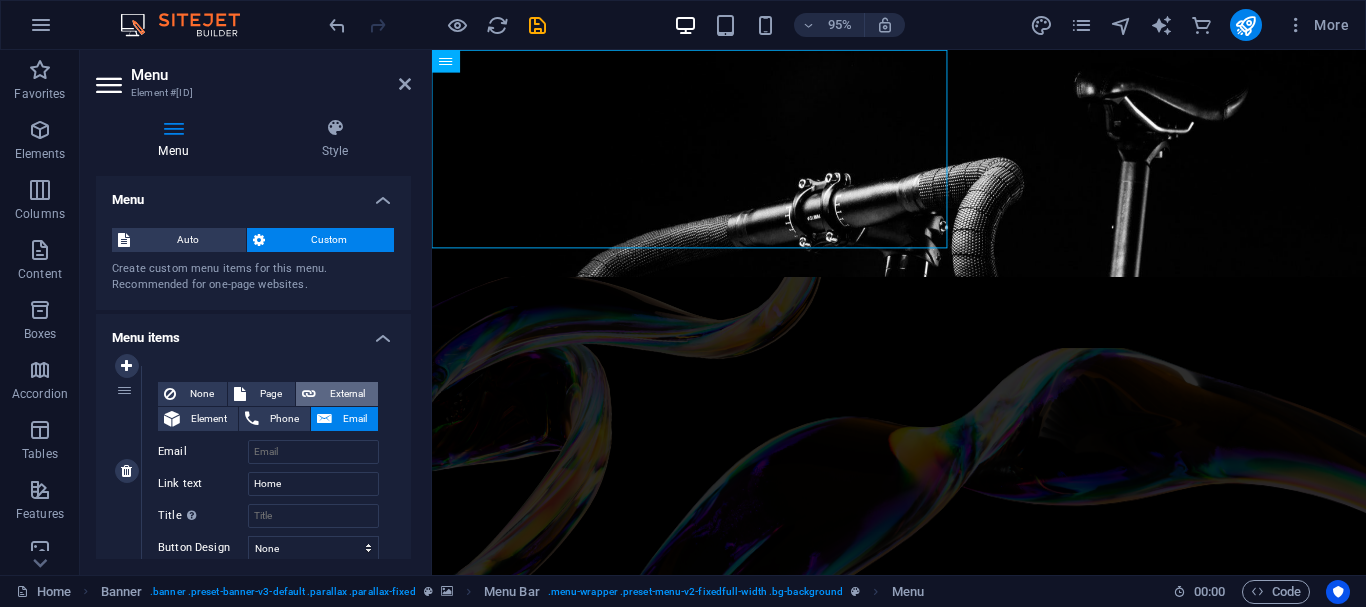 click on "External" at bounding box center (347, 394) 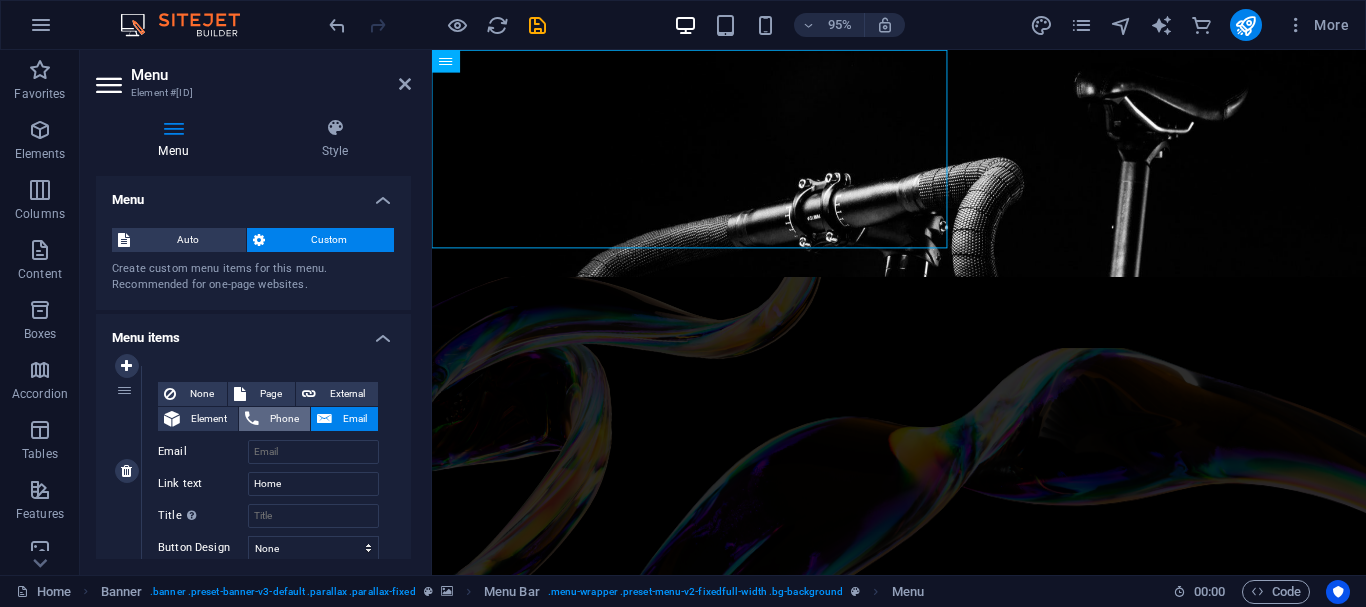 select on "blank" 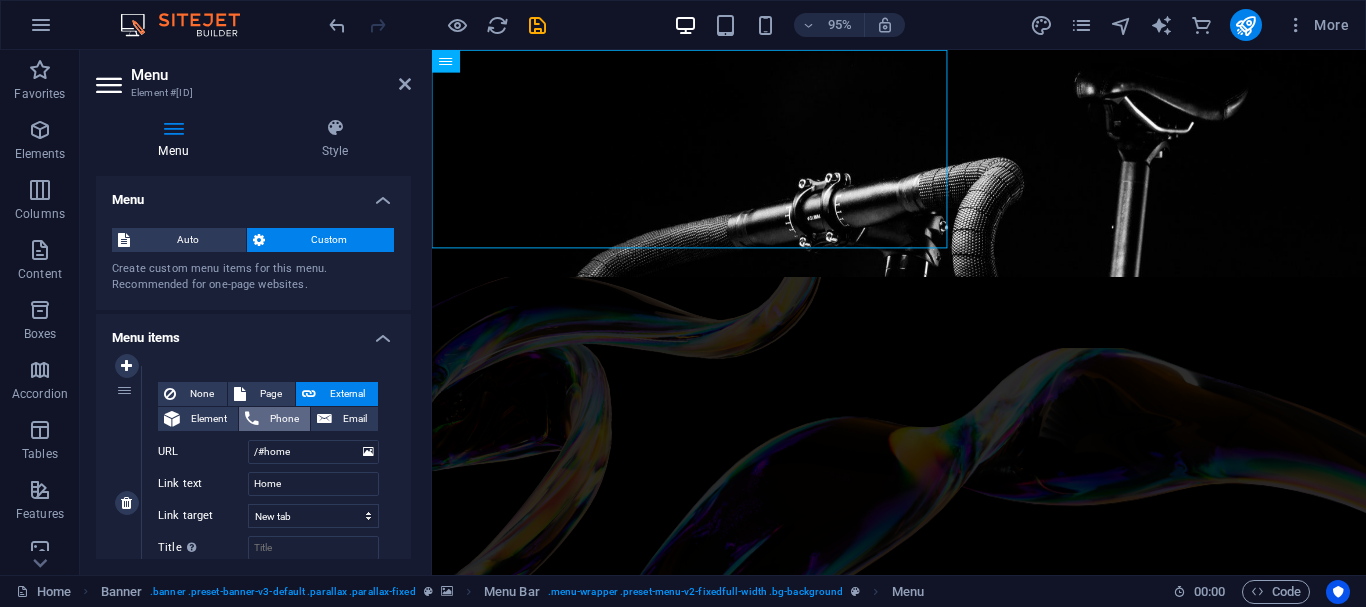 click on "Phone" at bounding box center [274, 419] 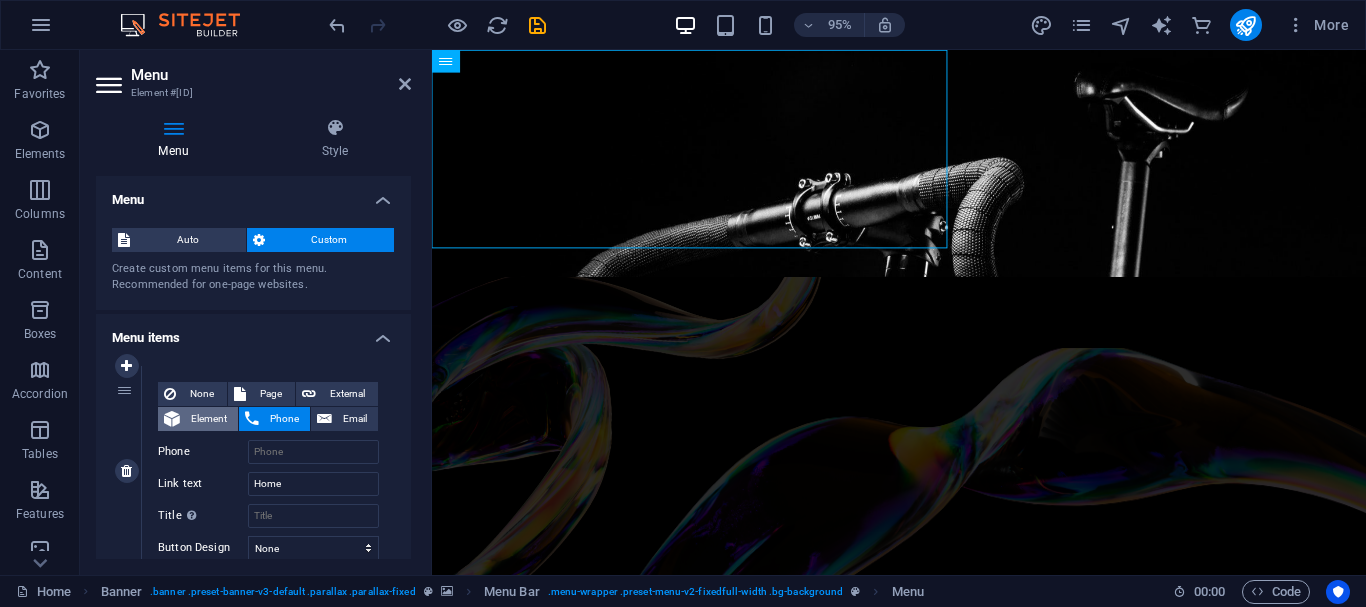 click on "Element" at bounding box center [209, 419] 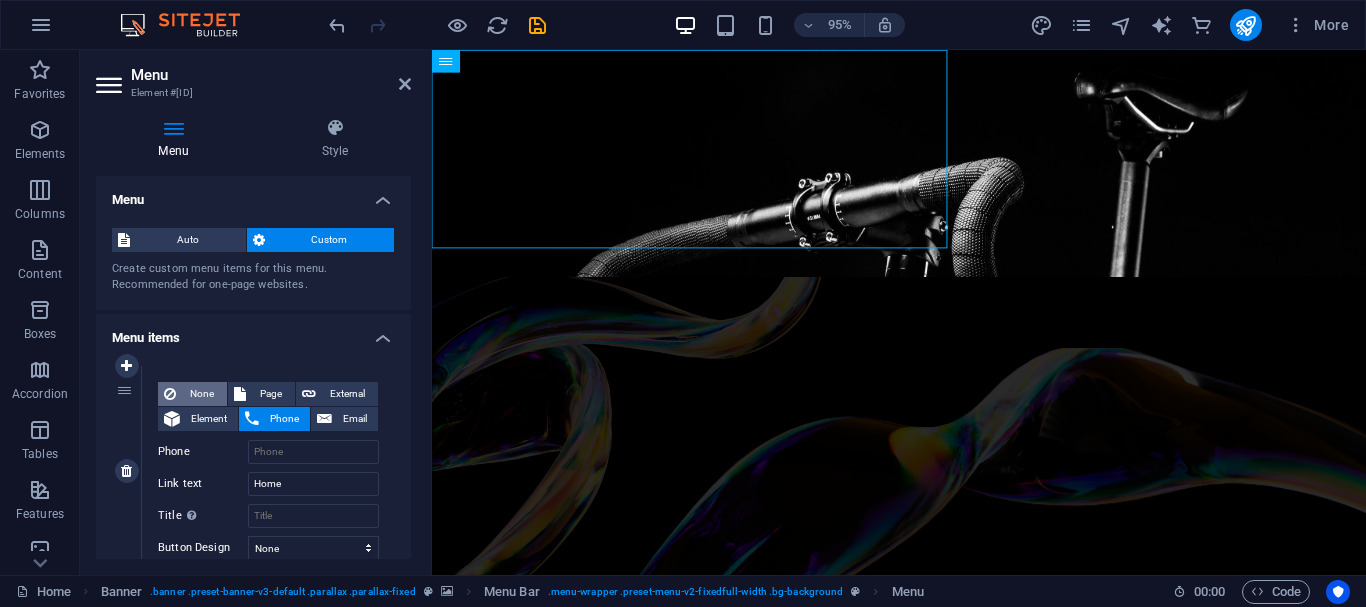 select 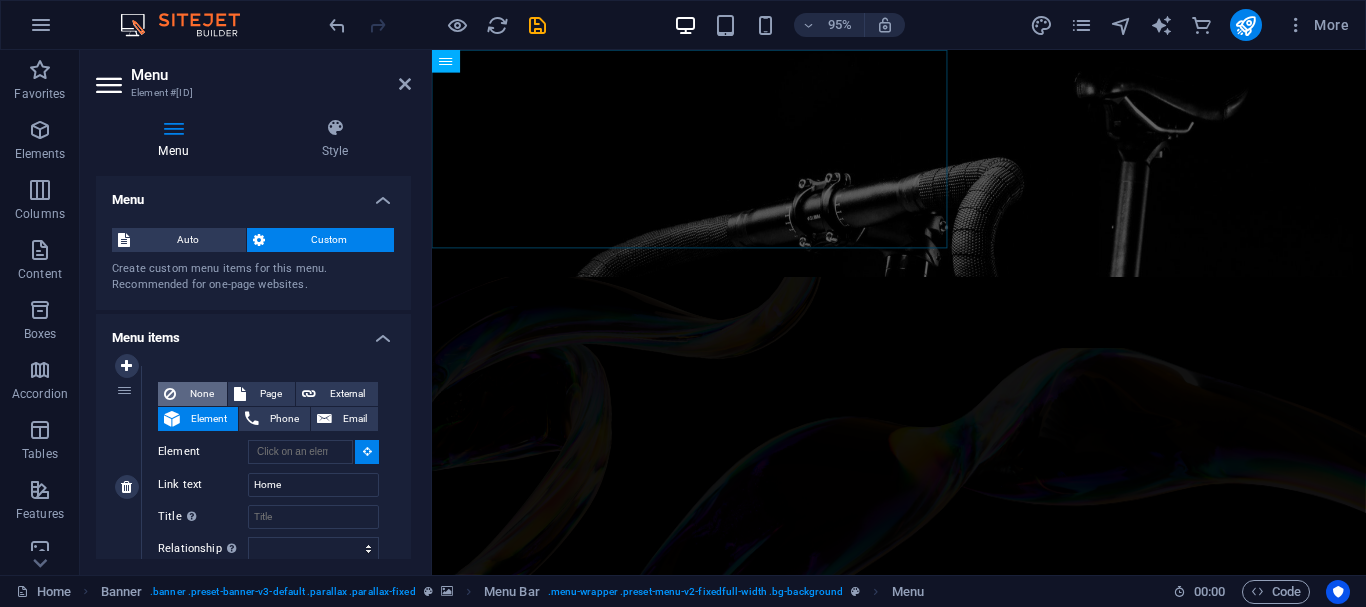 click on "None" at bounding box center (201, 394) 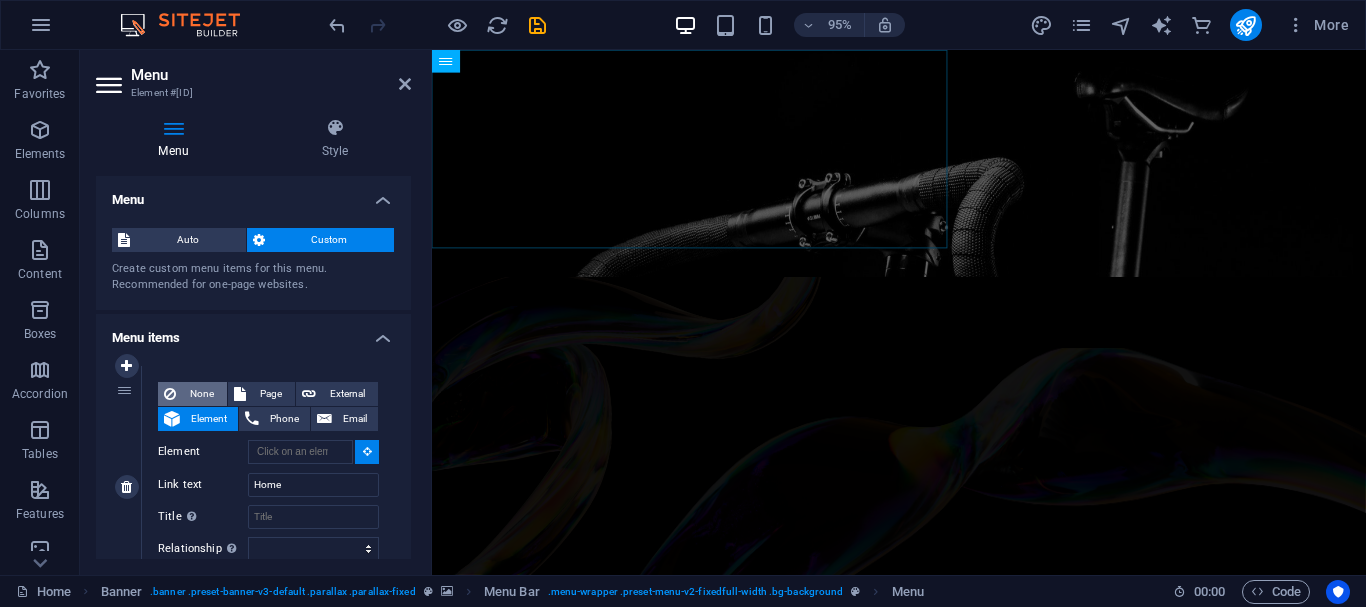 select 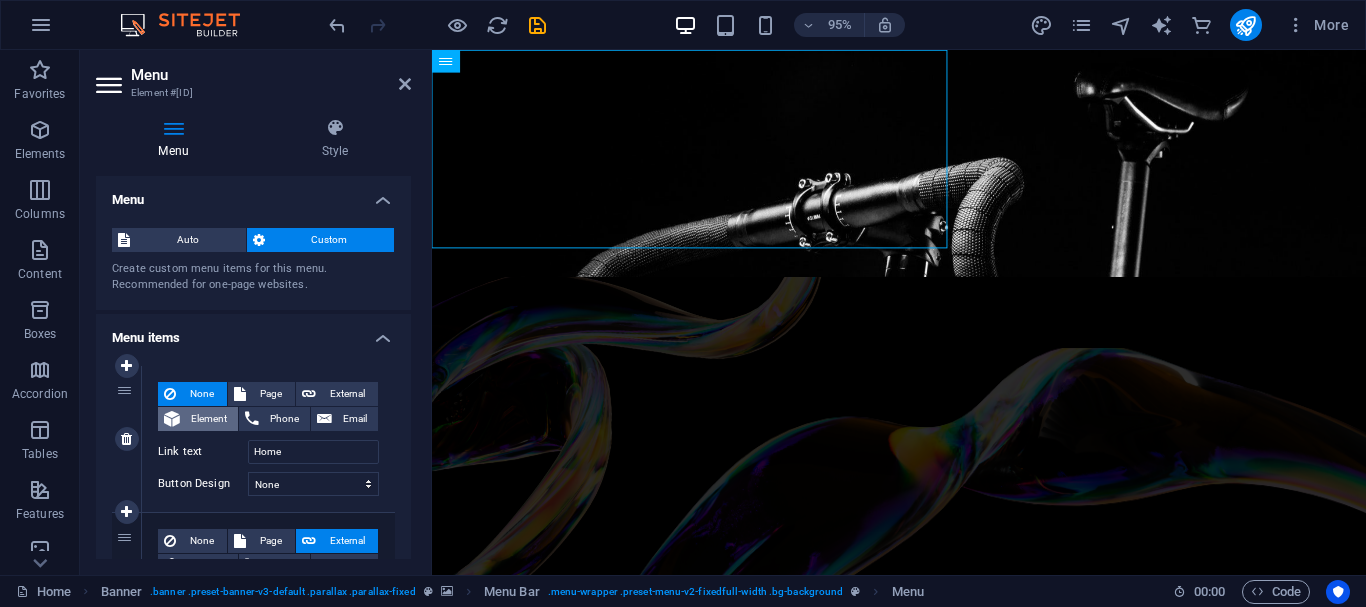 click on "Element" at bounding box center (209, 419) 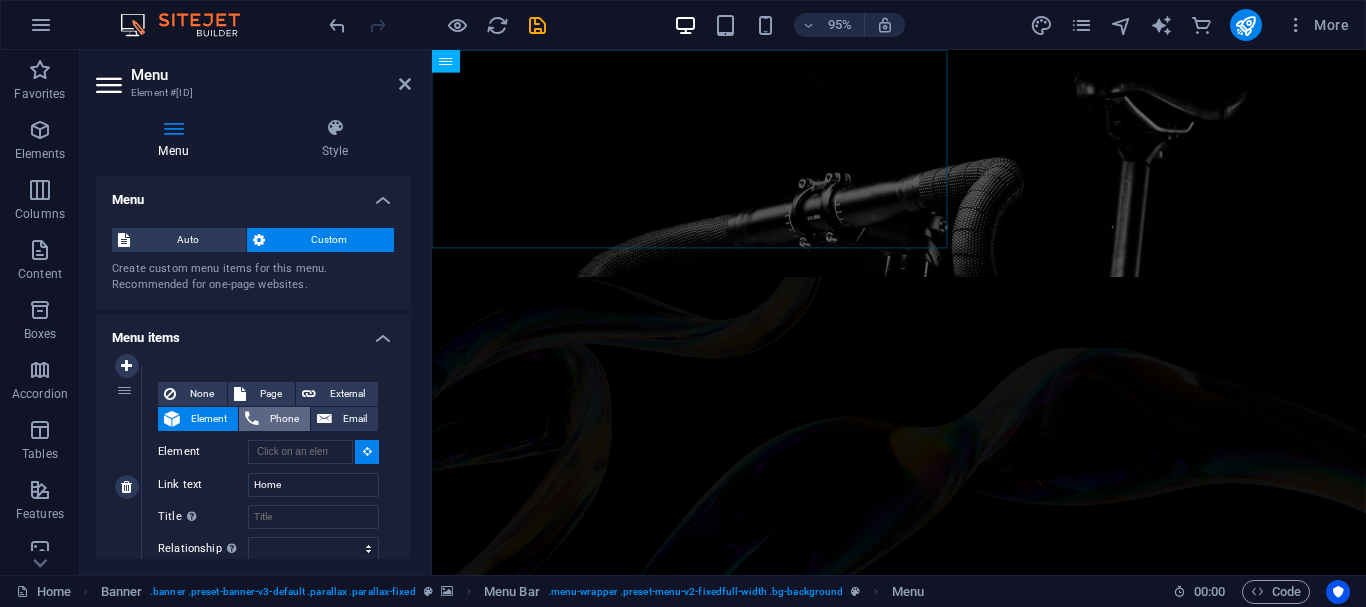 click on "Phone" at bounding box center [274, 419] 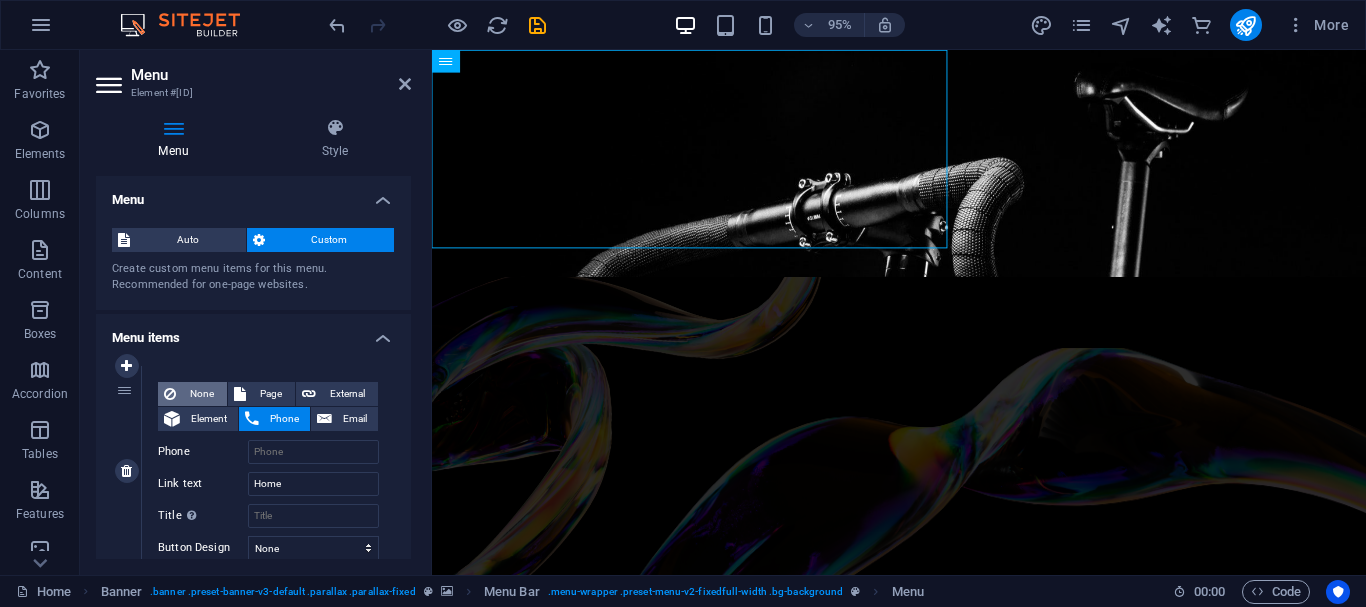 click on "None" at bounding box center [201, 394] 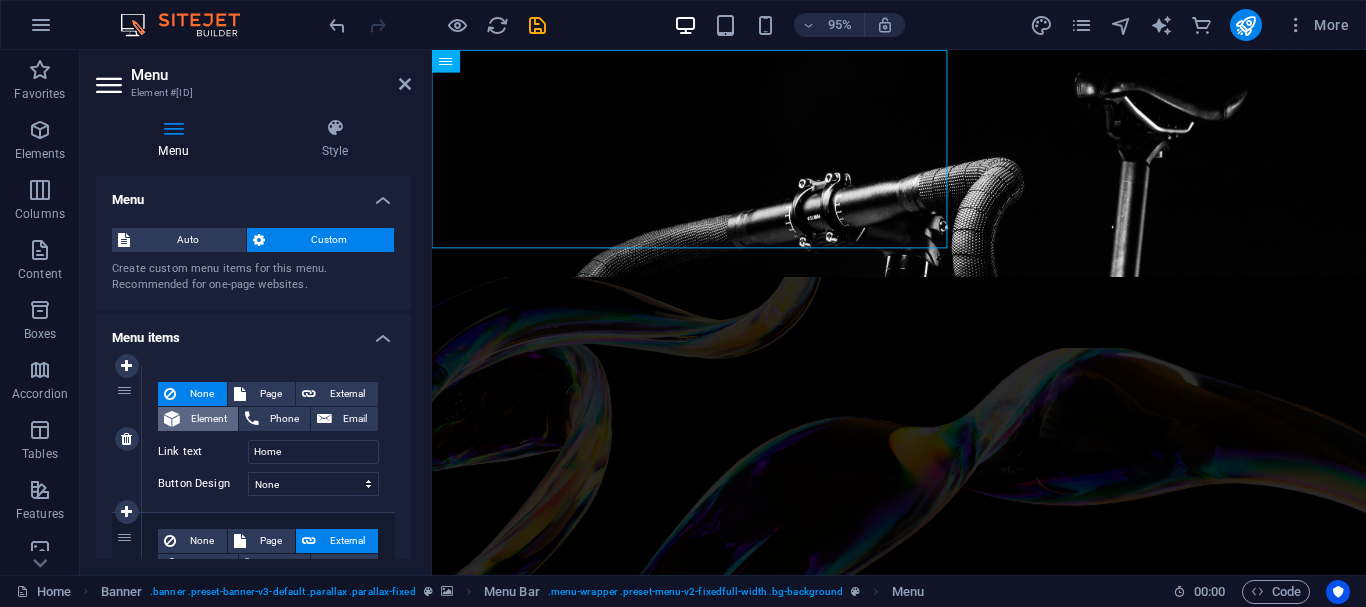click on "Element" at bounding box center [209, 419] 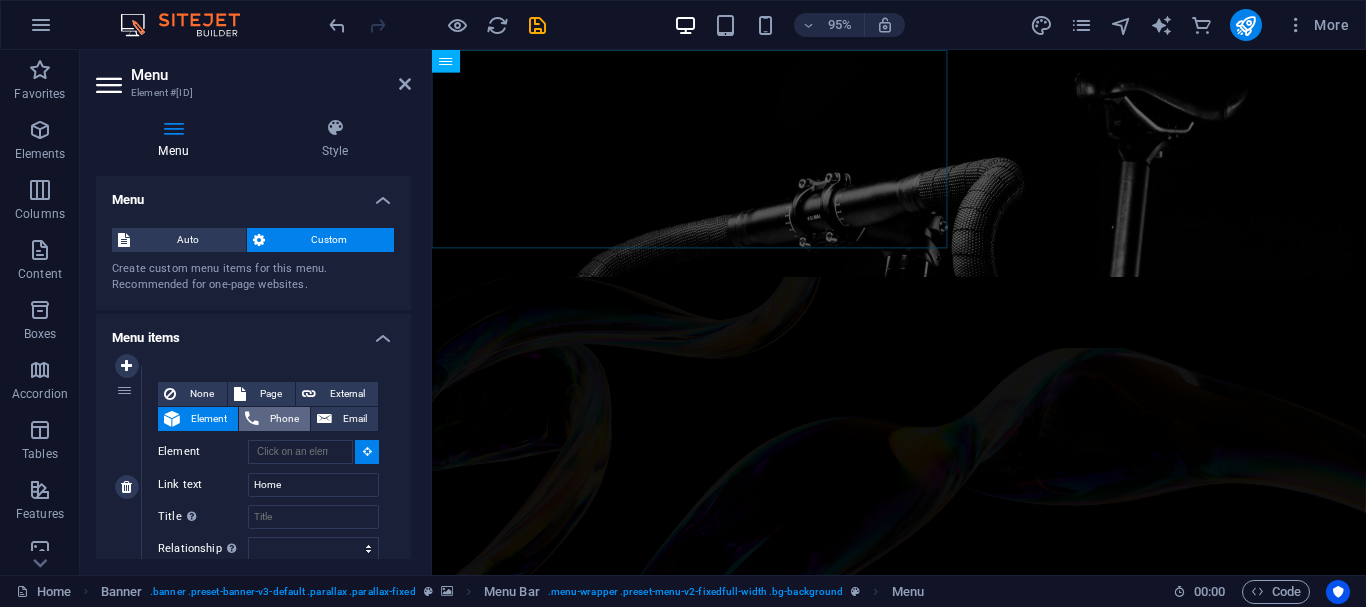 click at bounding box center [252, 419] 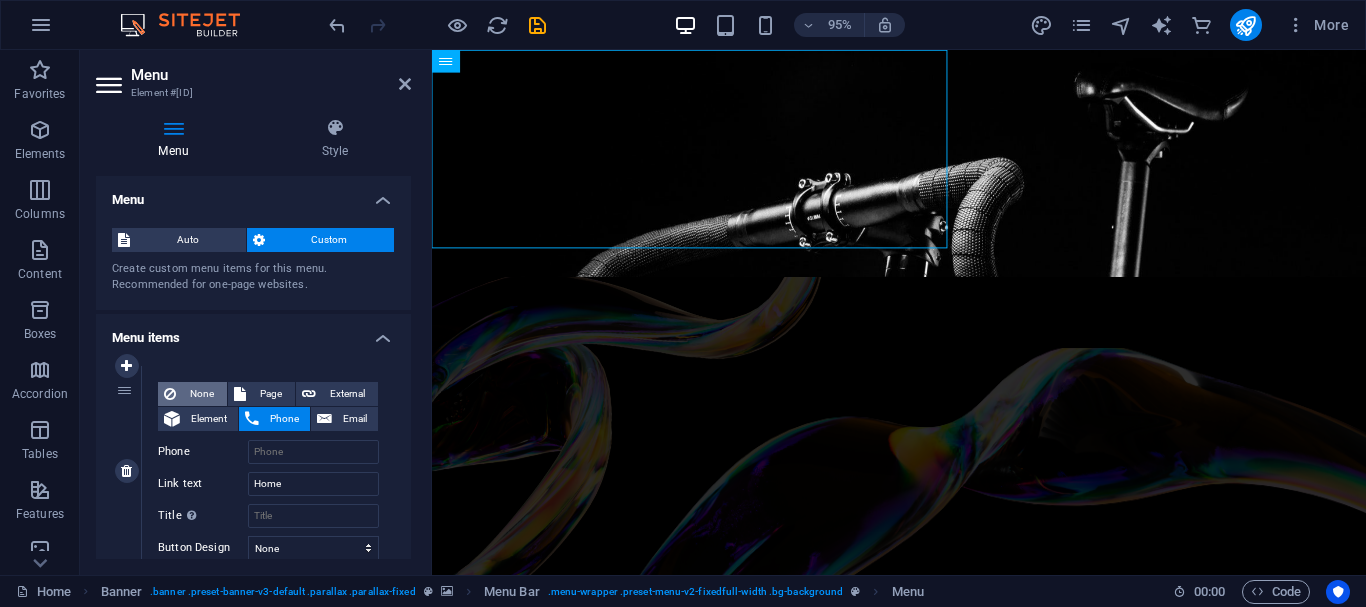 click on "None" at bounding box center [201, 394] 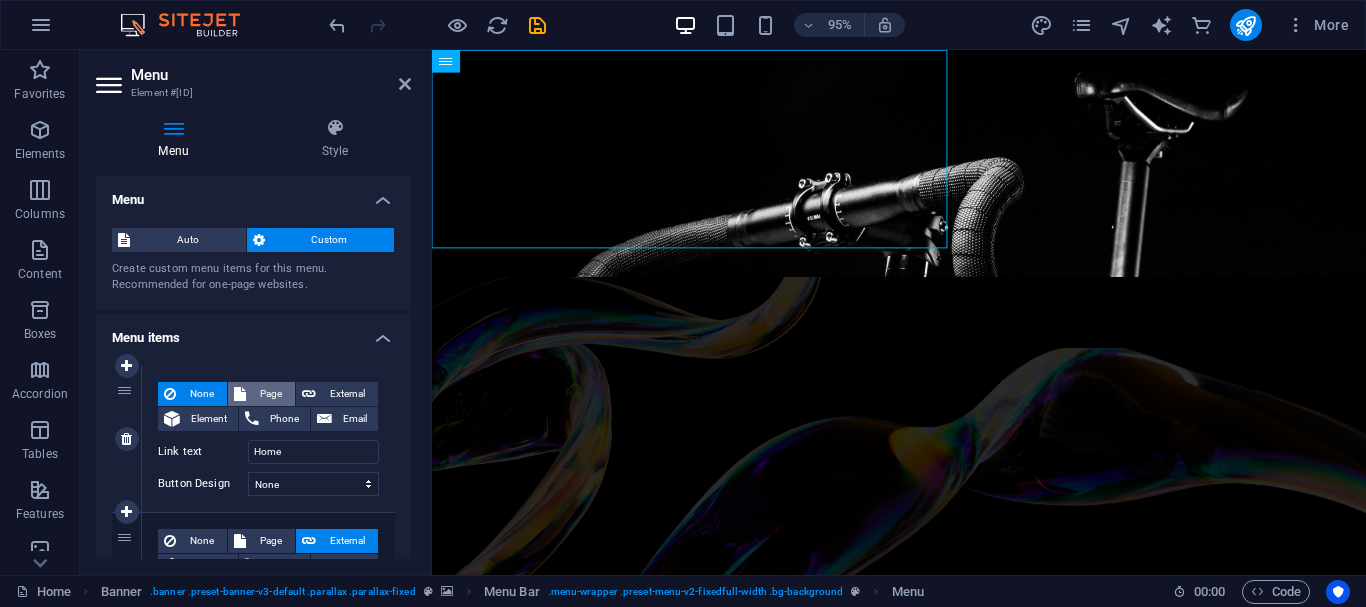 click on "Page" at bounding box center (261, 394) 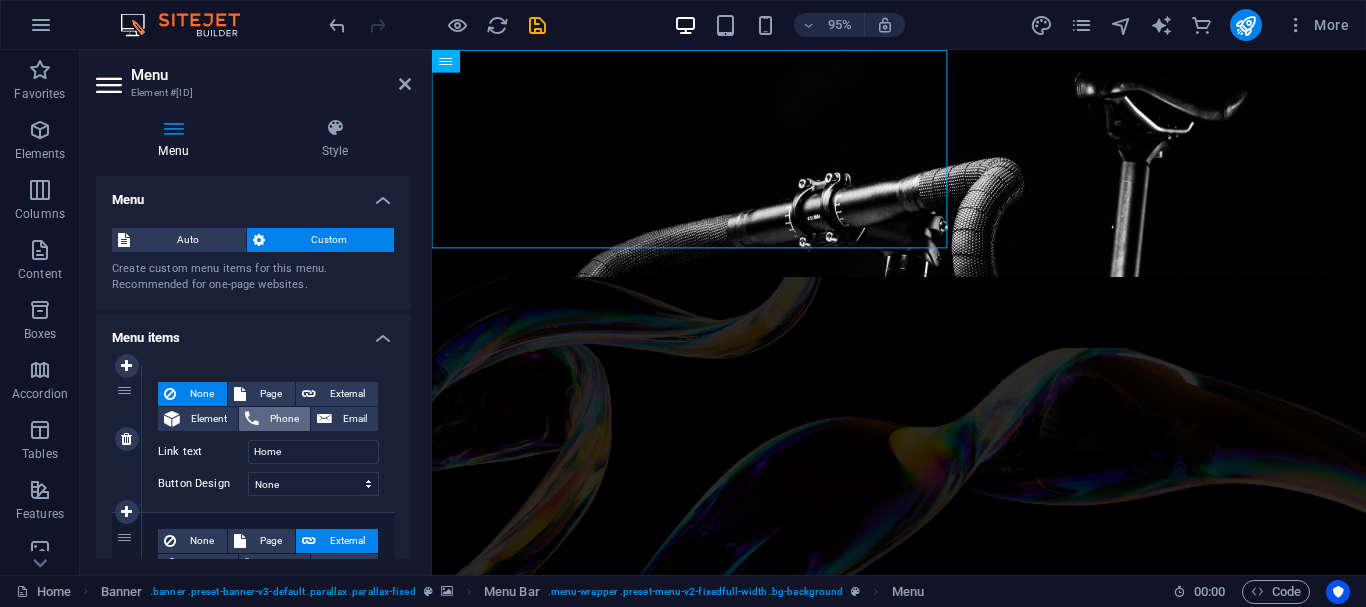 select 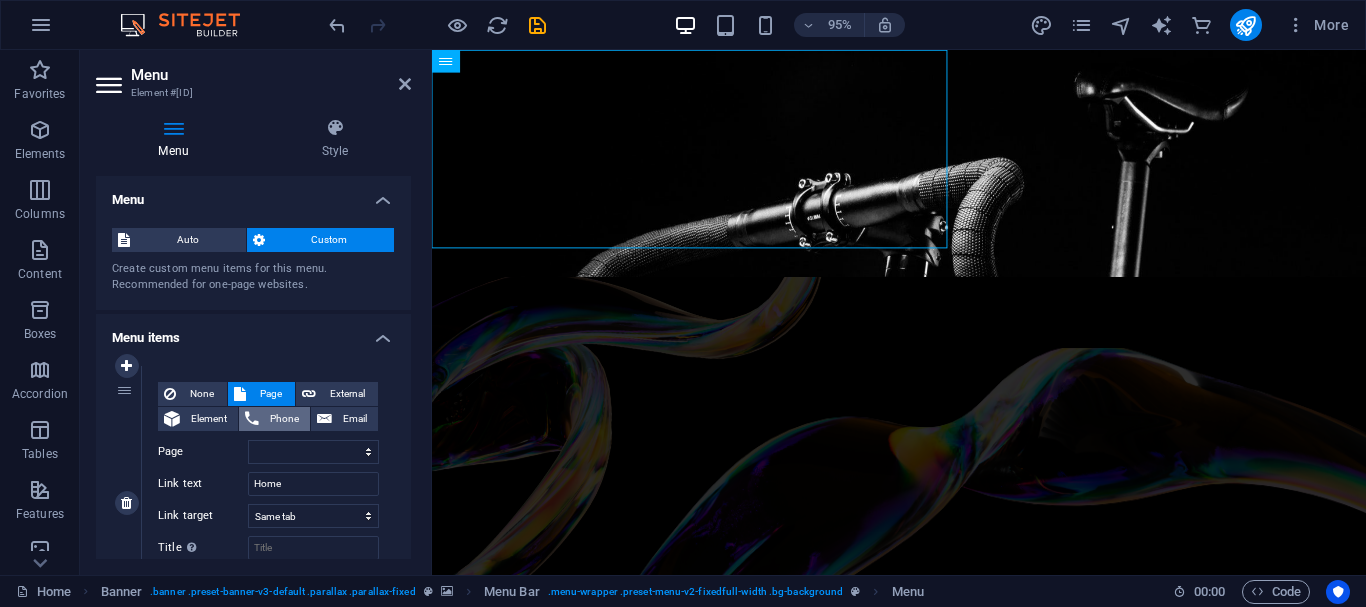 click on "Phone" at bounding box center (274, 419) 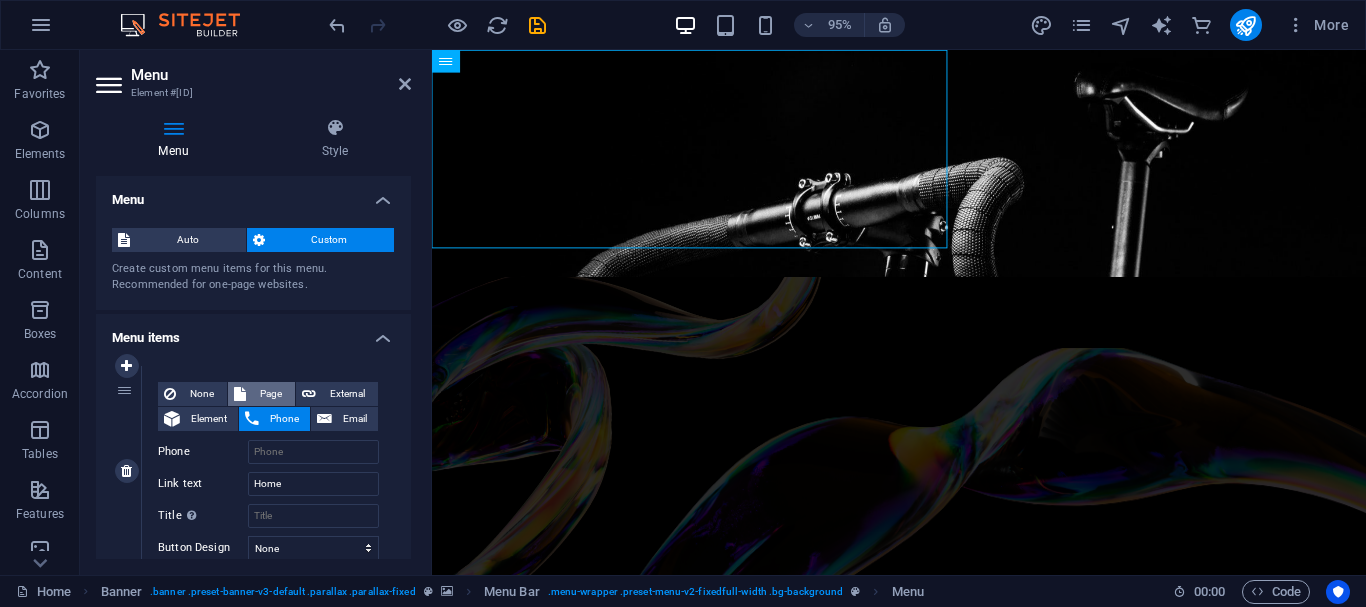 click on "Page" at bounding box center [270, 394] 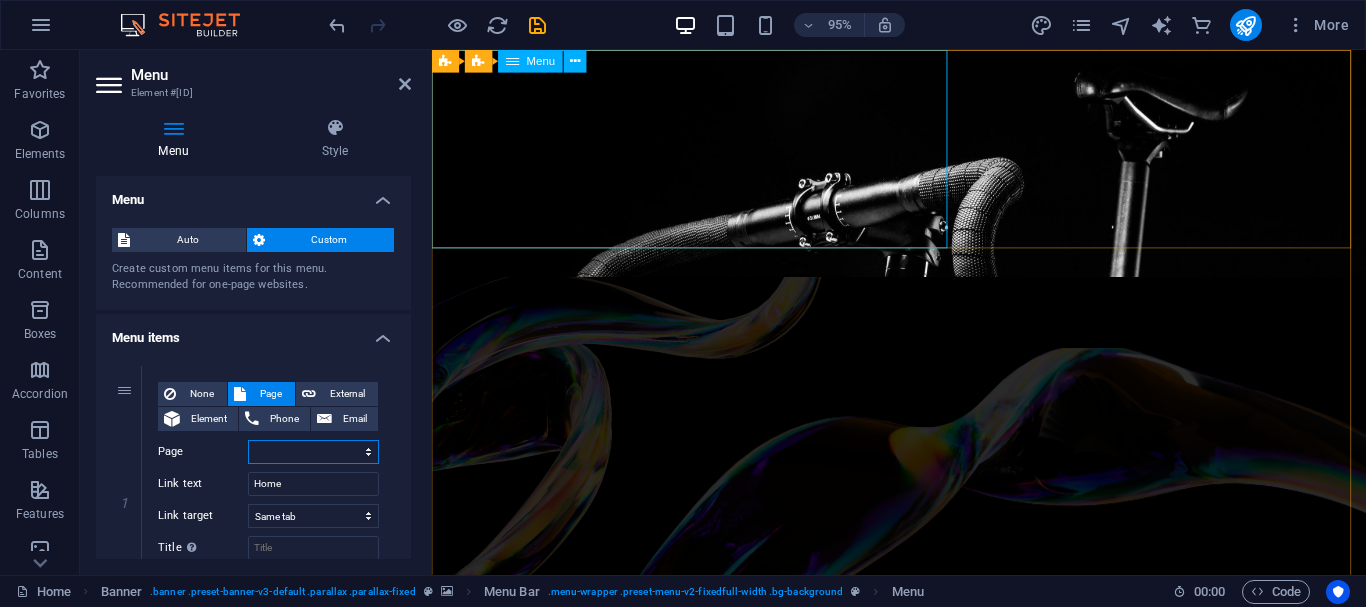 click on "Banner" at bounding box center [446, 61] 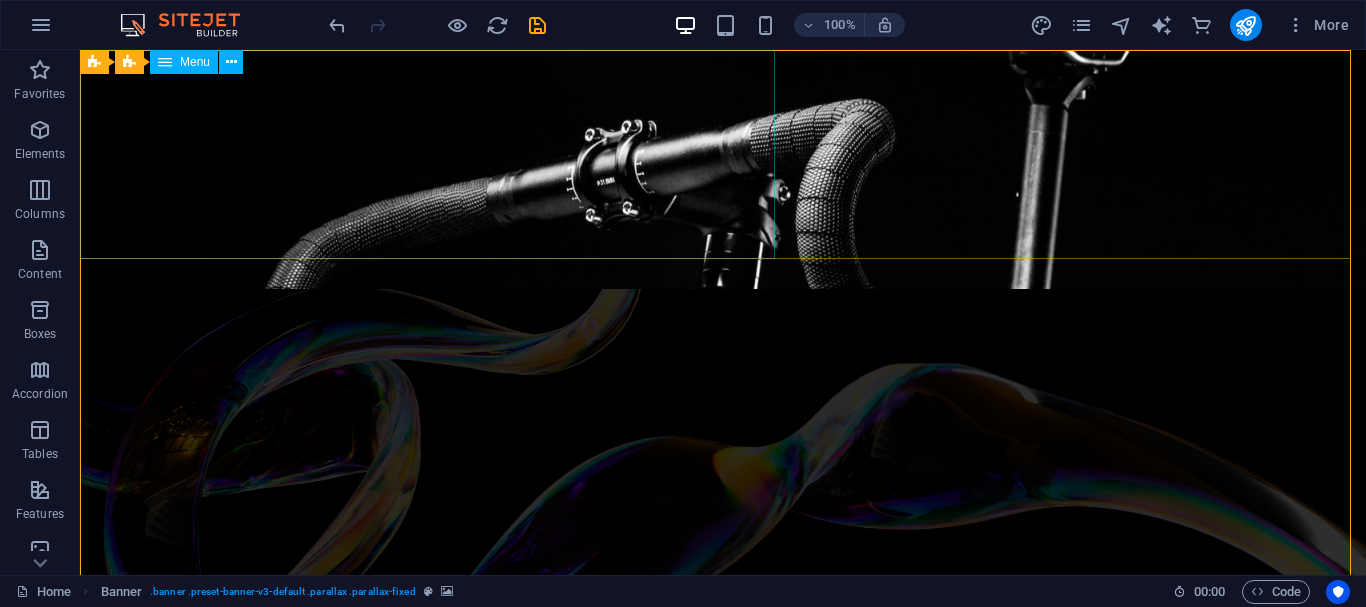 click on "Home Bicycle Details About us Pricing Shop Contact" at bounding box center [723, 154] 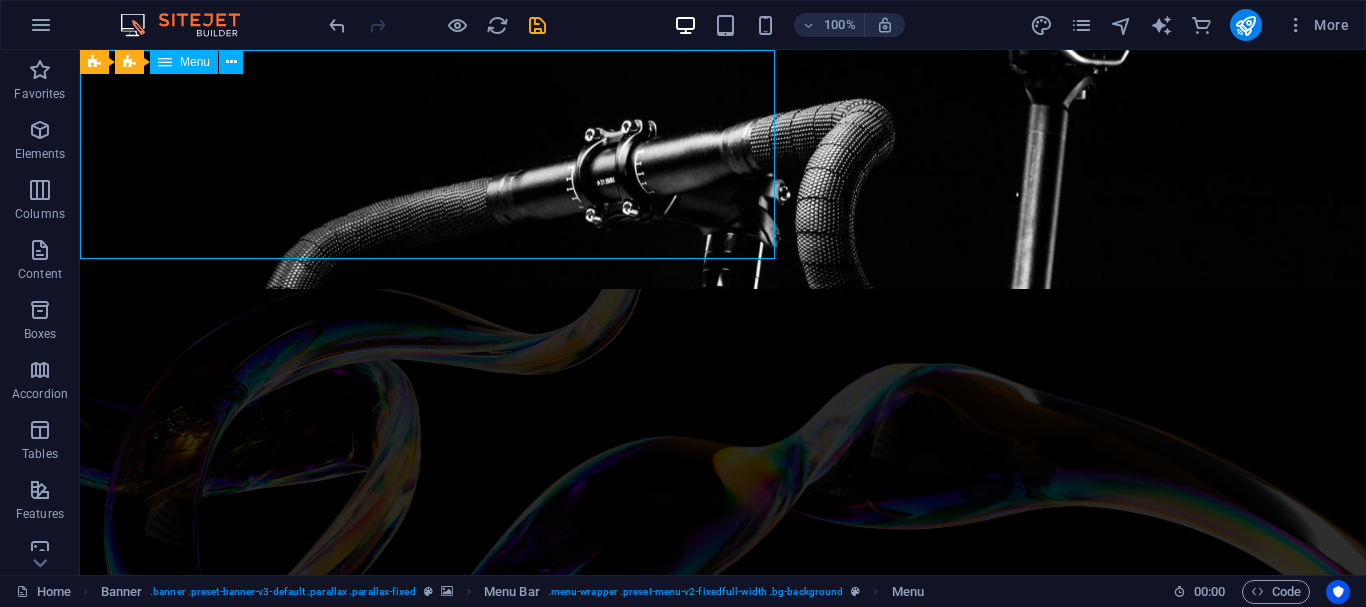 click on "Home Bicycle Details About us Pricing Shop Contact" at bounding box center [723, 154] 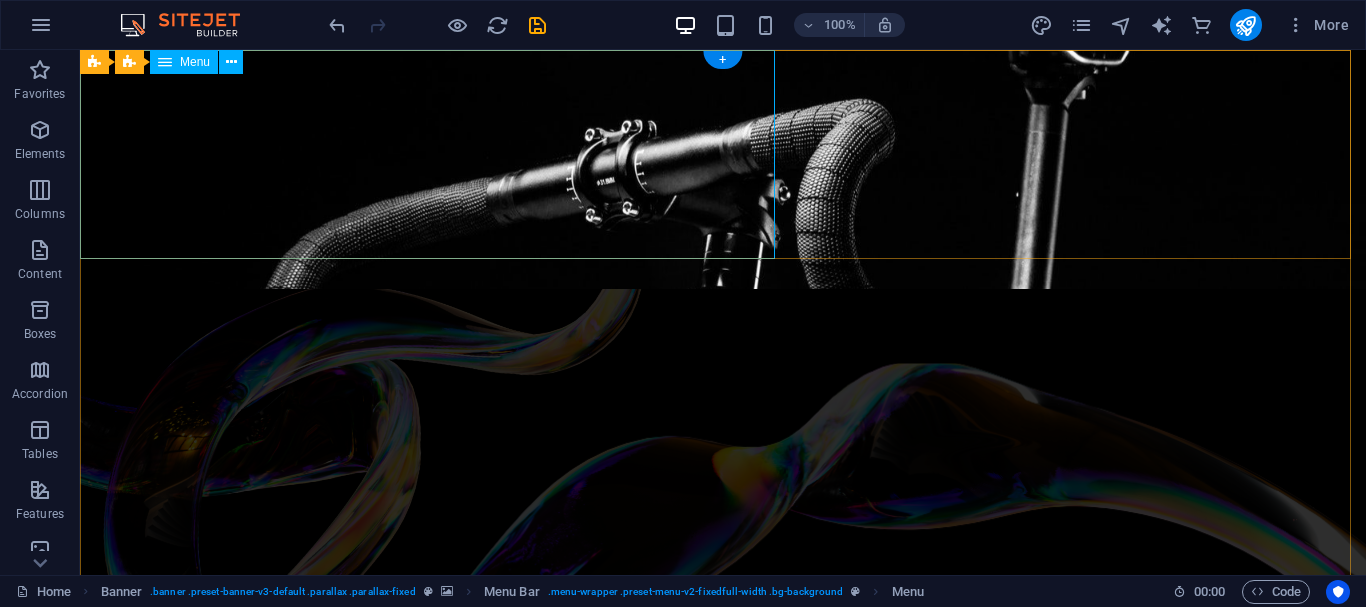 click on "Home Bicycle Details About us Pricing Shop Contact" at bounding box center [723, 154] 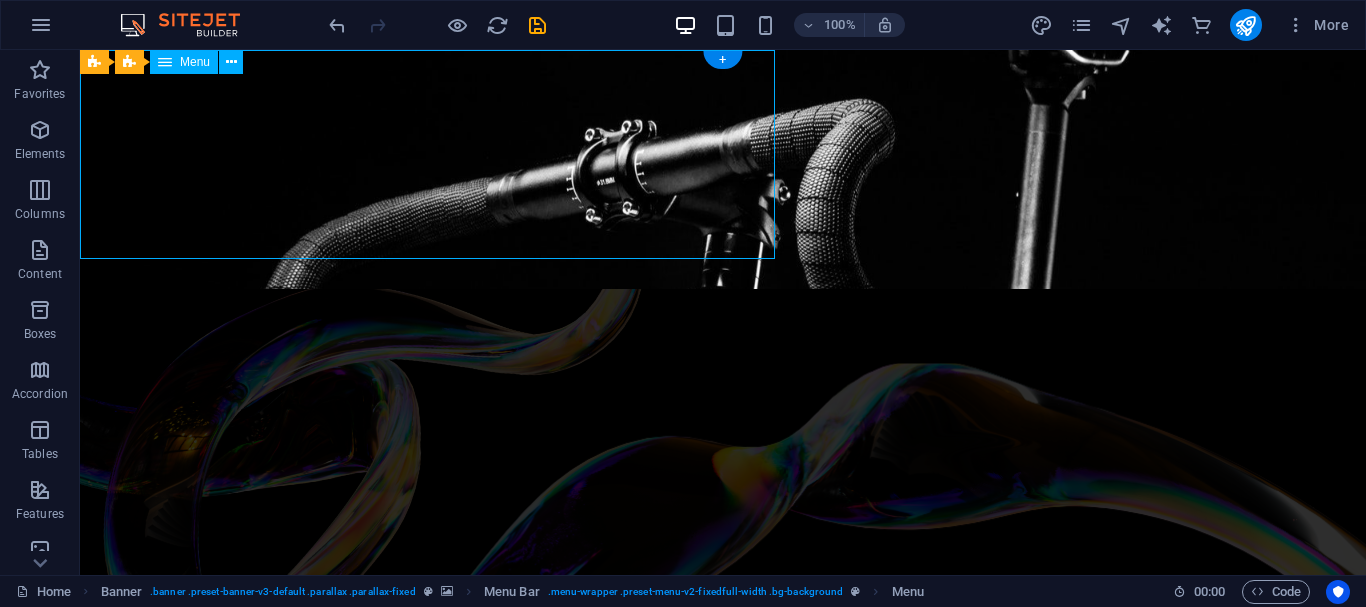 click on "Home Bicycle Details About us Pricing Shop Contact" at bounding box center (723, 154) 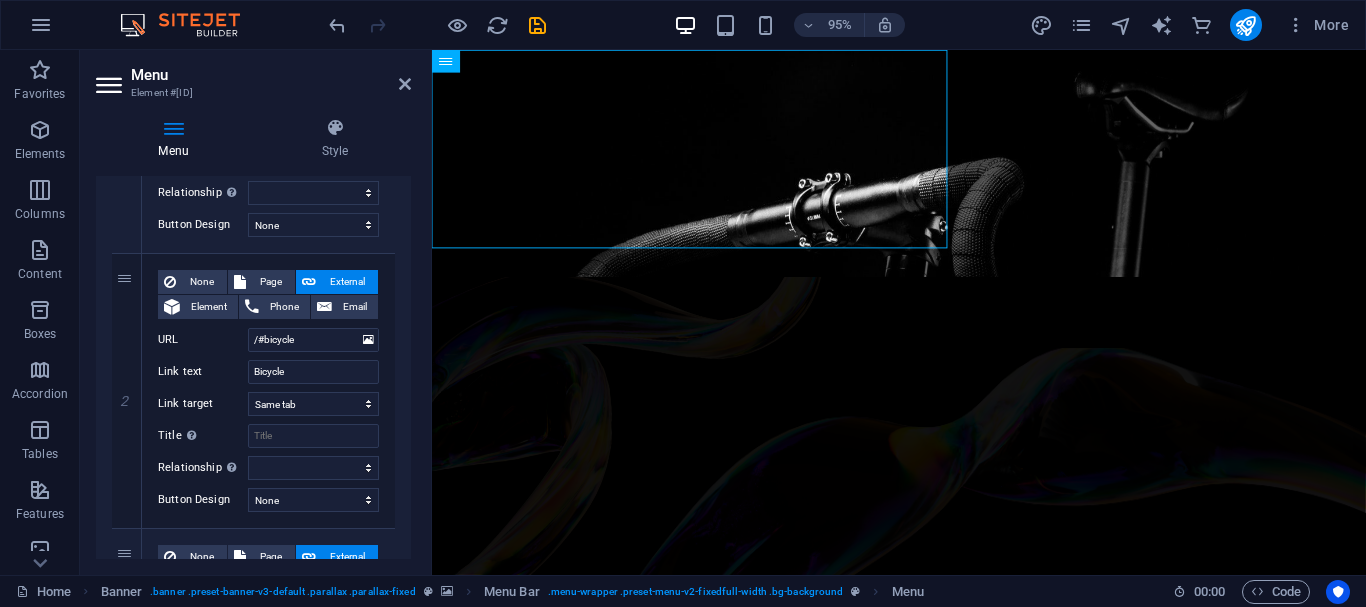 scroll, scrollTop: 0, scrollLeft: 0, axis: both 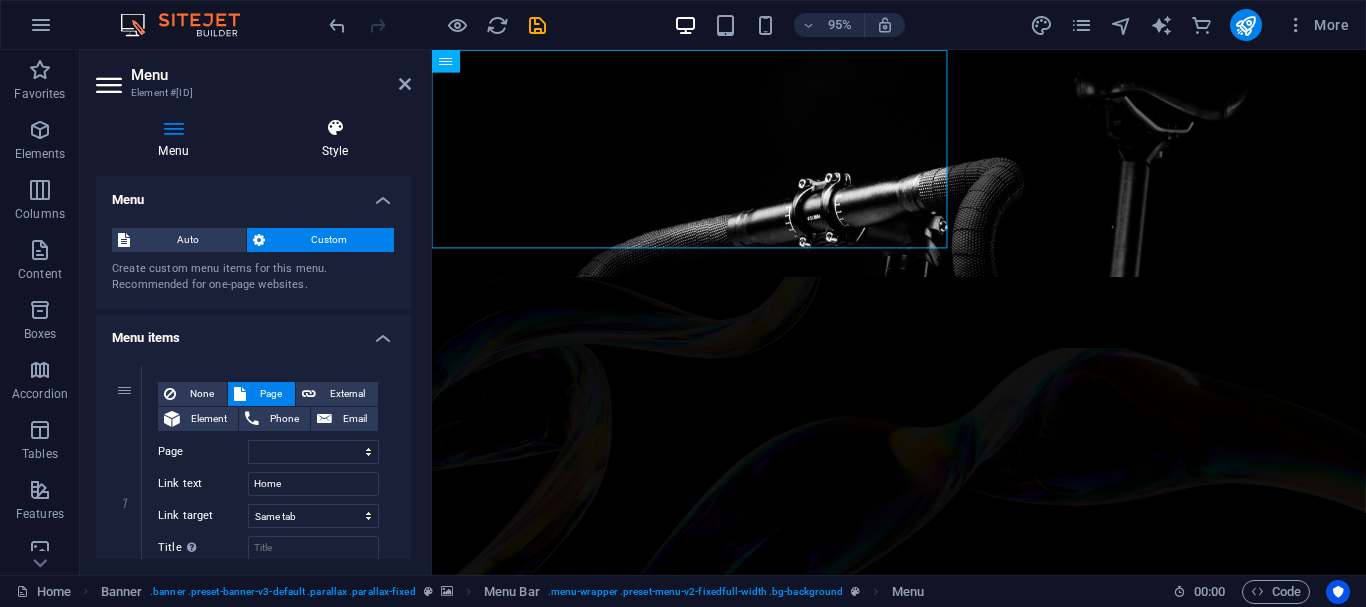 click at bounding box center (335, 128) 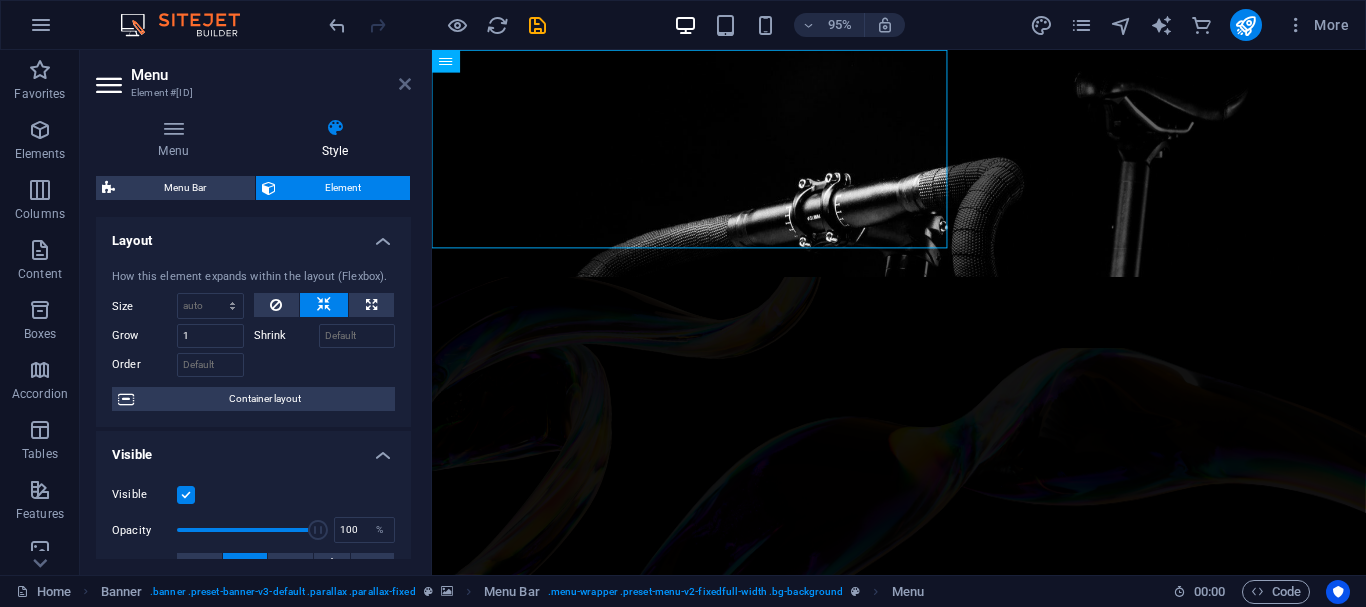 click at bounding box center (405, 84) 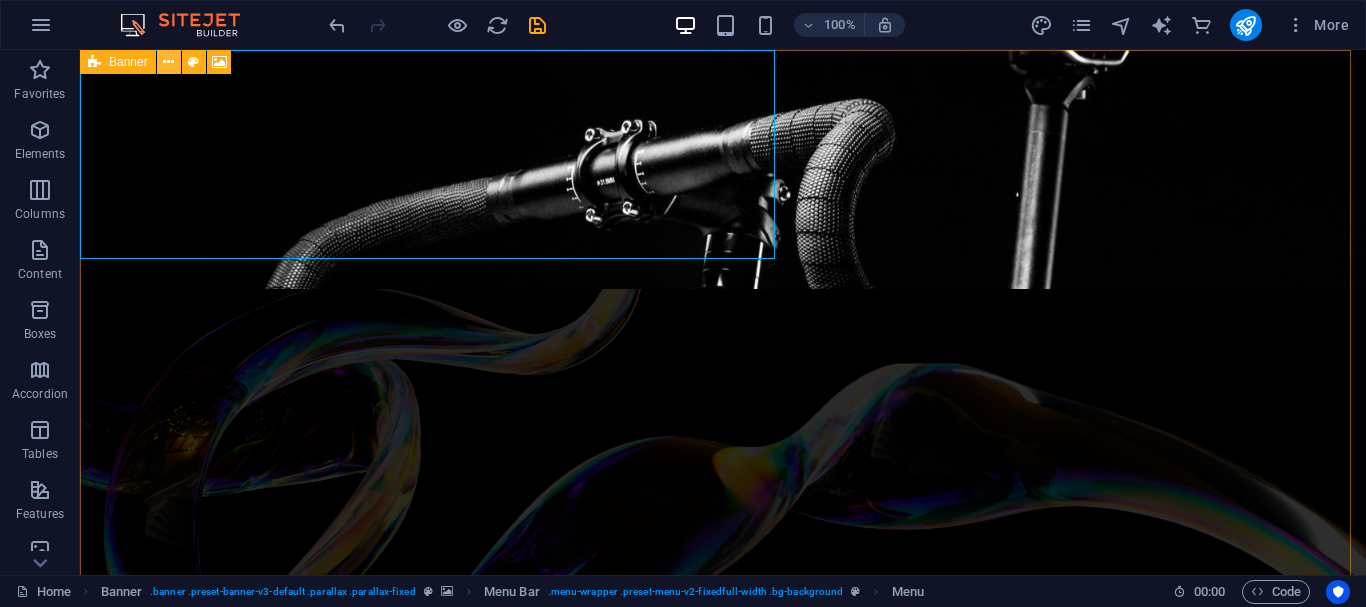 click at bounding box center (169, 62) 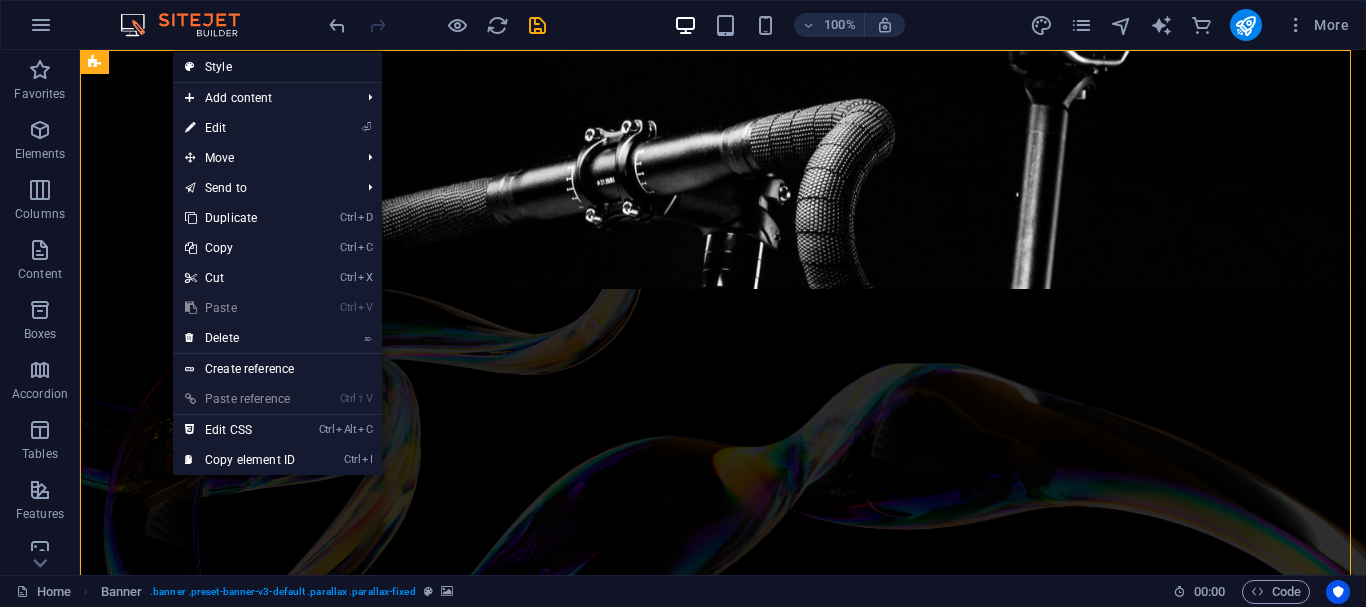 click at bounding box center (190, 67) 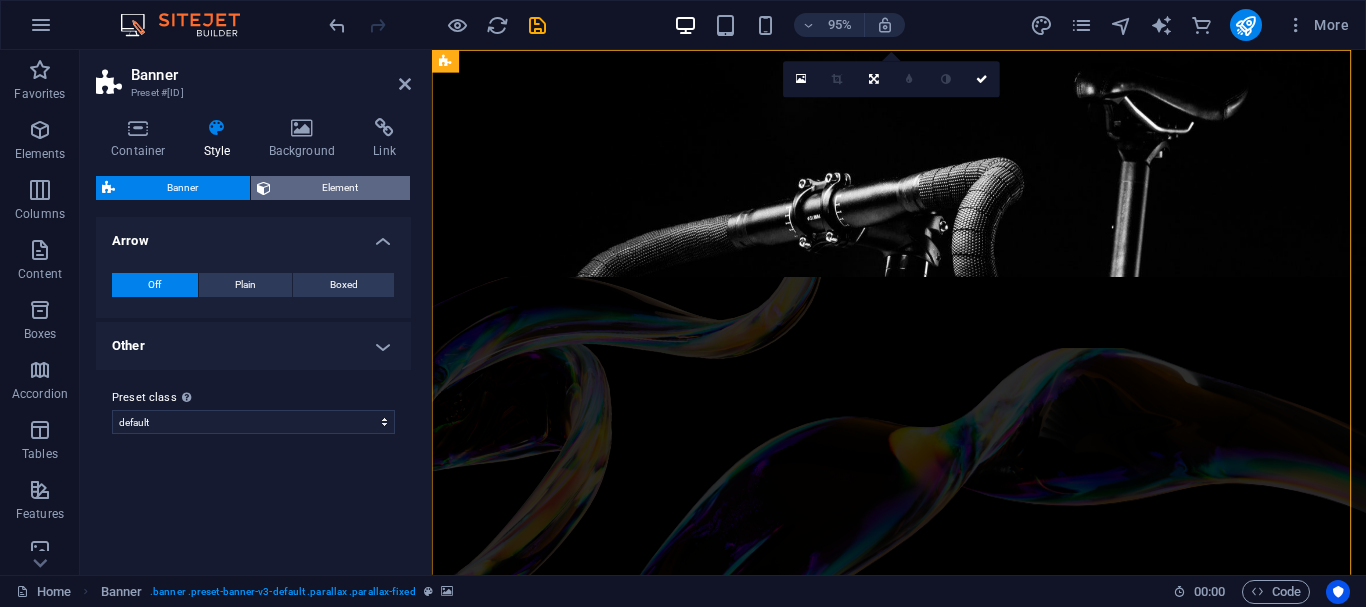 click on "Element" at bounding box center (341, 188) 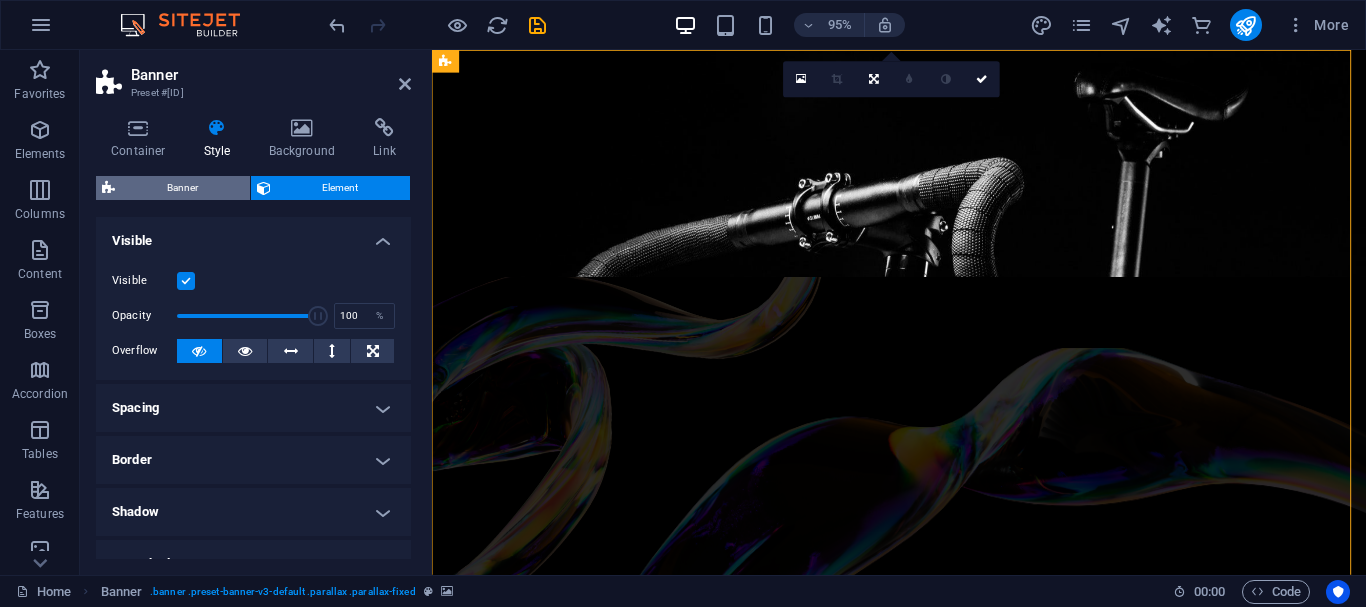 click on "Banner" at bounding box center [182, 188] 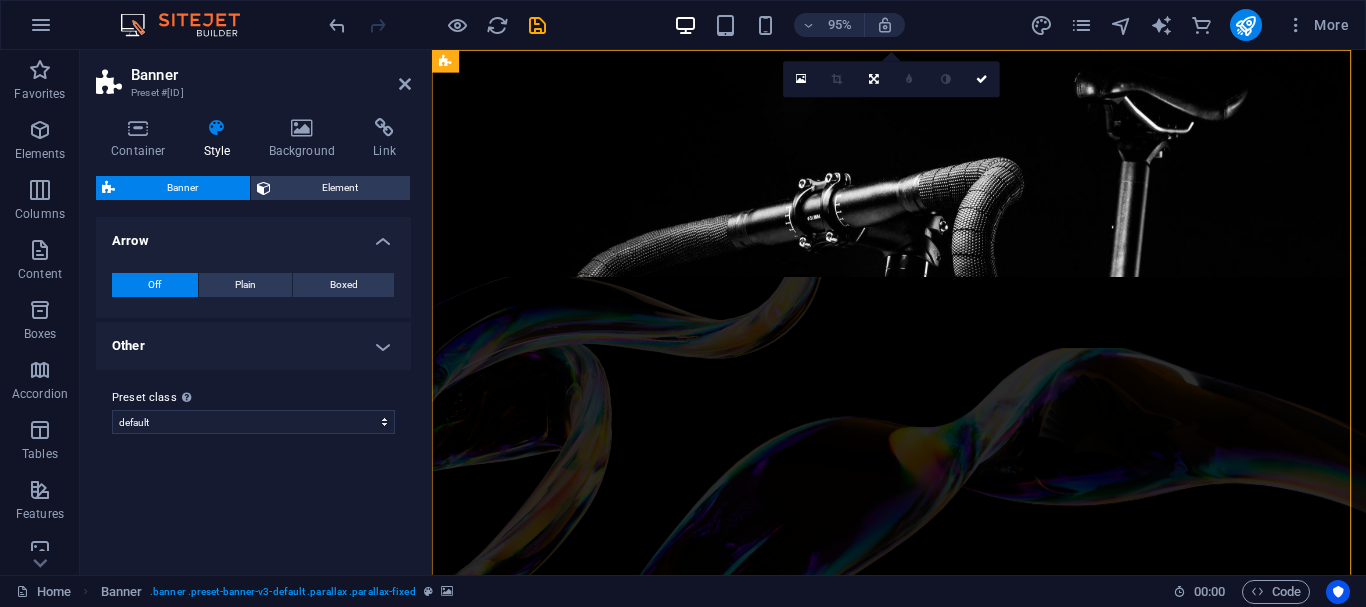 click on "Other" at bounding box center [253, 346] 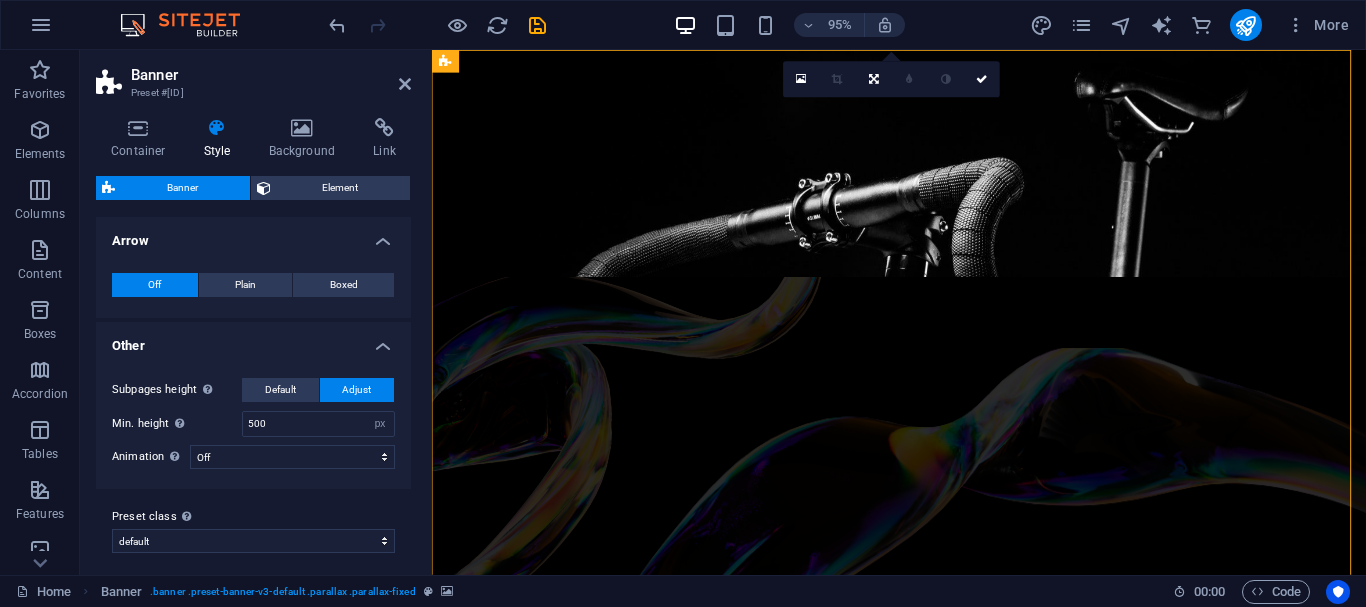 drag, startPoint x: 207, startPoint y: 341, endPoint x: 248, endPoint y: 251, distance: 98.89894 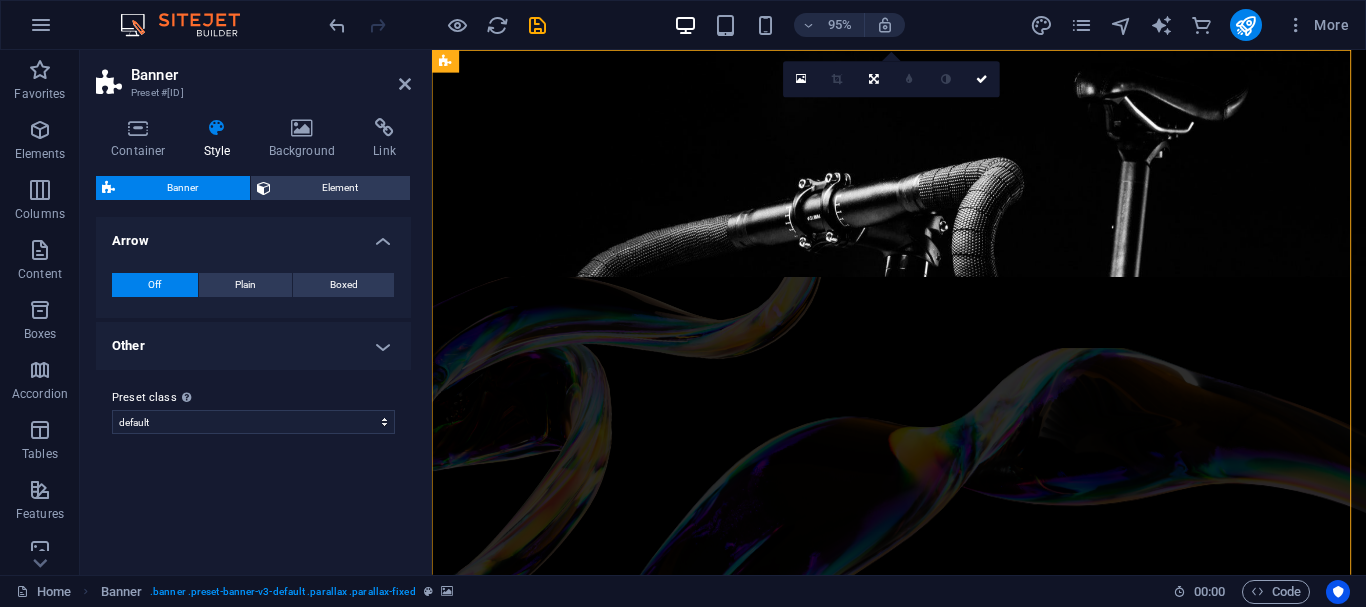 click on "Container Style Background Link Size Height Default px rem % vh vw Min. height 100 None px rem % vh vw Width Default px rem % em vh vw Min. width None px rem % vh vw Content width Default Custom width Width Default px rem % em vh vw Min. width None px rem % vh vw Default padding Custom spacing Default content width and padding can be changed under Design. Edit design Layout (Flexbox) Alignment Determines the flex direction. Default Main axis Determine how elements should behave along the main axis inside this container (justify content). Default Side axis Control the vertical direction of the element inside of the container (align items). Default Wrap Default On Off Fill Controls the distances and direction of elements on the y-axis across several lines (align content). Default Accessibility ARIA helps assistive technologies (like screen readers) to understand the role, state, and behavior of web elements Role The ARIA role defines the purpose of an element.  None Alert Article Banner Comment" at bounding box center (253, 338) 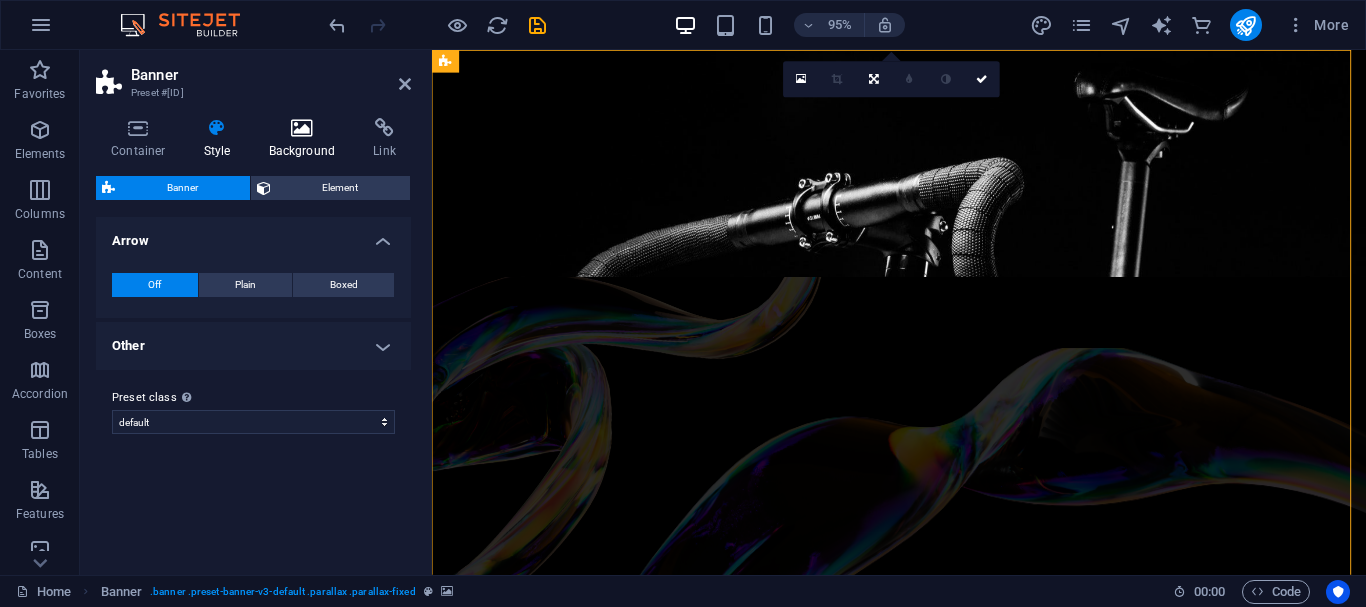 click at bounding box center [302, 128] 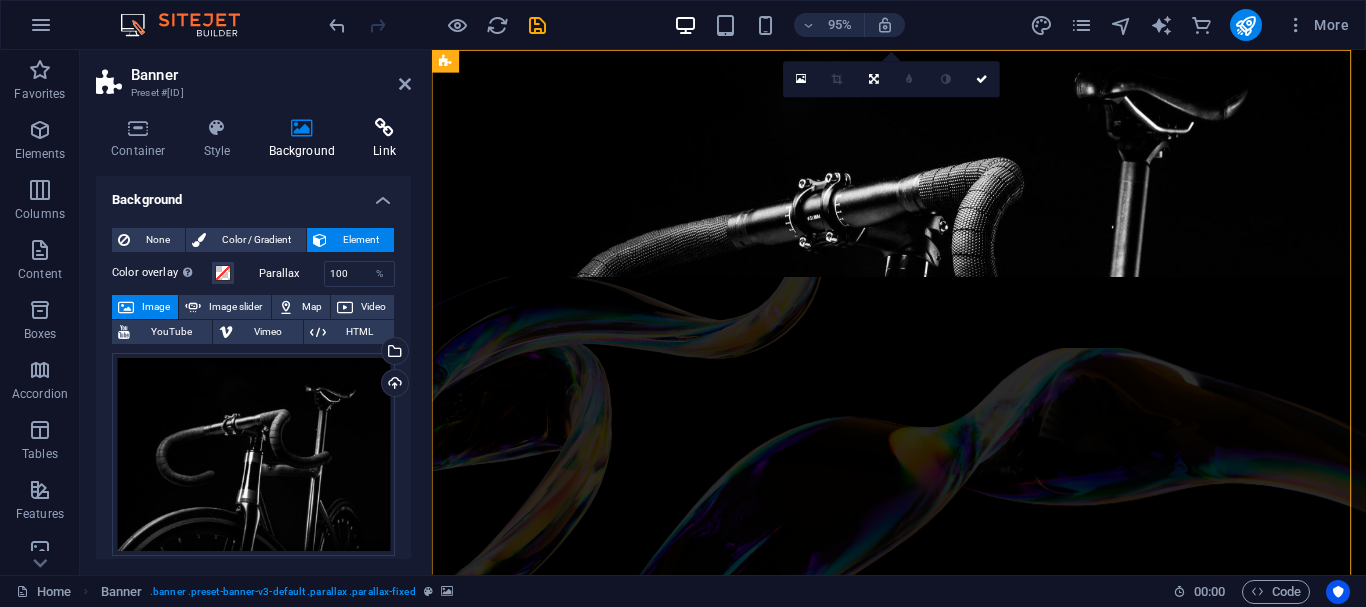 click at bounding box center [384, 128] 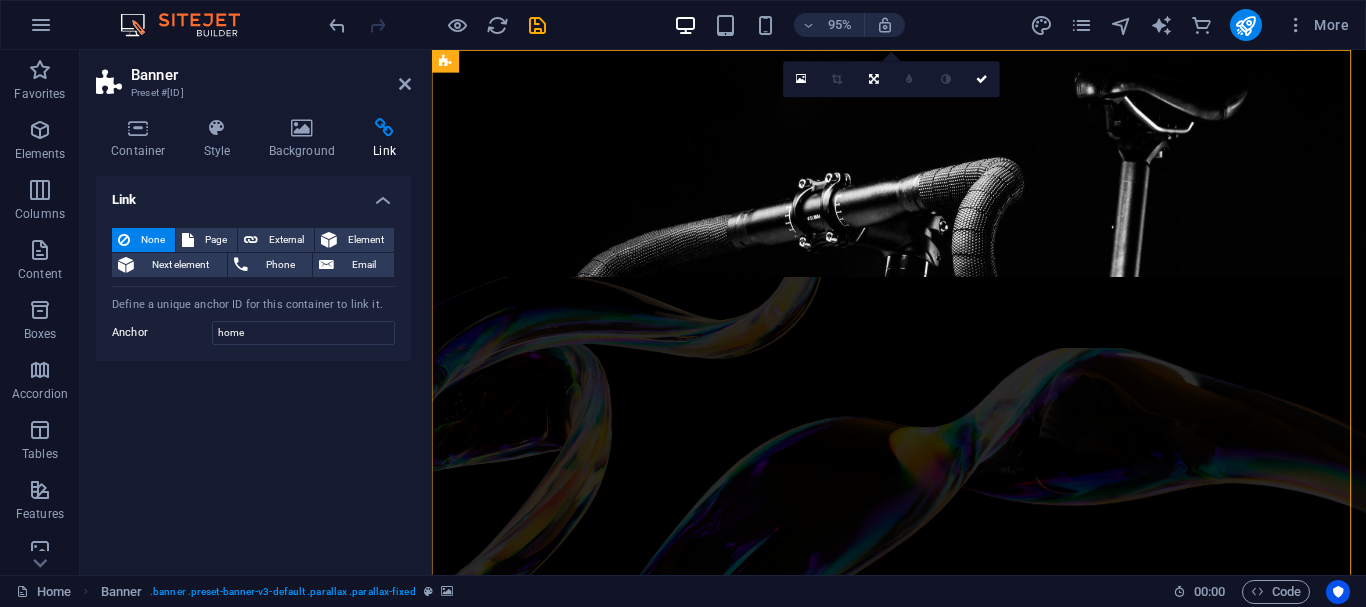 click on "Container Style Background Link Size Height Default px rem % vh vw Min. height 100 None px rem % vh vw Width Default px rem % em vh vw Min. width None px rem % vh vw Content width Default Custom width Width Default px rem % em vh vw Min. width None px rem % vh vw Default padding Custom spacing Default content width and padding can be changed under Design. Edit design Layout (Flexbox) Alignment Determines the flex direction. Default Main axis Determine how elements should behave along the main axis inside this container (justify content). Default Side axis Control the vertical direction of the element inside of the container (align items). Default Wrap Default On Off Fill Controls the distances and direction of elements on the y-axis across several lines (align content). Default Accessibility ARIA helps assistive technologies (like screen readers) to understand the role, state, and behavior of web elements Role The ARIA role defines the purpose of an element.  None Alert Article Banner Comment" at bounding box center (253, 338) 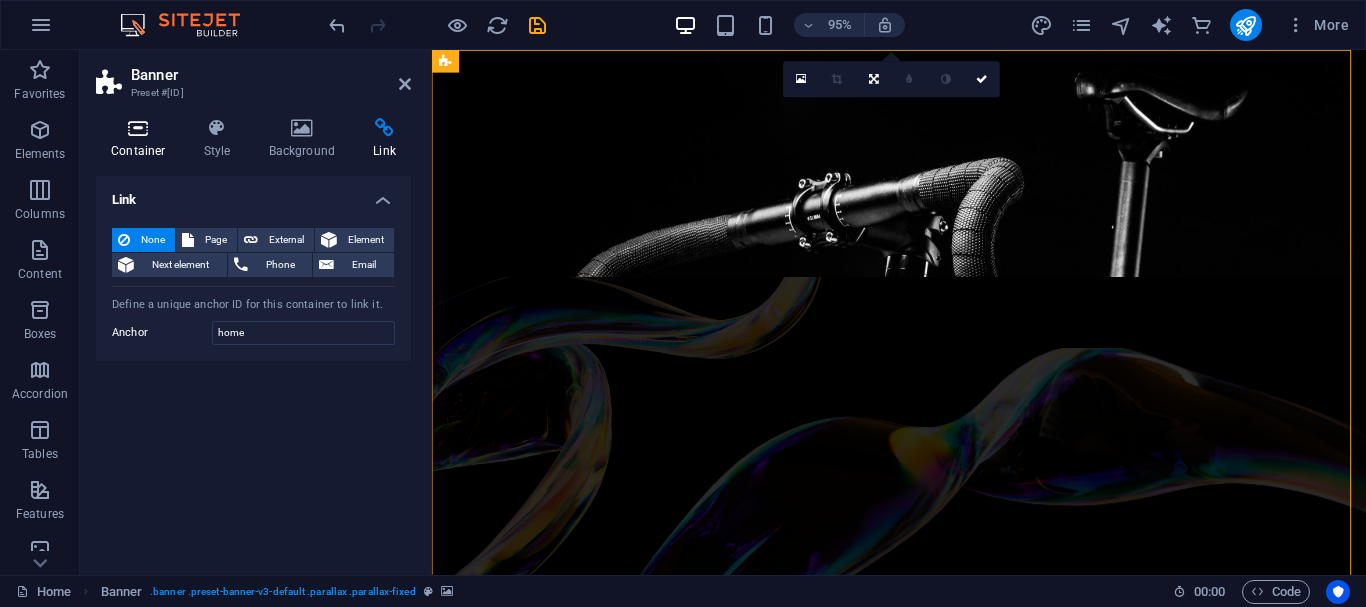 click on "Container" at bounding box center (142, 139) 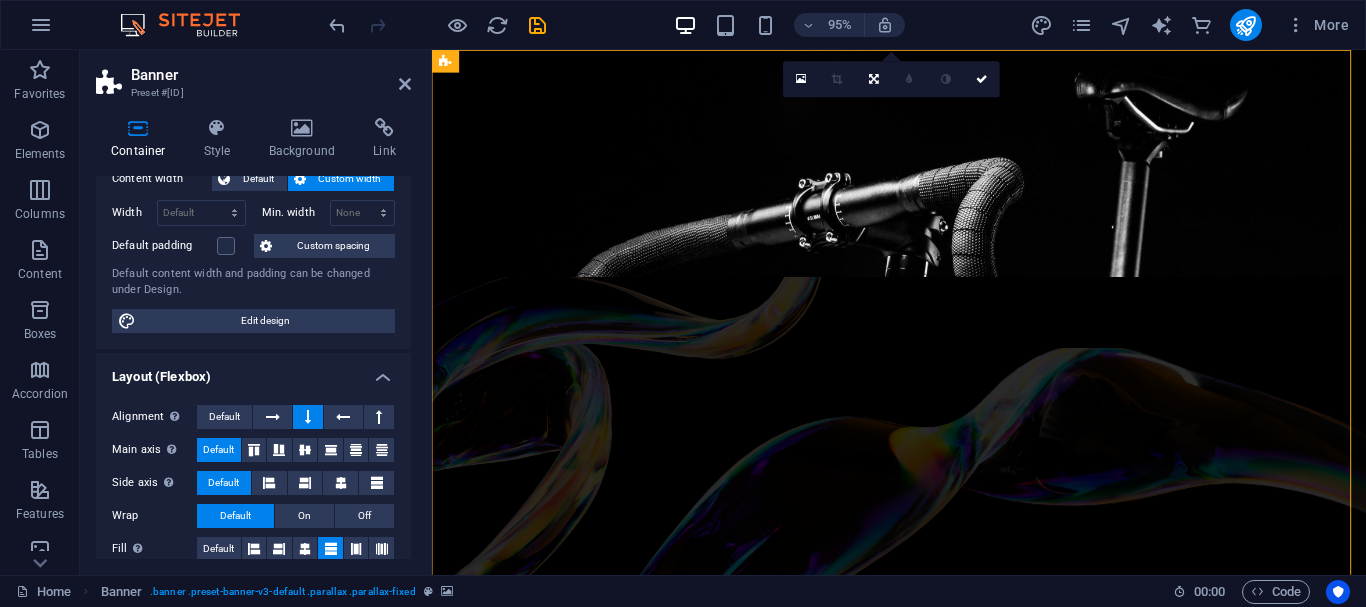 scroll, scrollTop: 0, scrollLeft: 0, axis: both 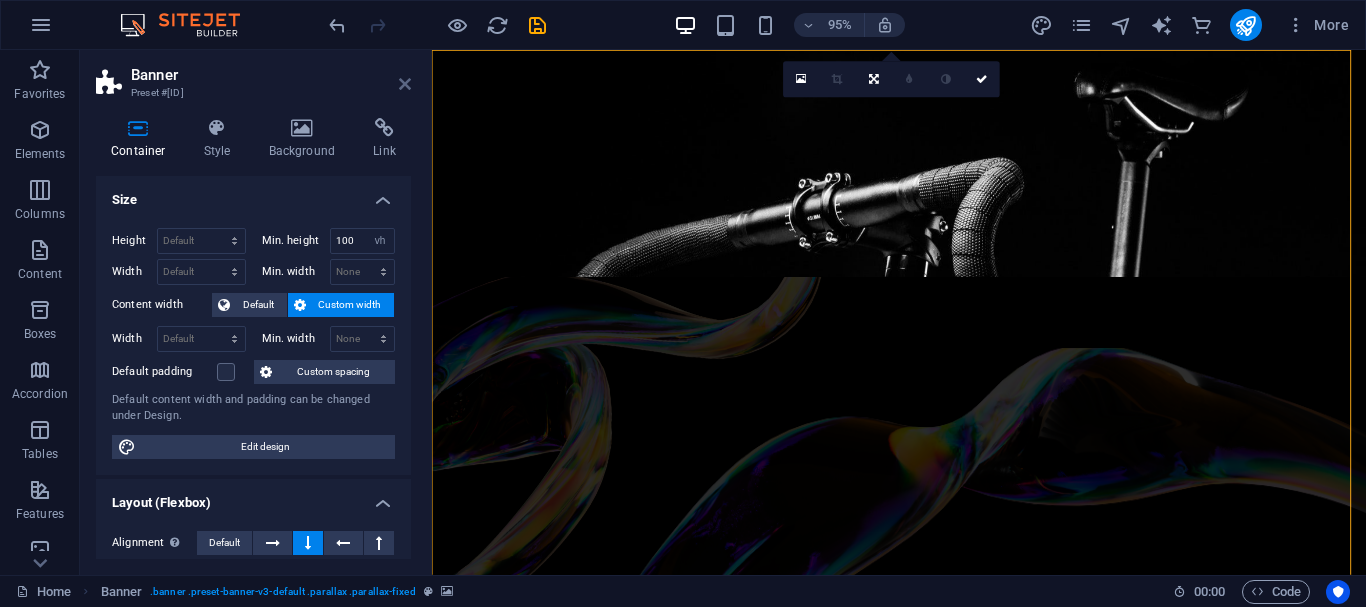 click at bounding box center (405, 84) 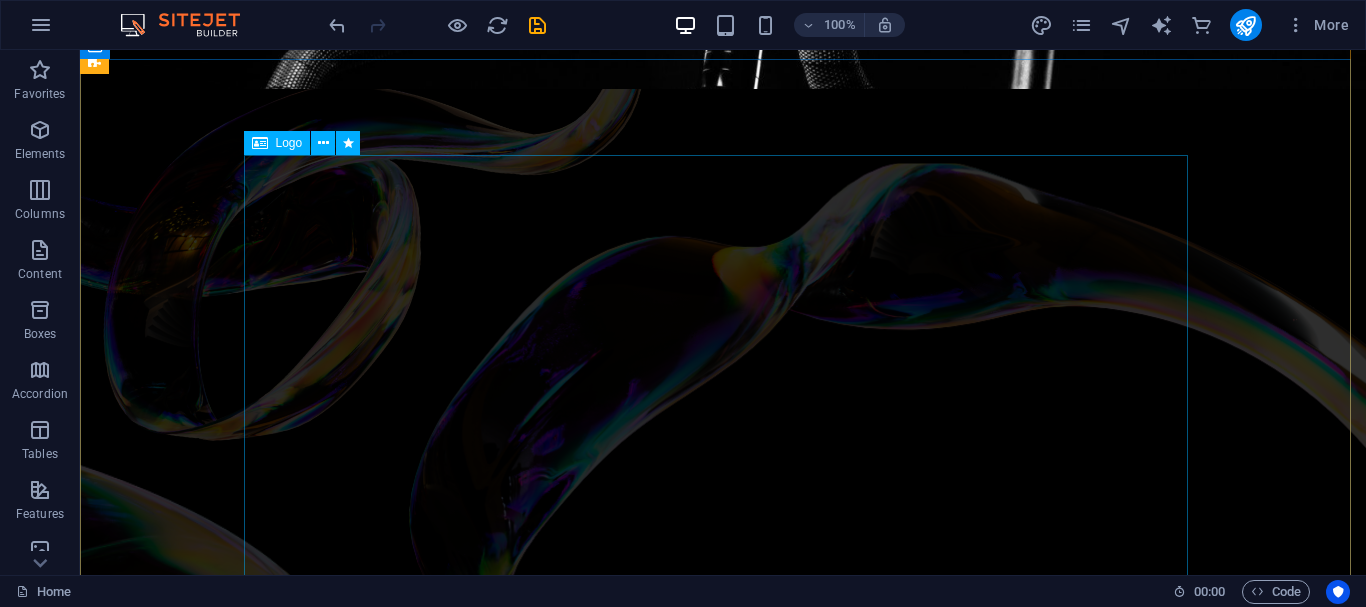 scroll, scrollTop: 500, scrollLeft: 0, axis: vertical 